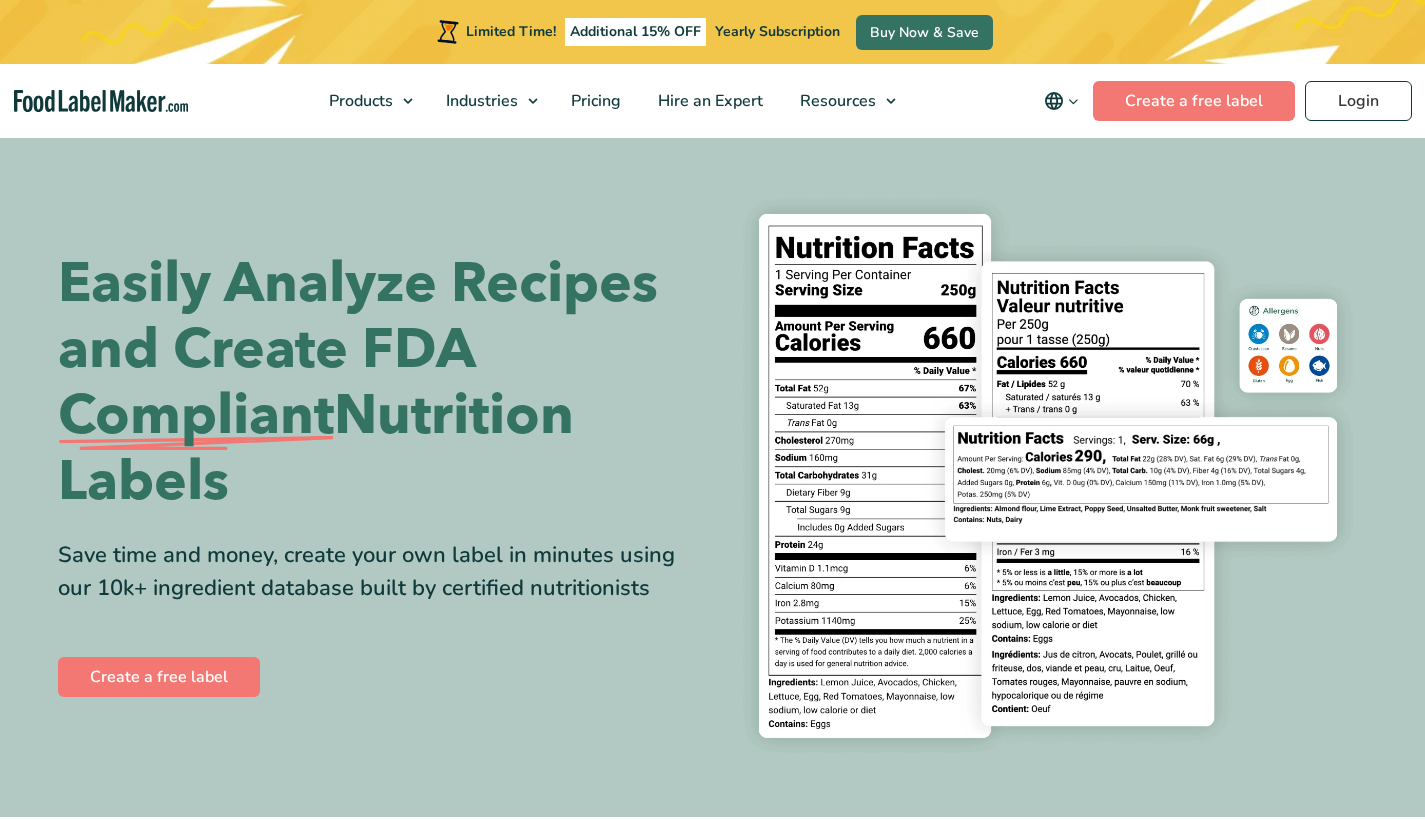 scroll, scrollTop: 0, scrollLeft: 0, axis: both 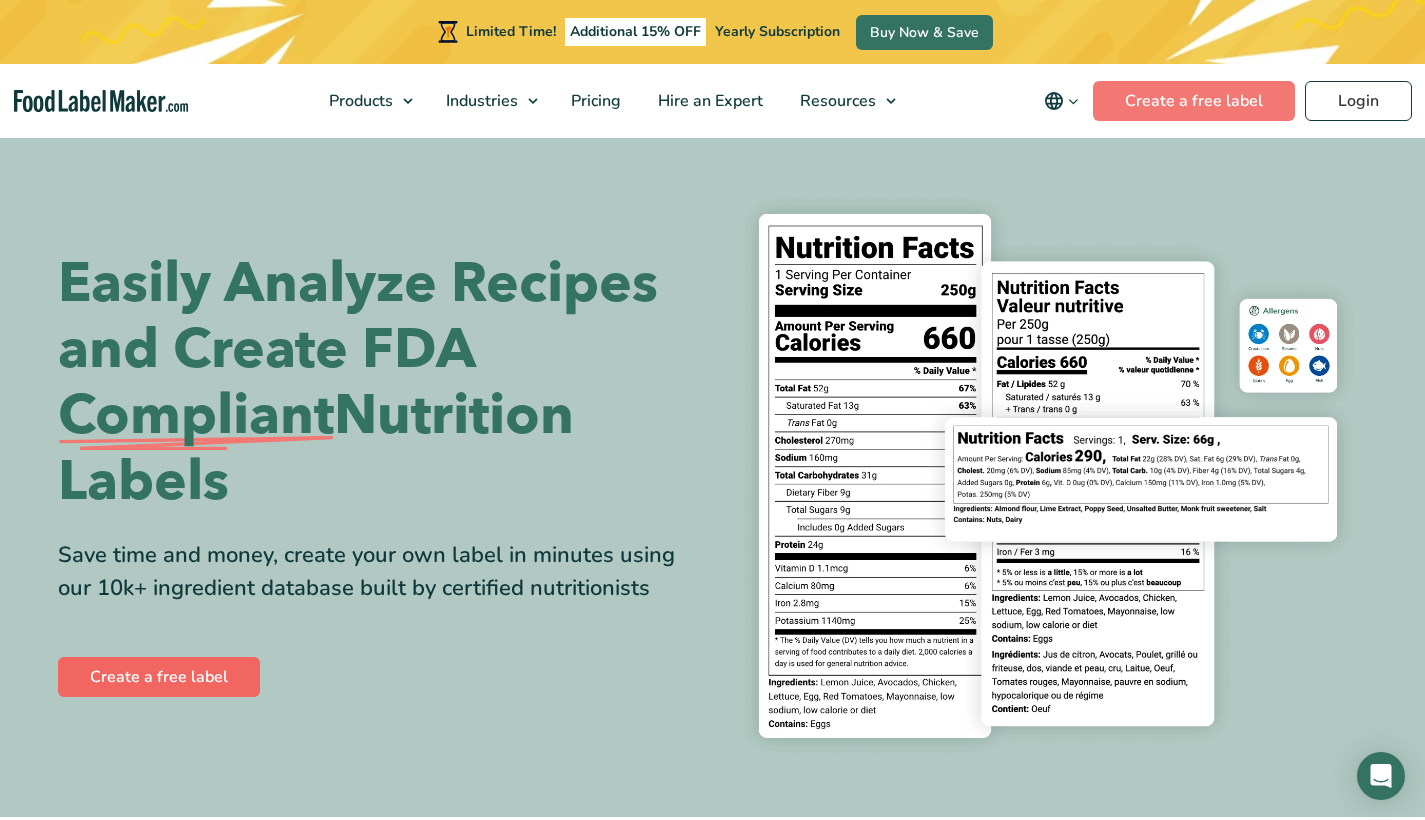 click on "Create a free label" at bounding box center [159, 677] 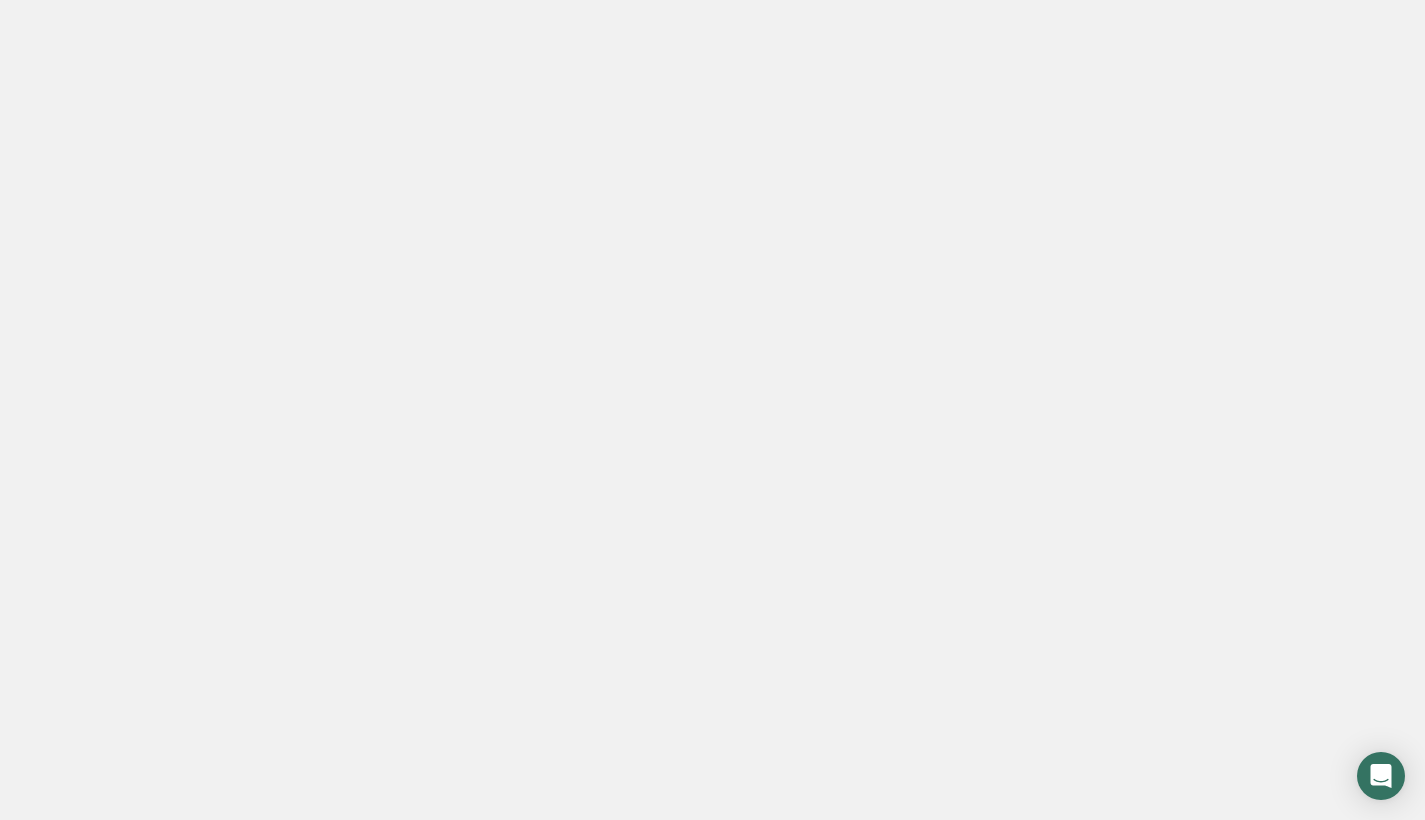 scroll, scrollTop: 0, scrollLeft: 0, axis: both 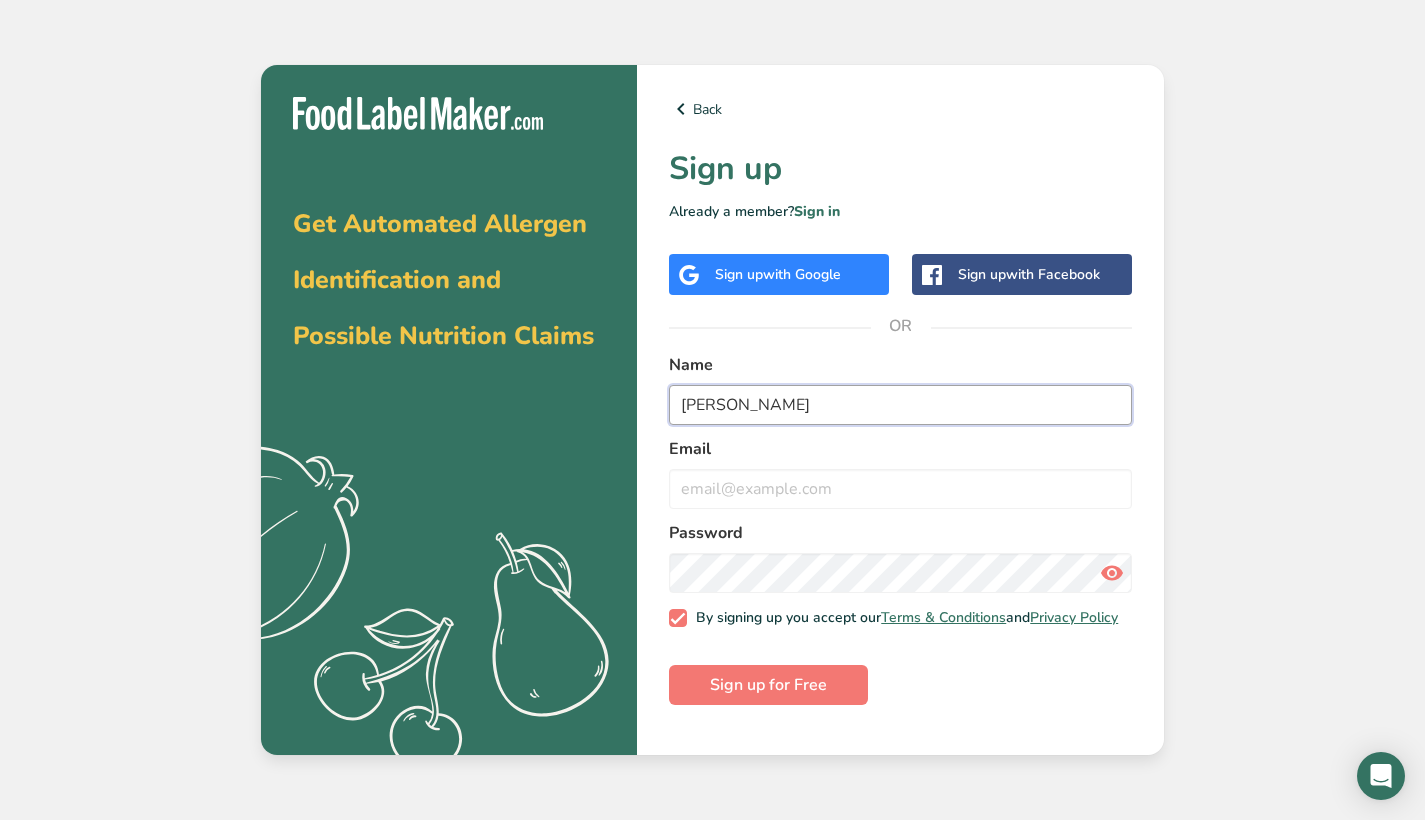 type on "[PERSON_NAME]" 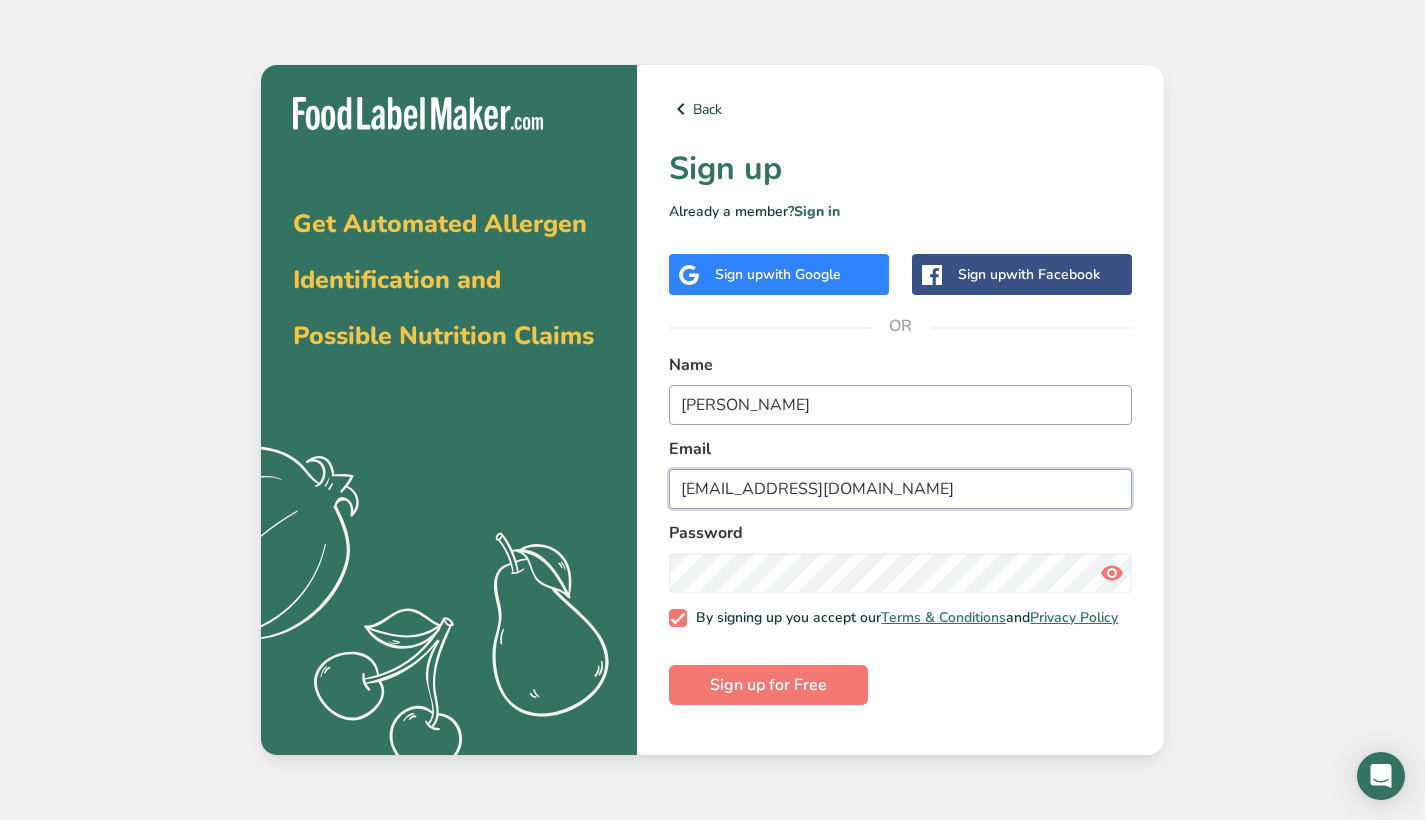 type on "[EMAIL_ADDRESS][DOMAIN_NAME]" 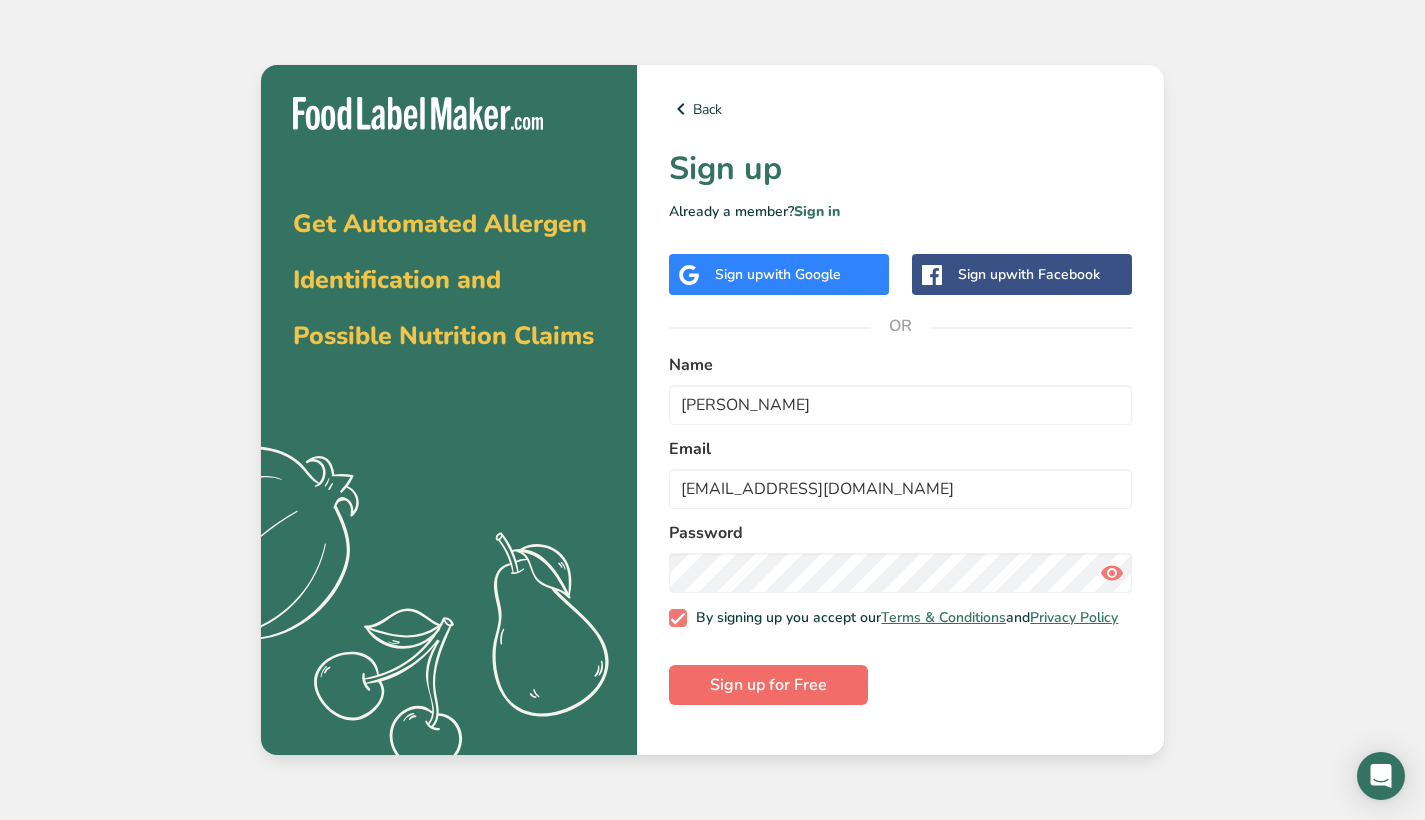 click on "Sign up for Free" at bounding box center (768, 685) 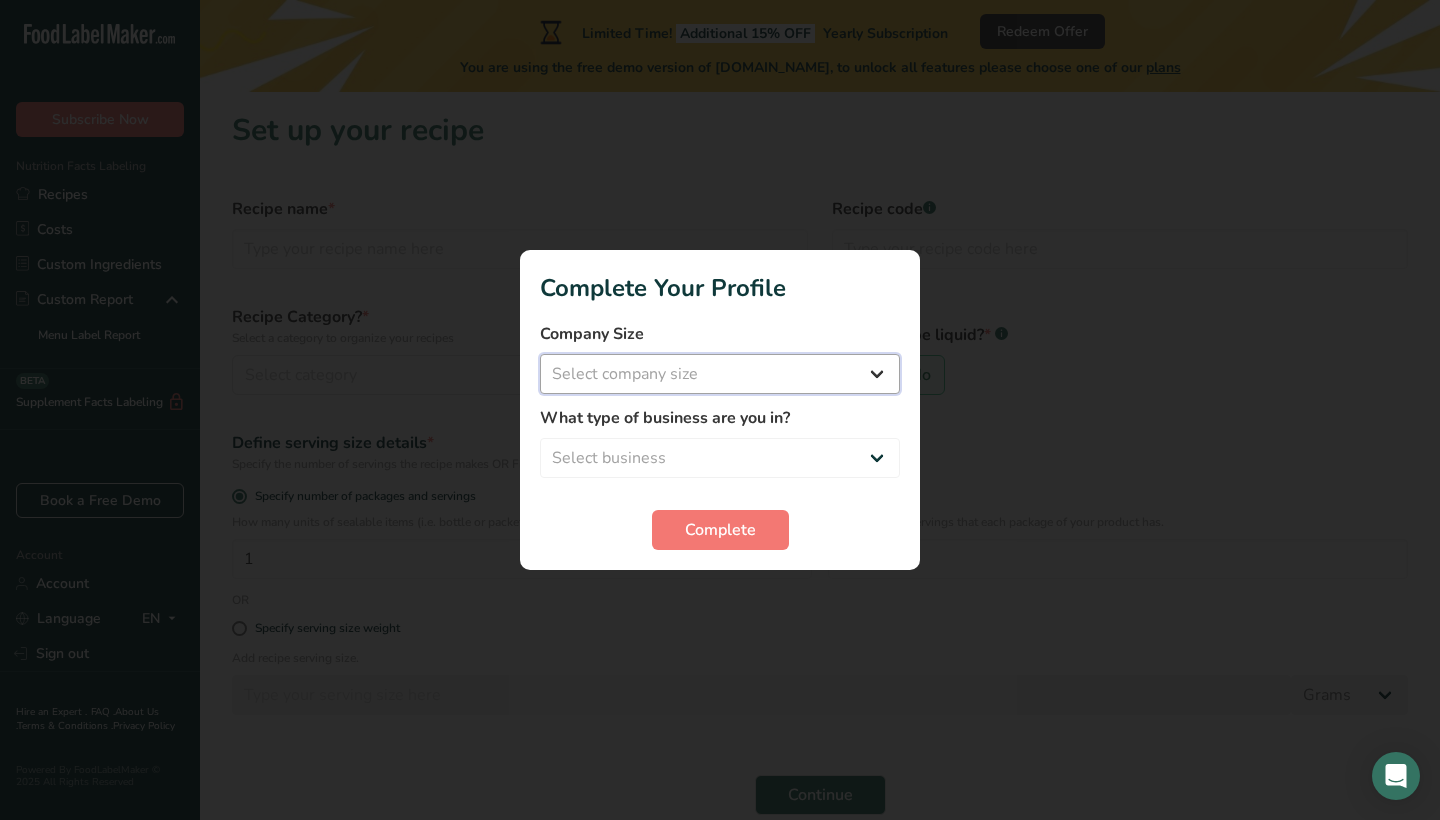 select on "1" 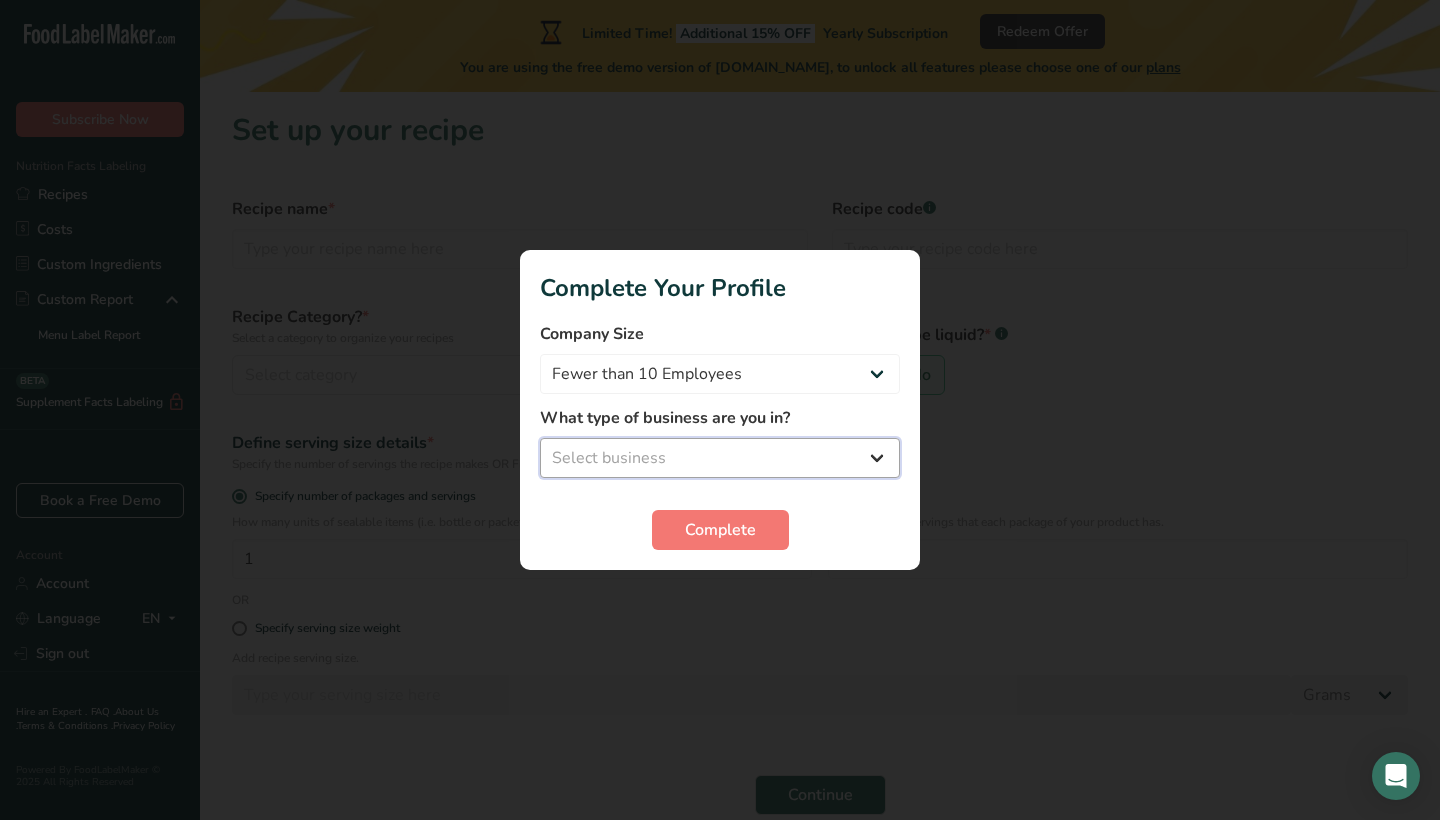 select on "1" 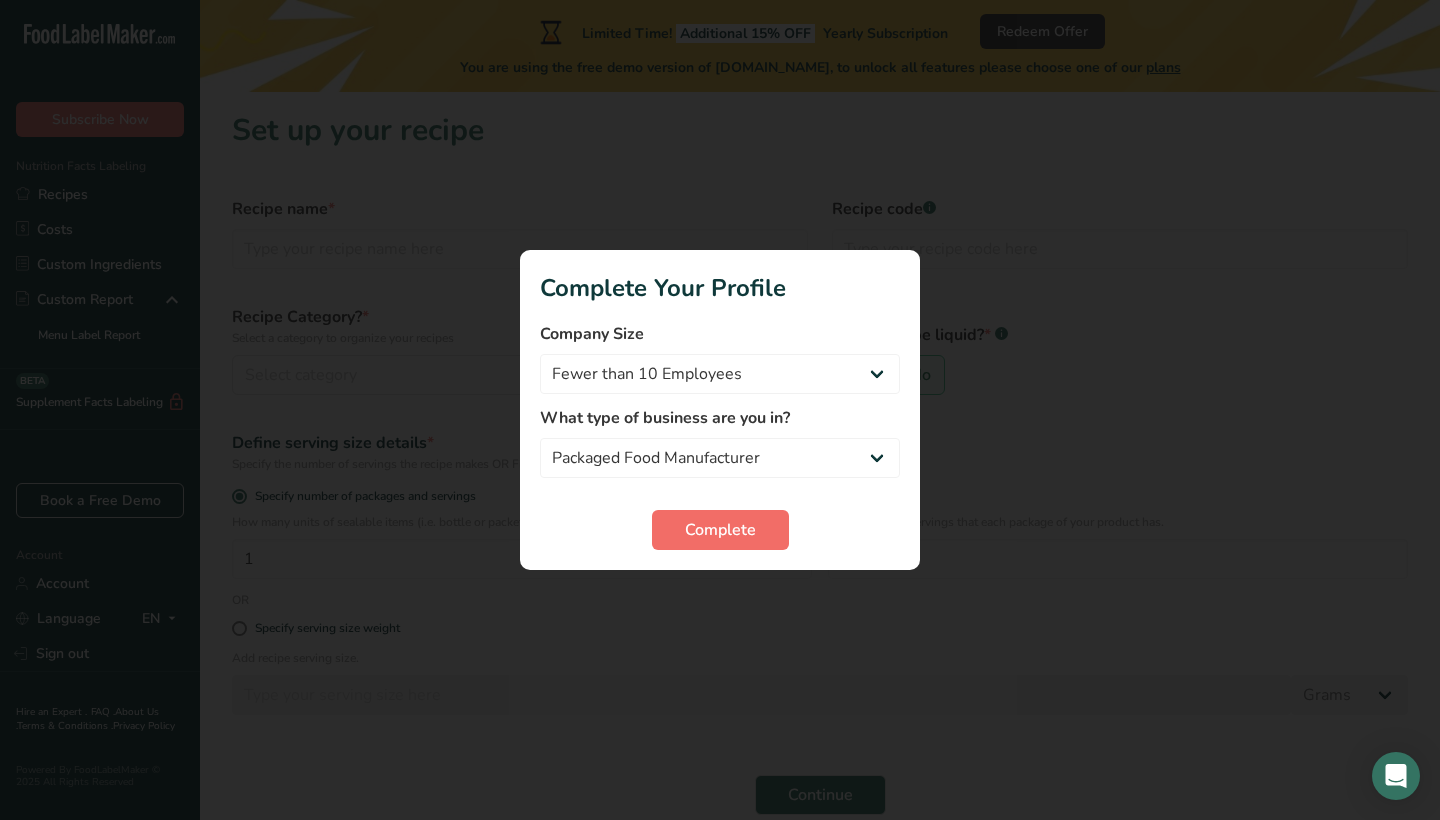 click on "Complete" at bounding box center [720, 530] 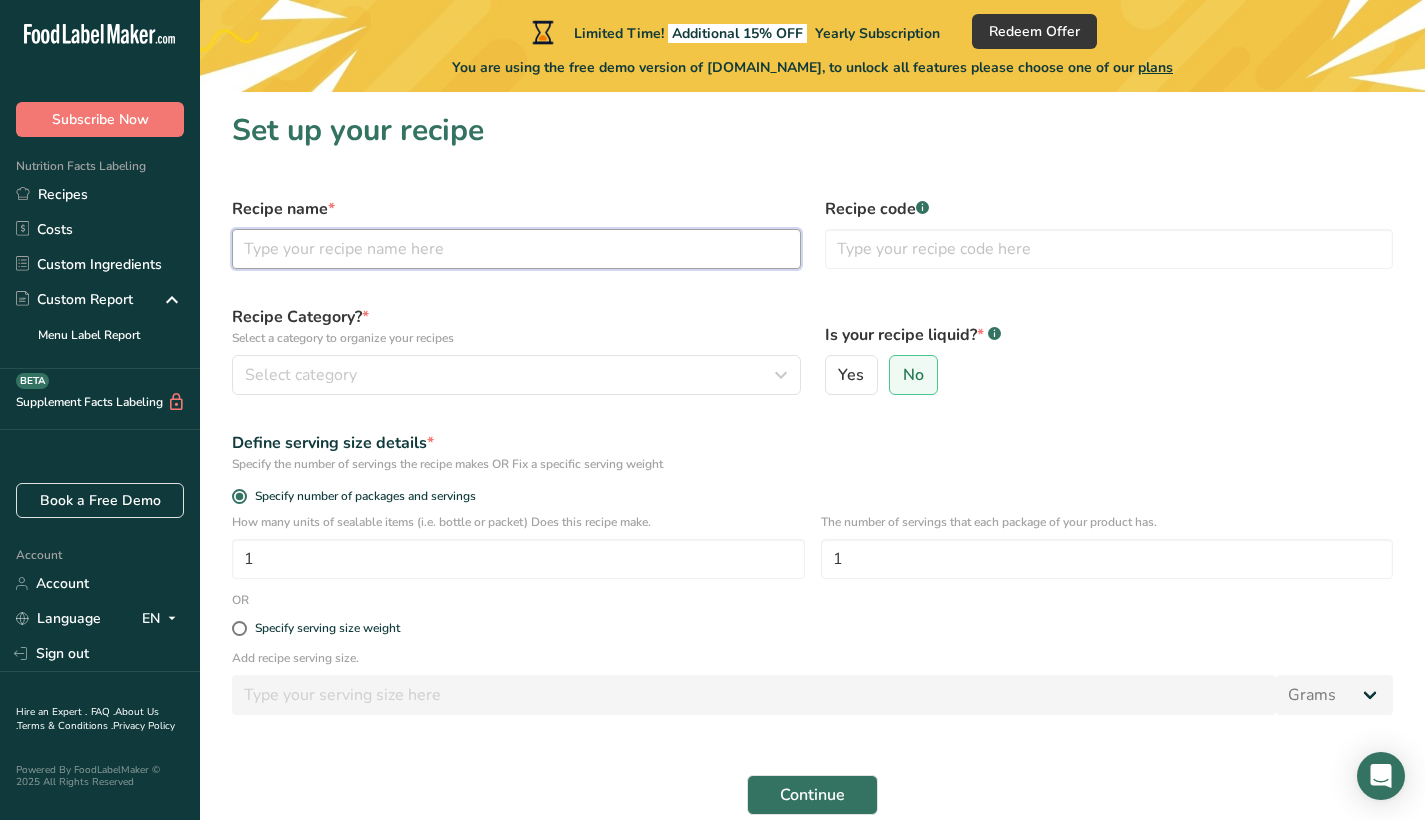 click at bounding box center [516, 249] 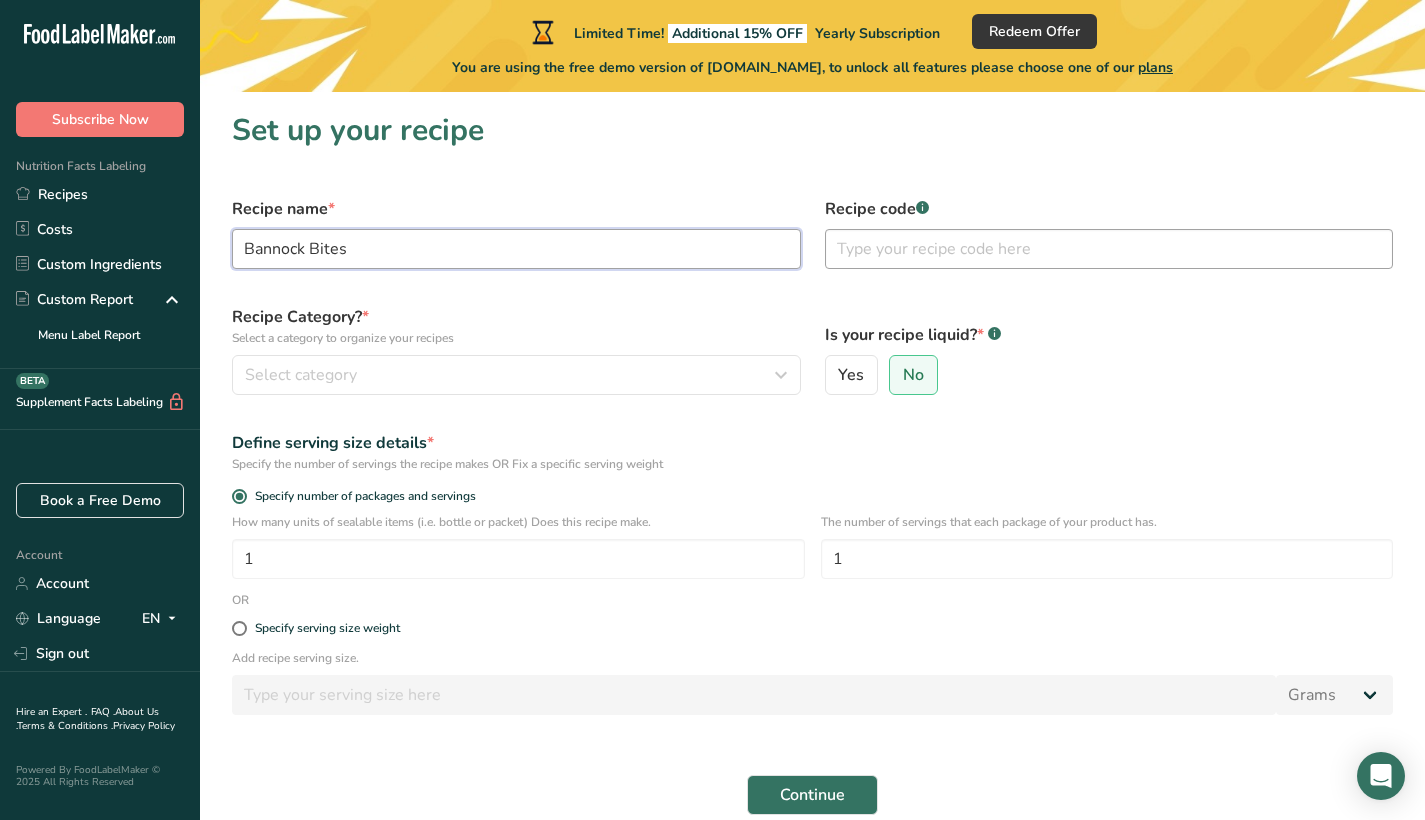type on "Bannock Bites" 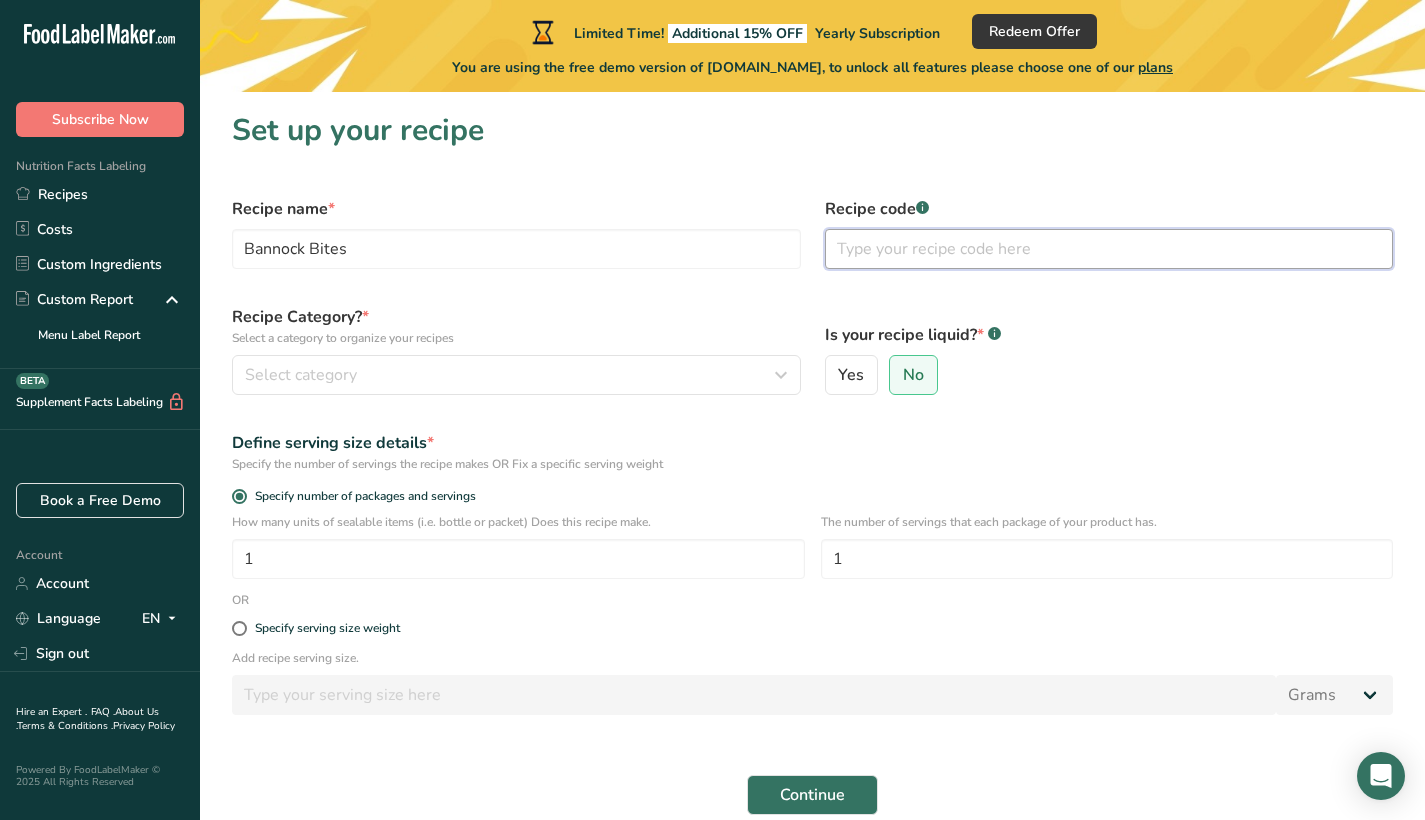 click at bounding box center [1109, 249] 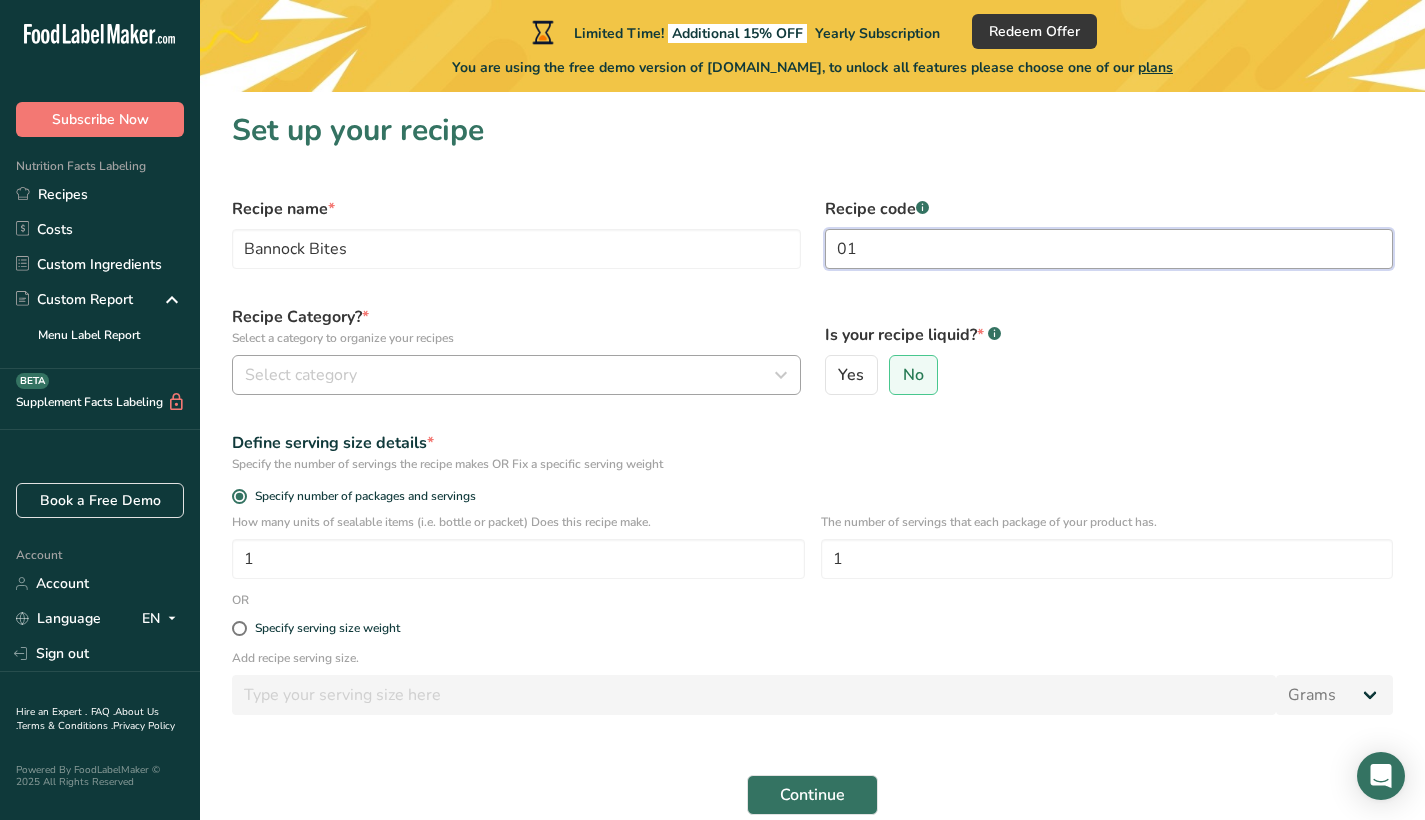 type on "01" 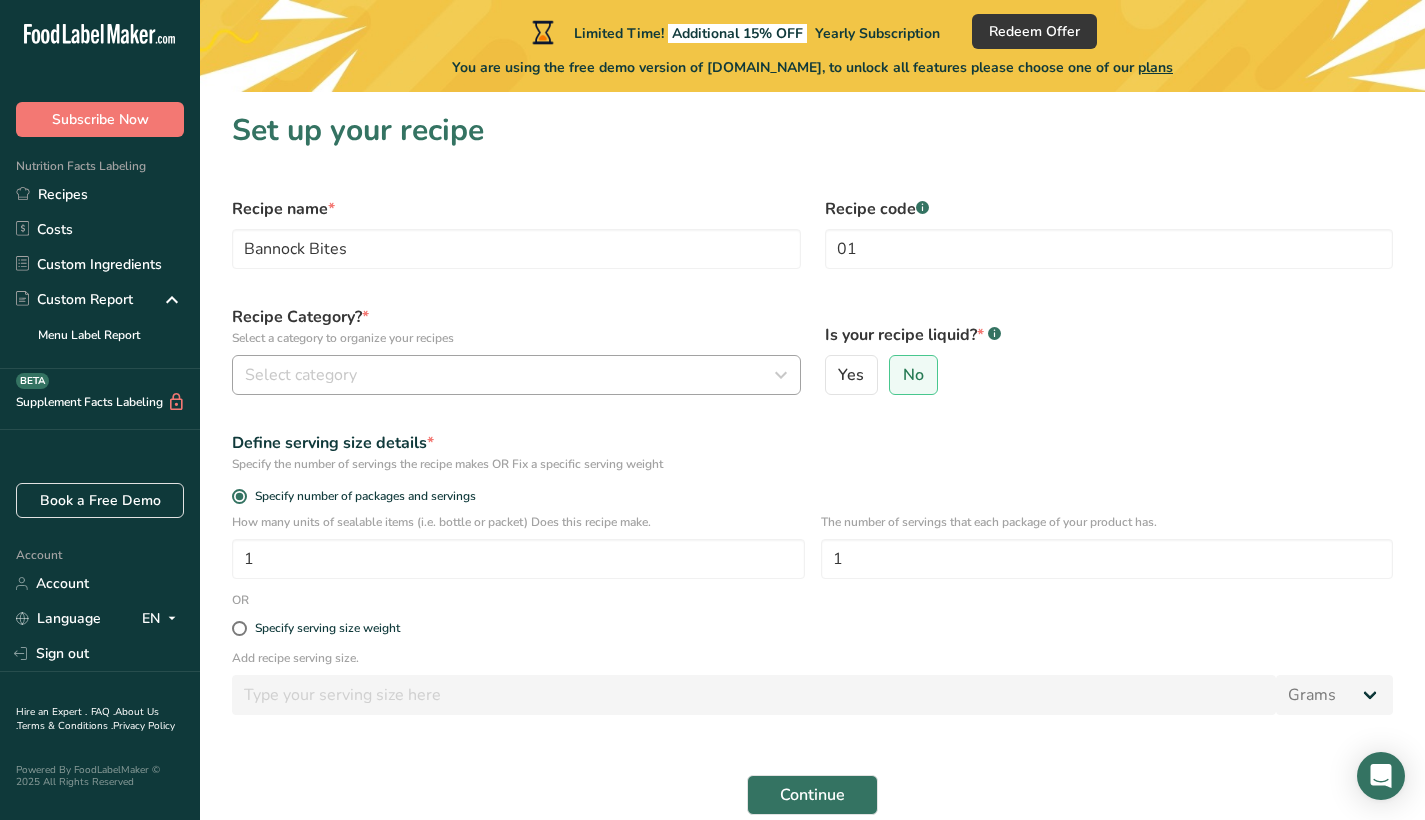 click on "Select category" at bounding box center (510, 375) 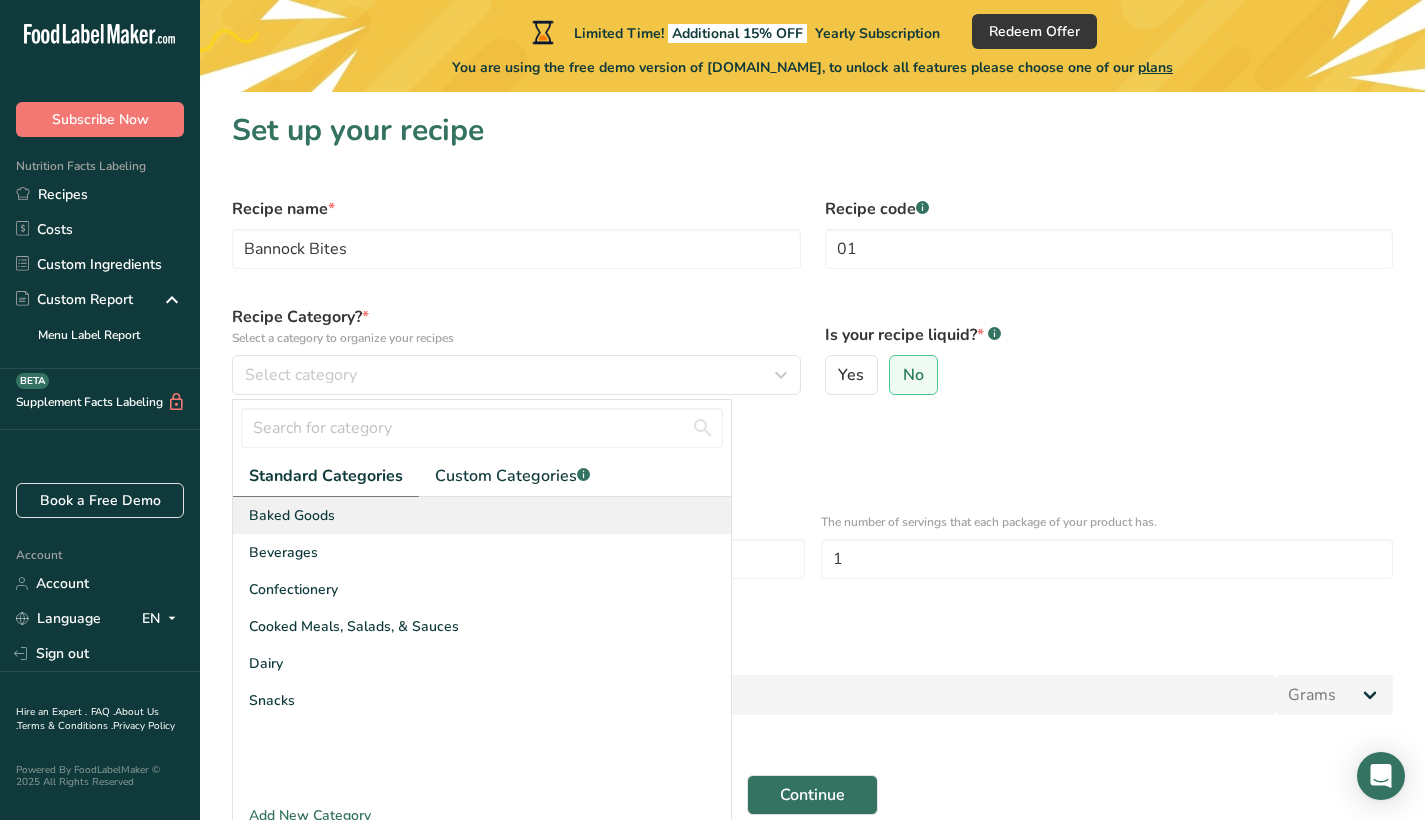 click on "Baked Goods" at bounding box center [482, 515] 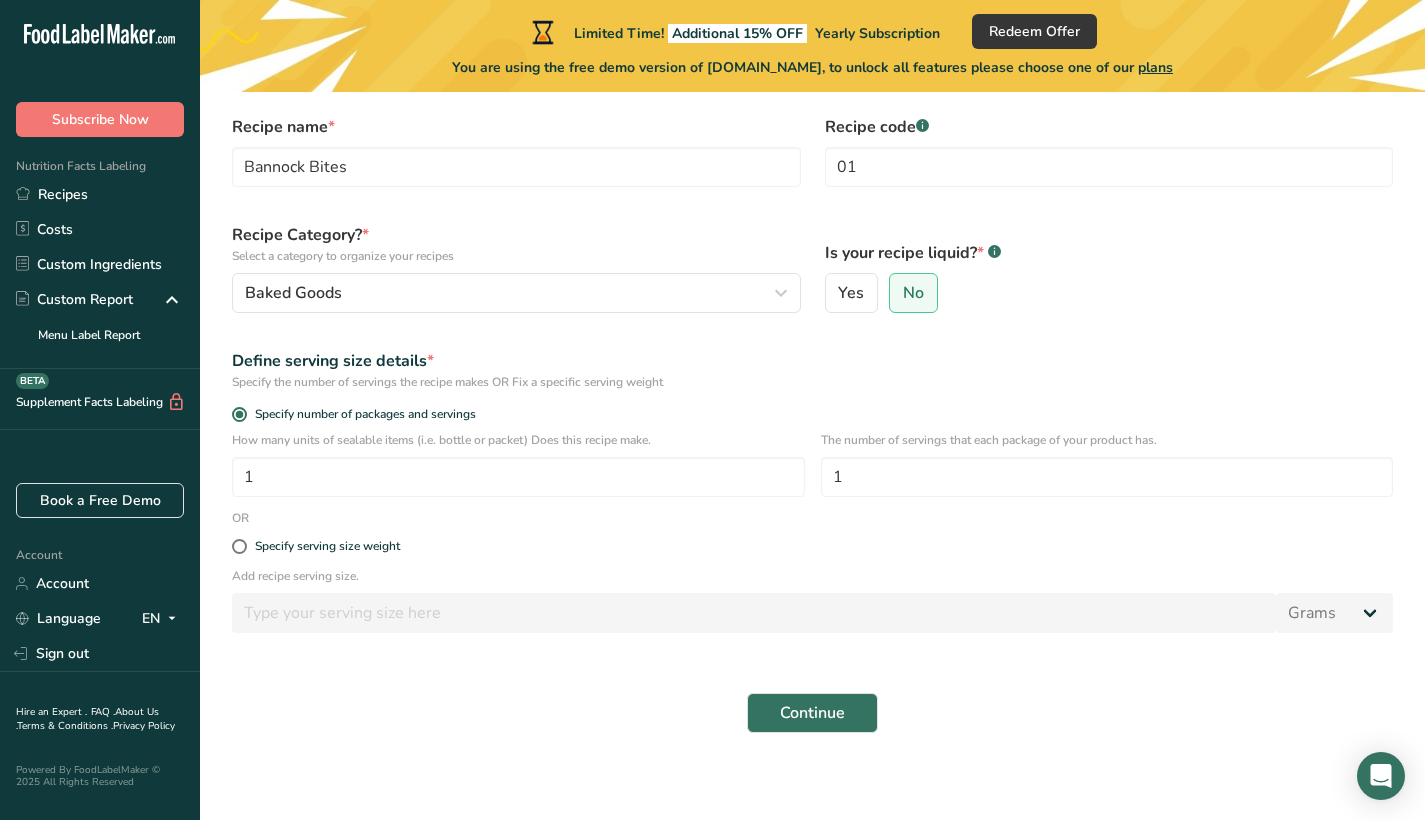 scroll, scrollTop: 91, scrollLeft: 0, axis: vertical 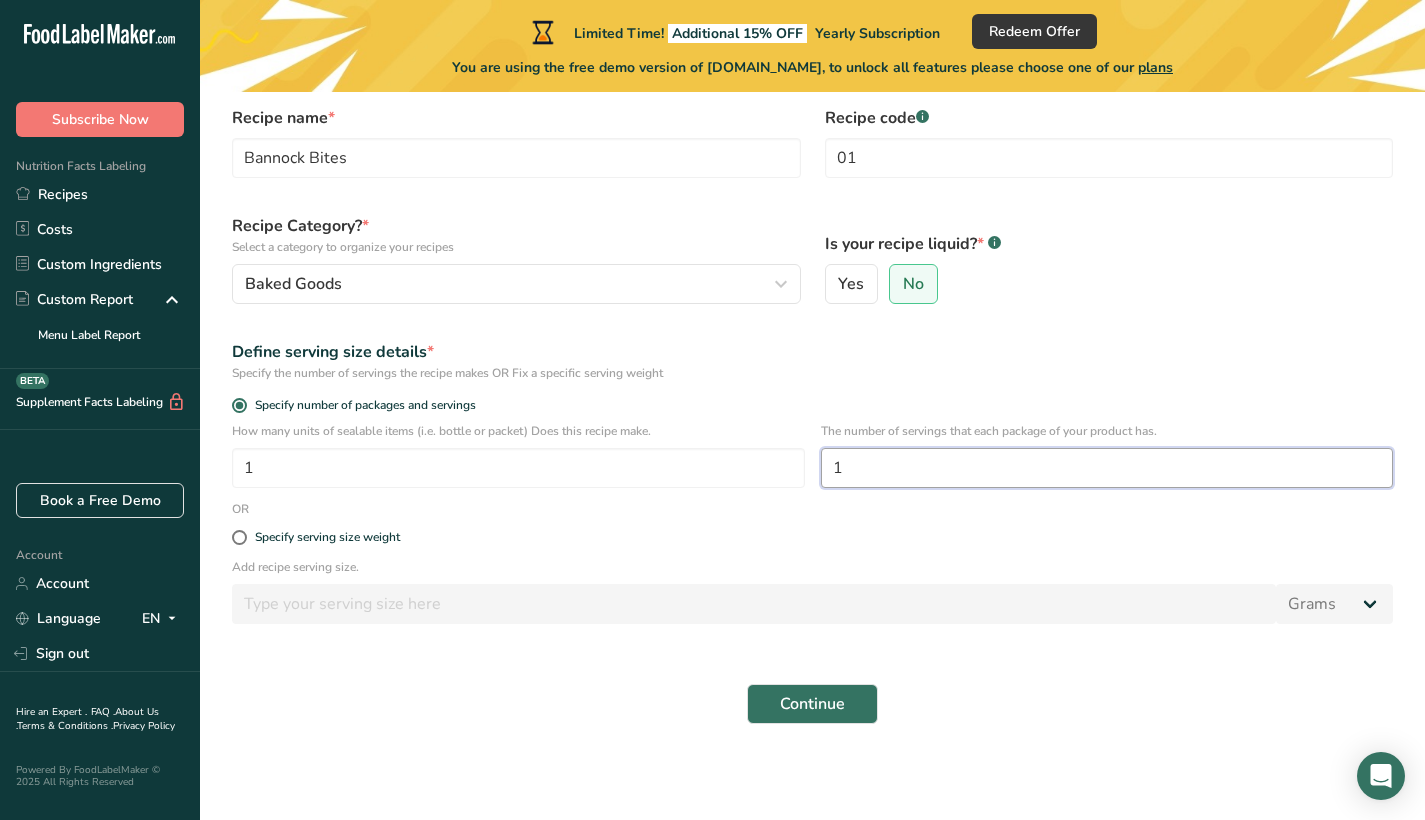click on "1" at bounding box center (1107, 468) 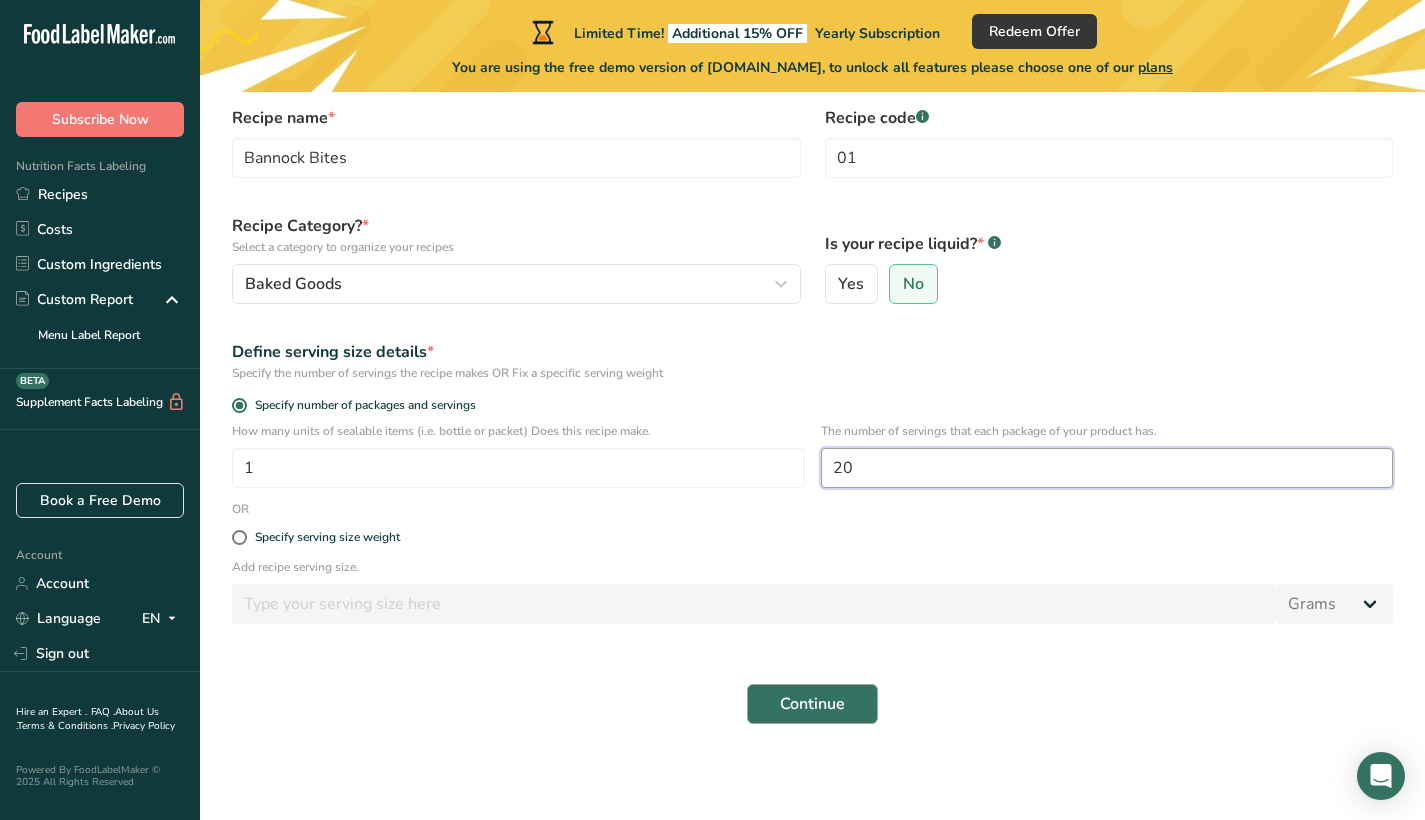 type on "20" 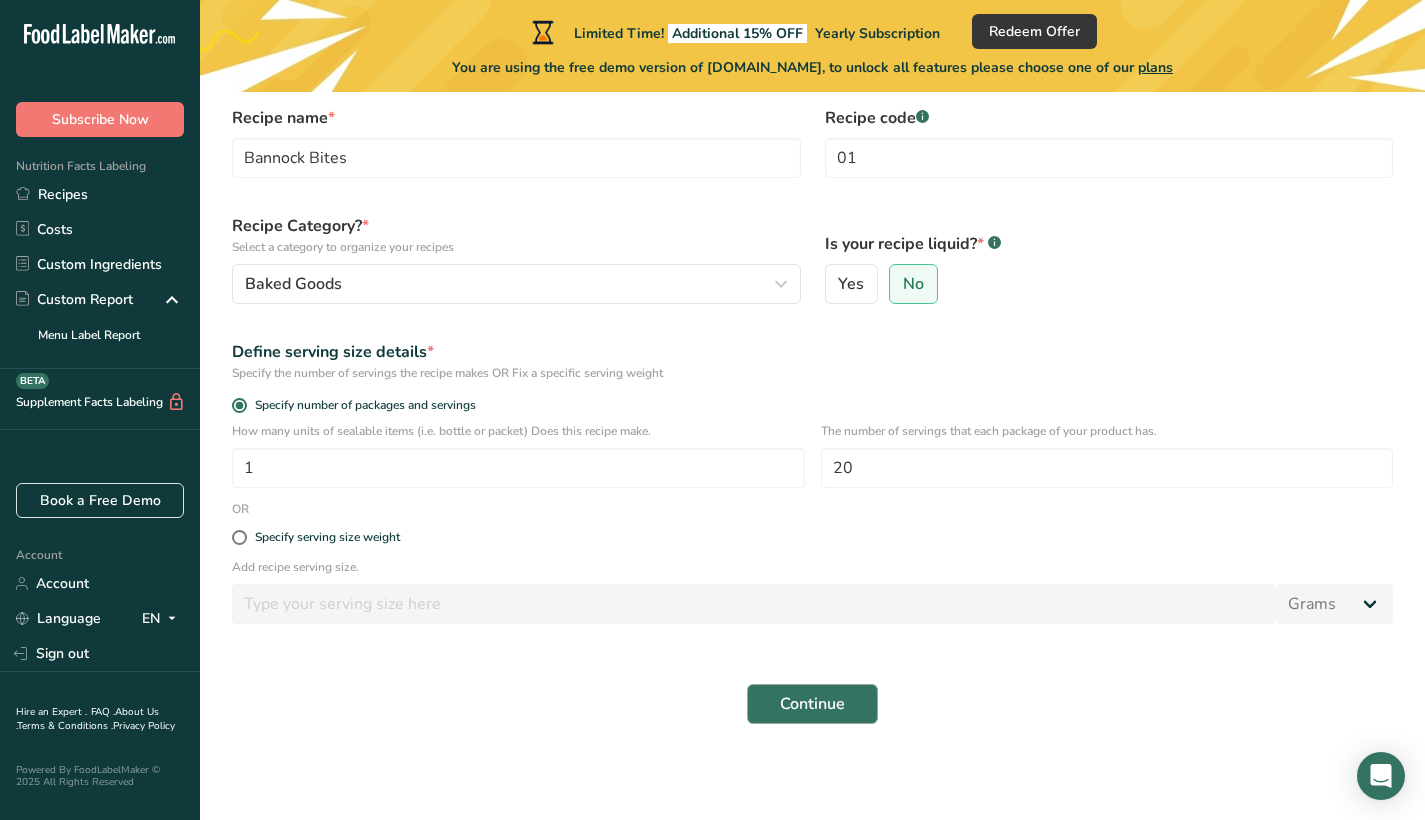 click on "Continue" at bounding box center [812, 704] 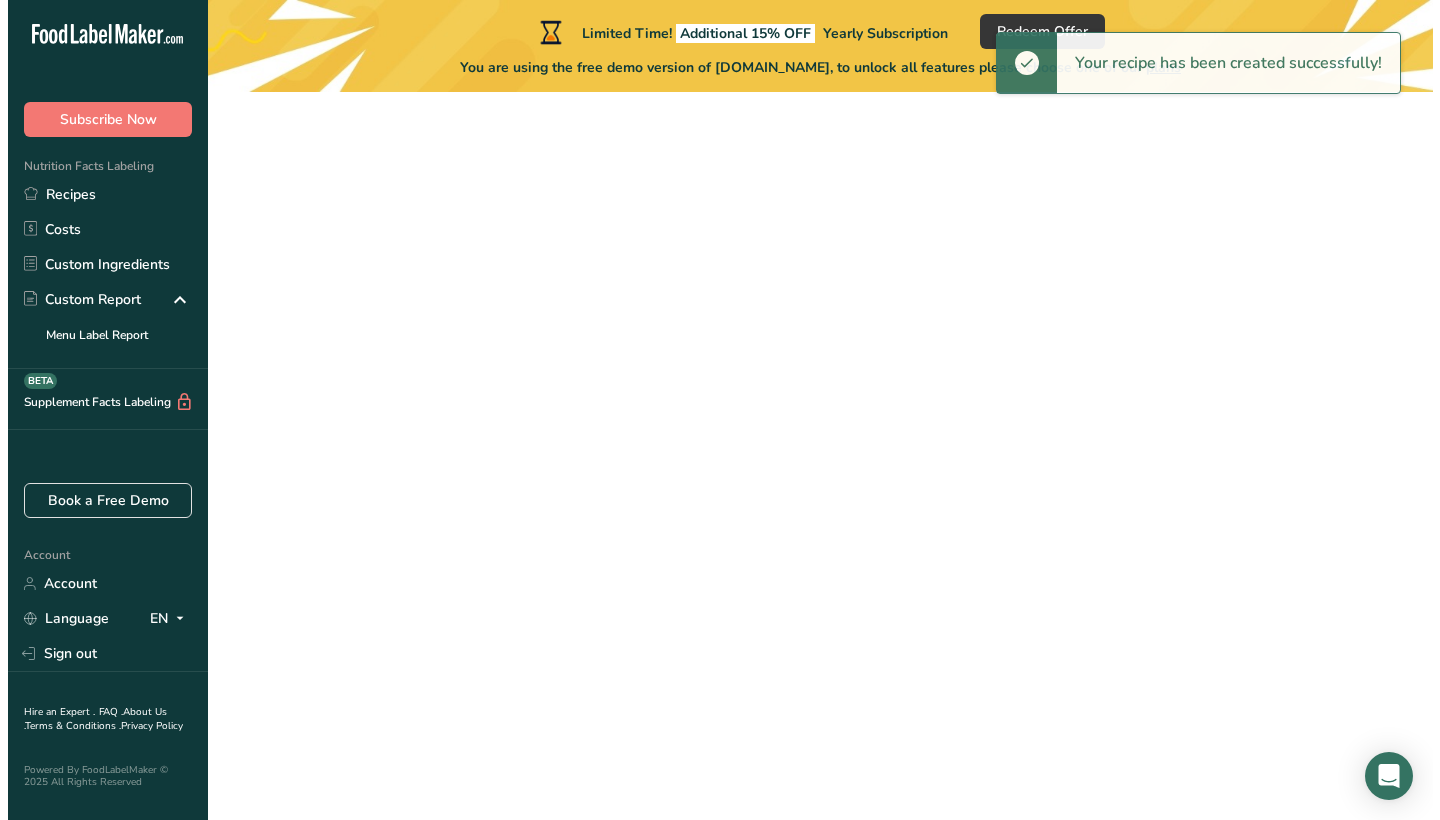 scroll, scrollTop: 0, scrollLeft: 0, axis: both 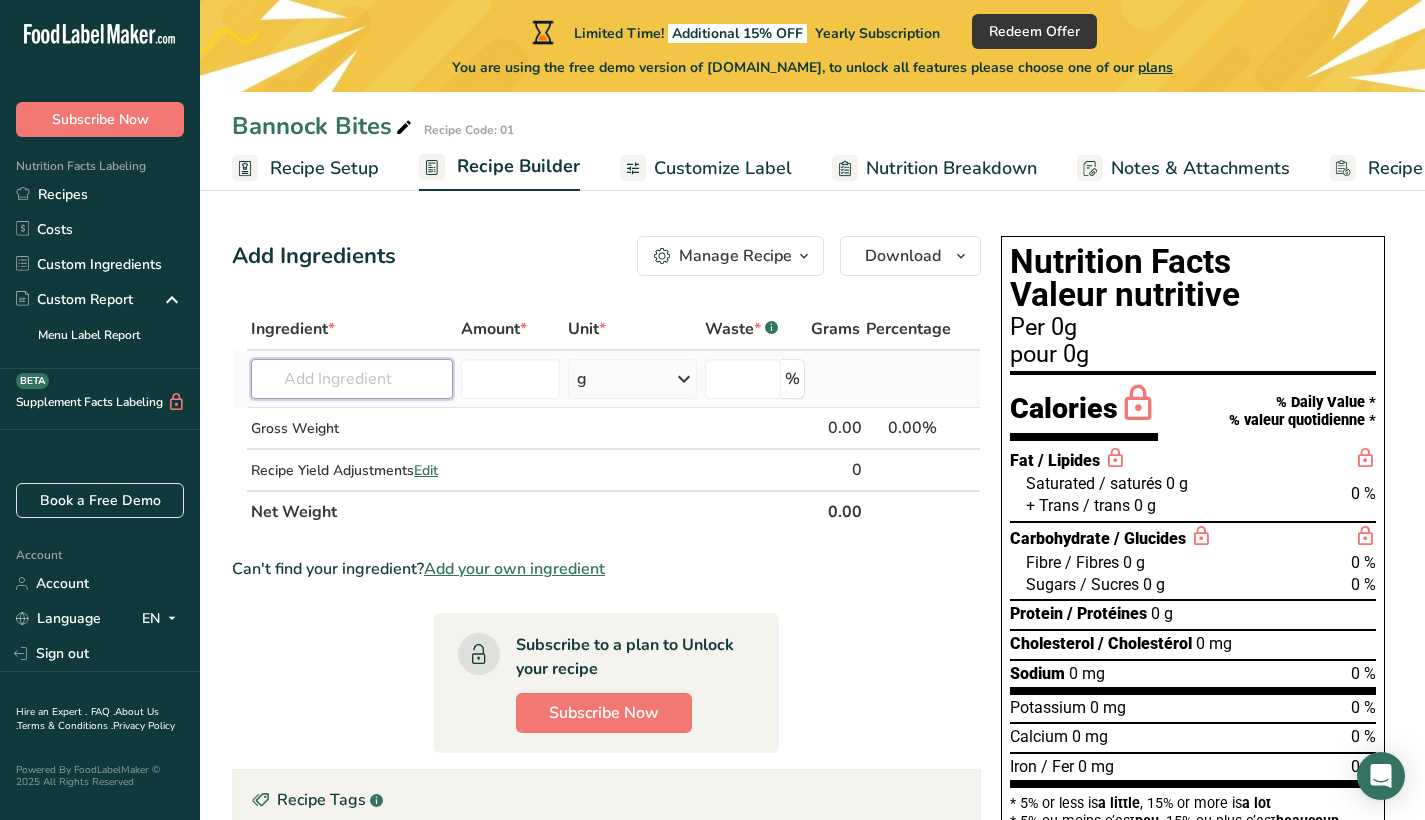 click at bounding box center (352, 379) 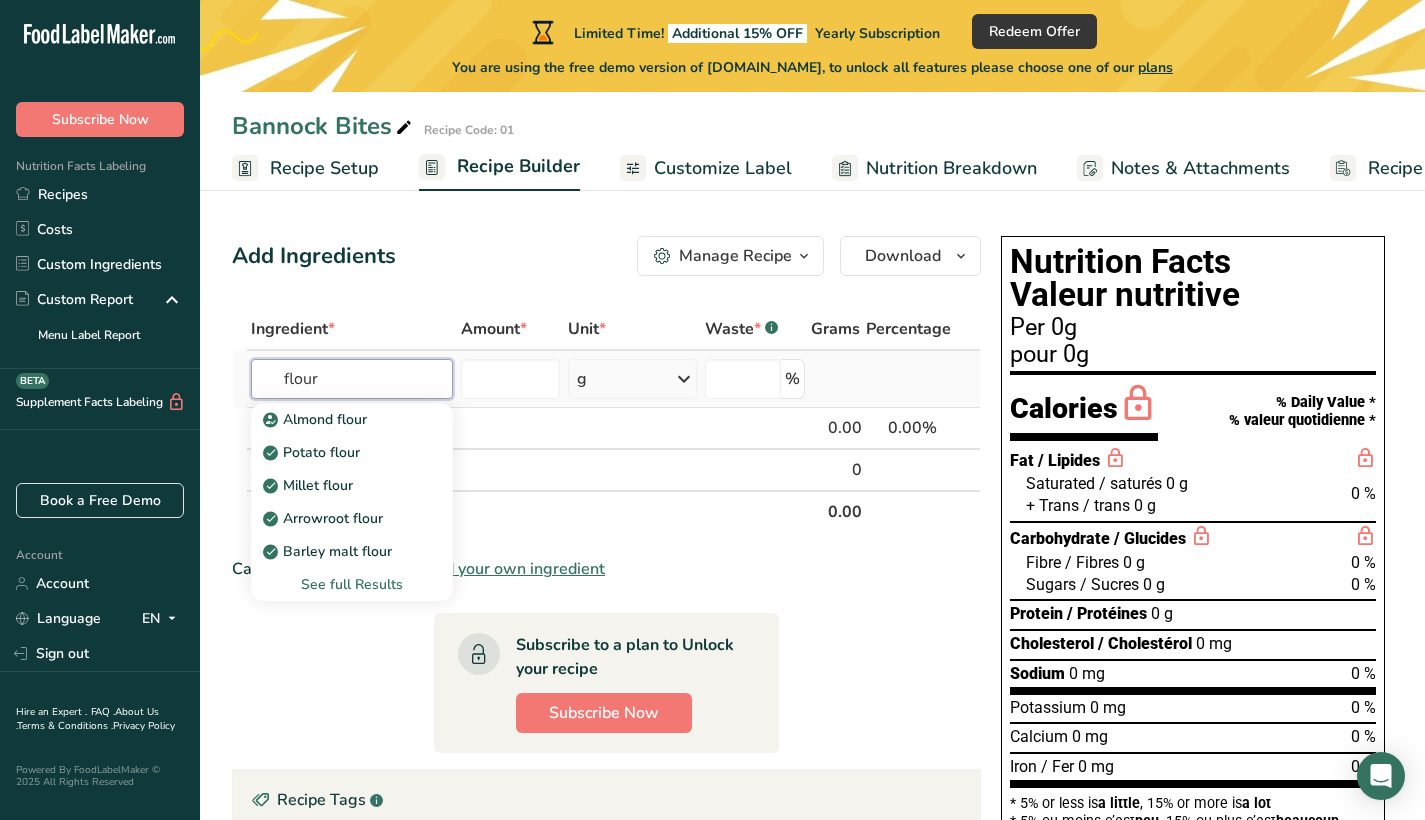 type on "flour" 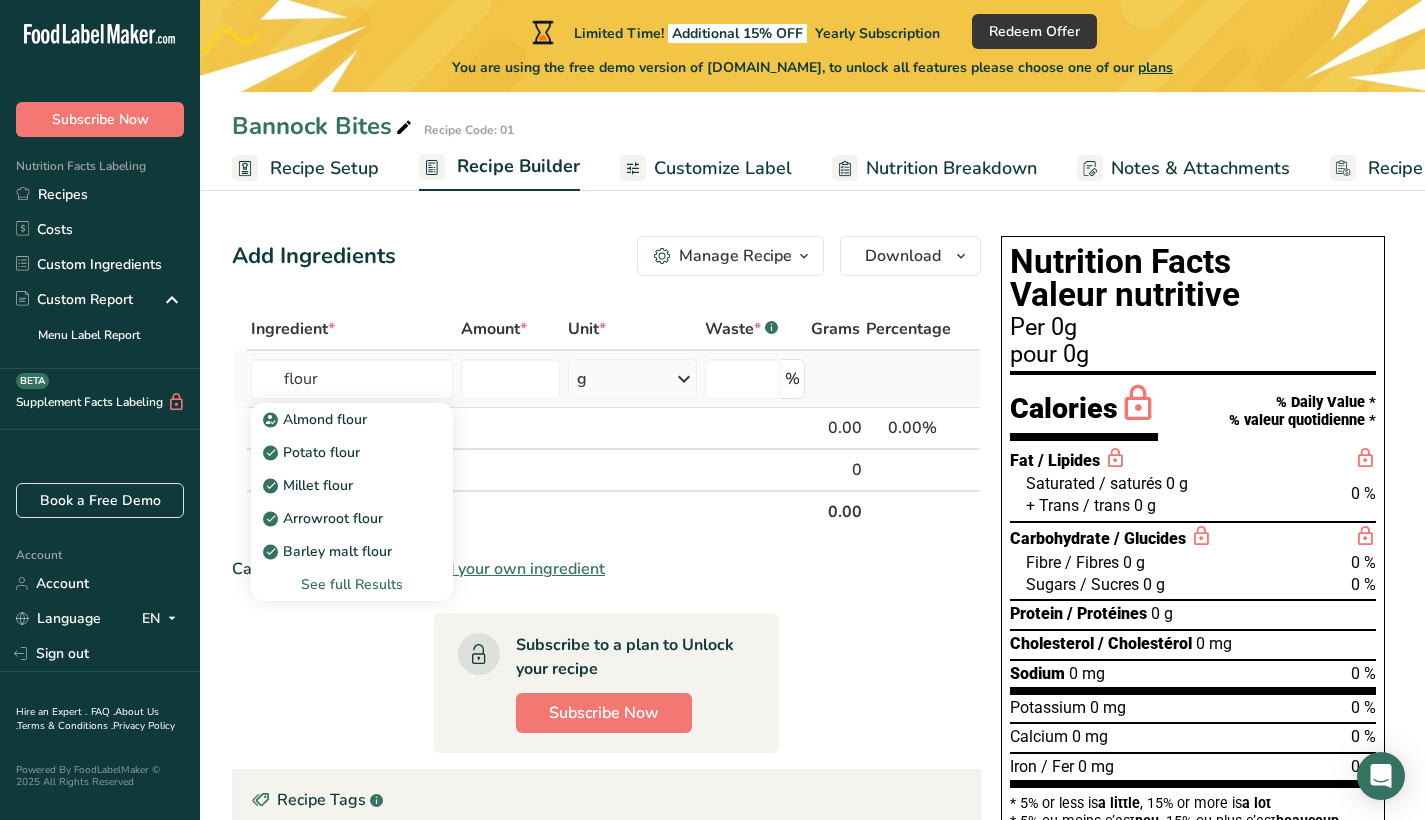 type 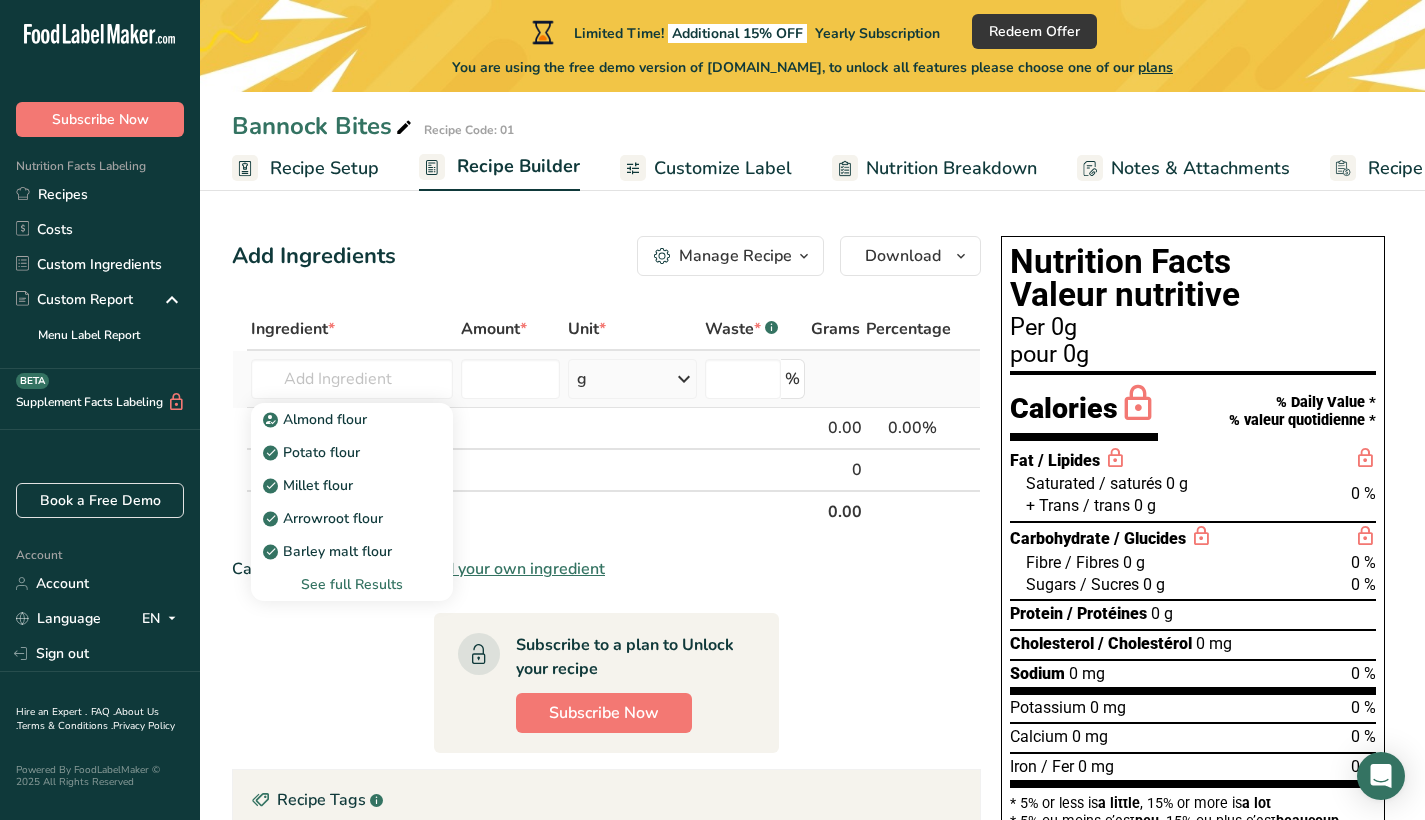click on "See full Results" at bounding box center [352, 584] 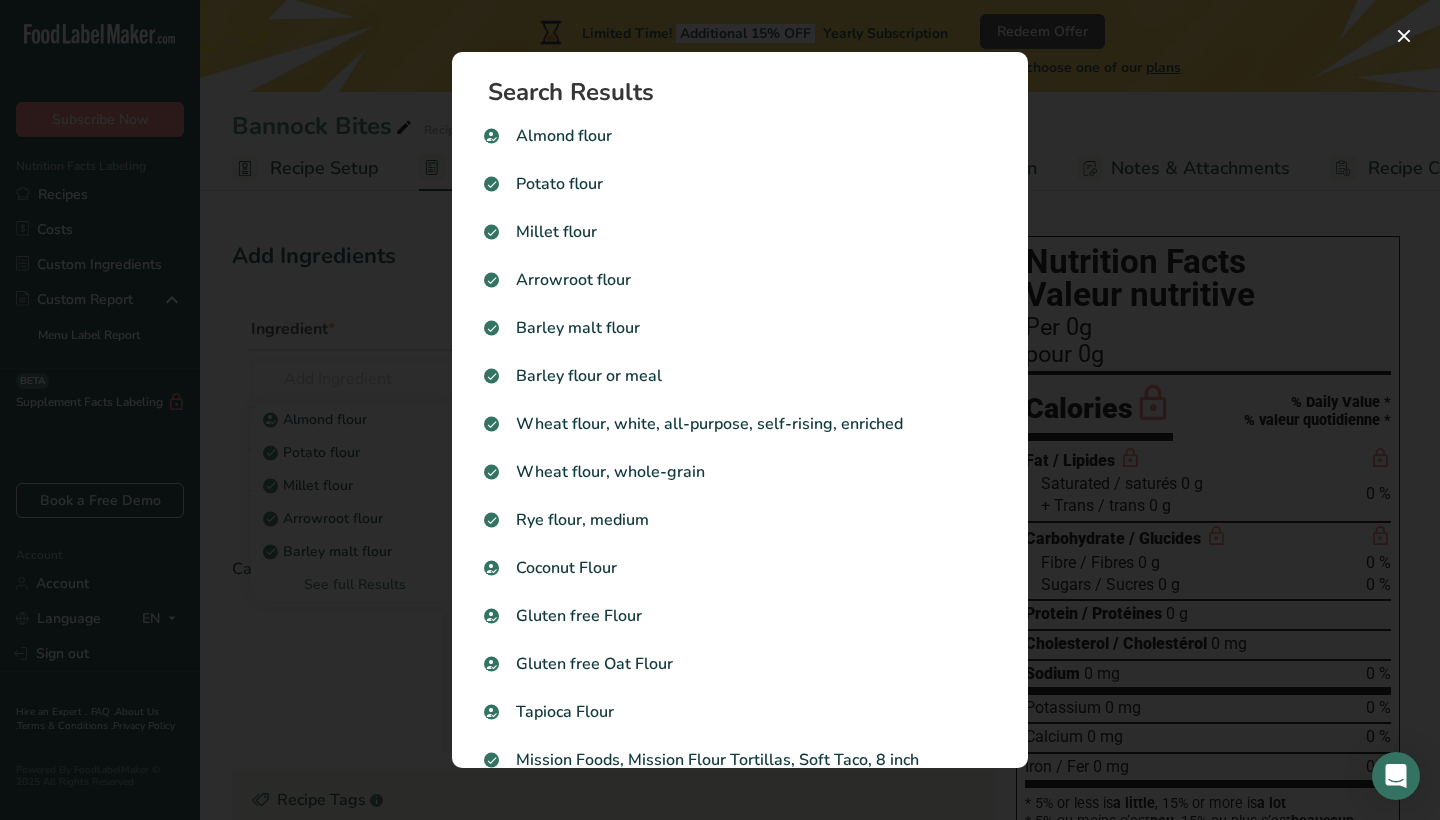 drag, startPoint x: 1028, startPoint y: 169, endPoint x: 1025, endPoint y: 190, distance: 21.213203 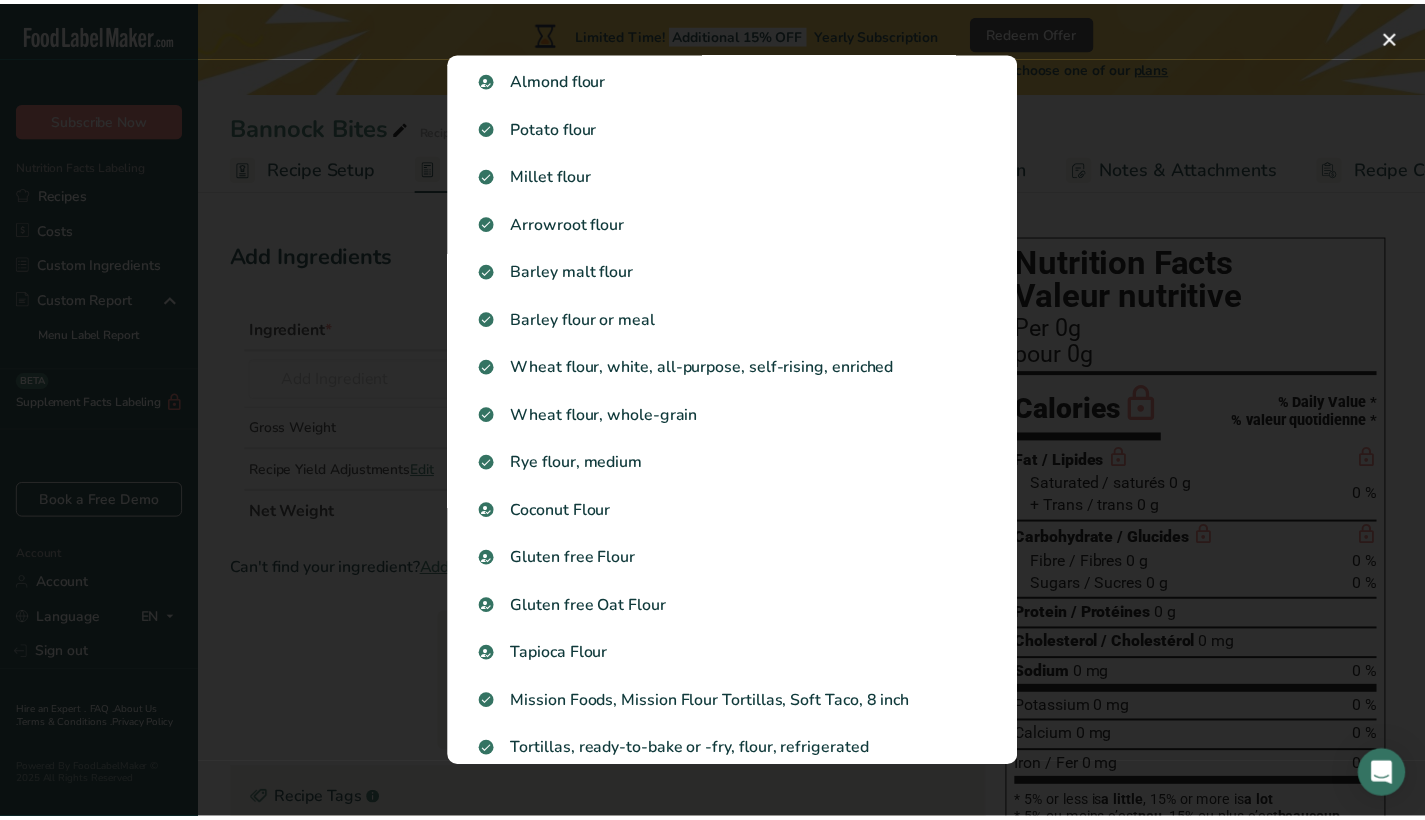 scroll, scrollTop: 85, scrollLeft: 0, axis: vertical 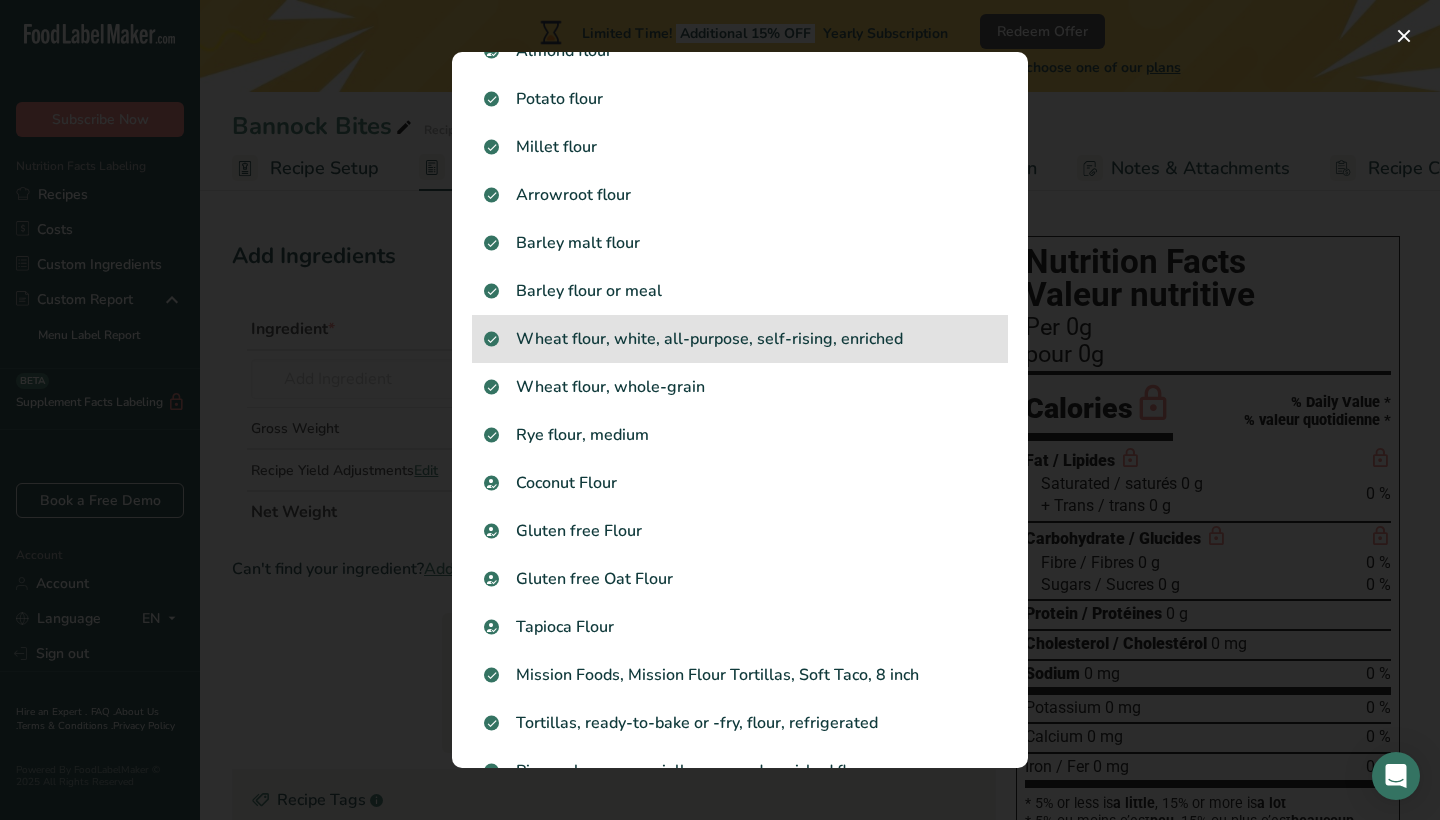 click on "Wheat flour, white, all-purpose, self-rising, enriched" at bounding box center [740, 339] 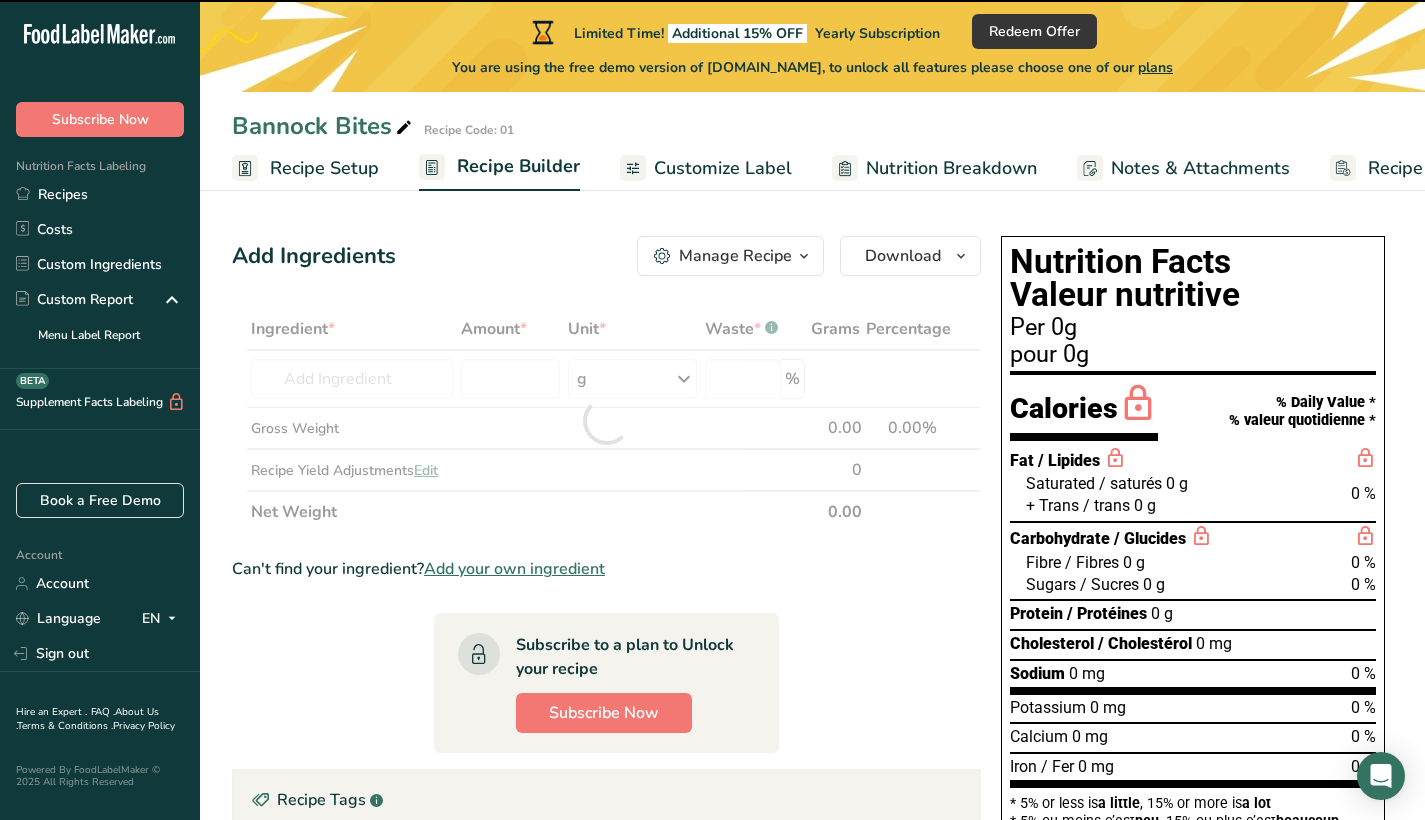 type on "0" 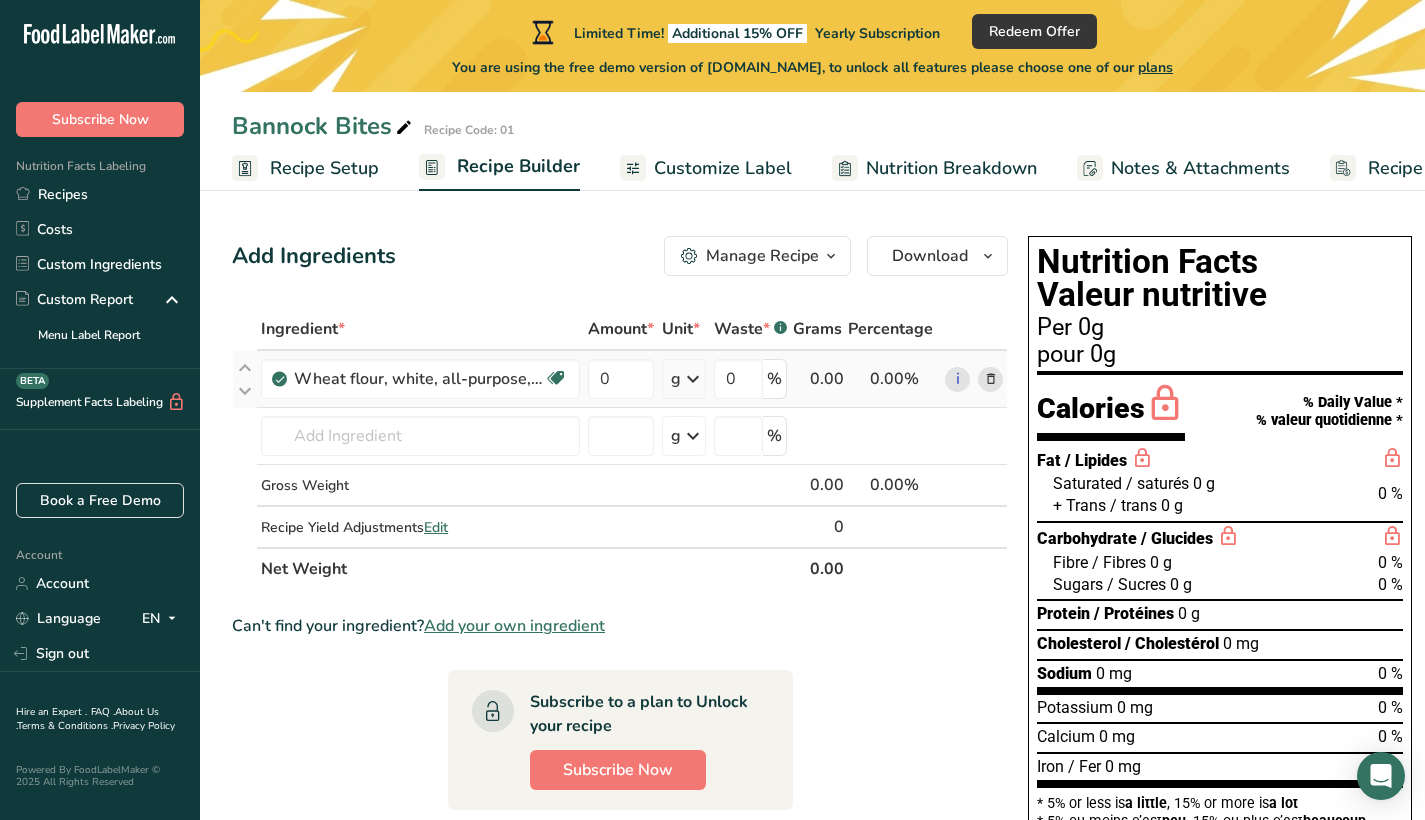 click at bounding box center [693, 379] 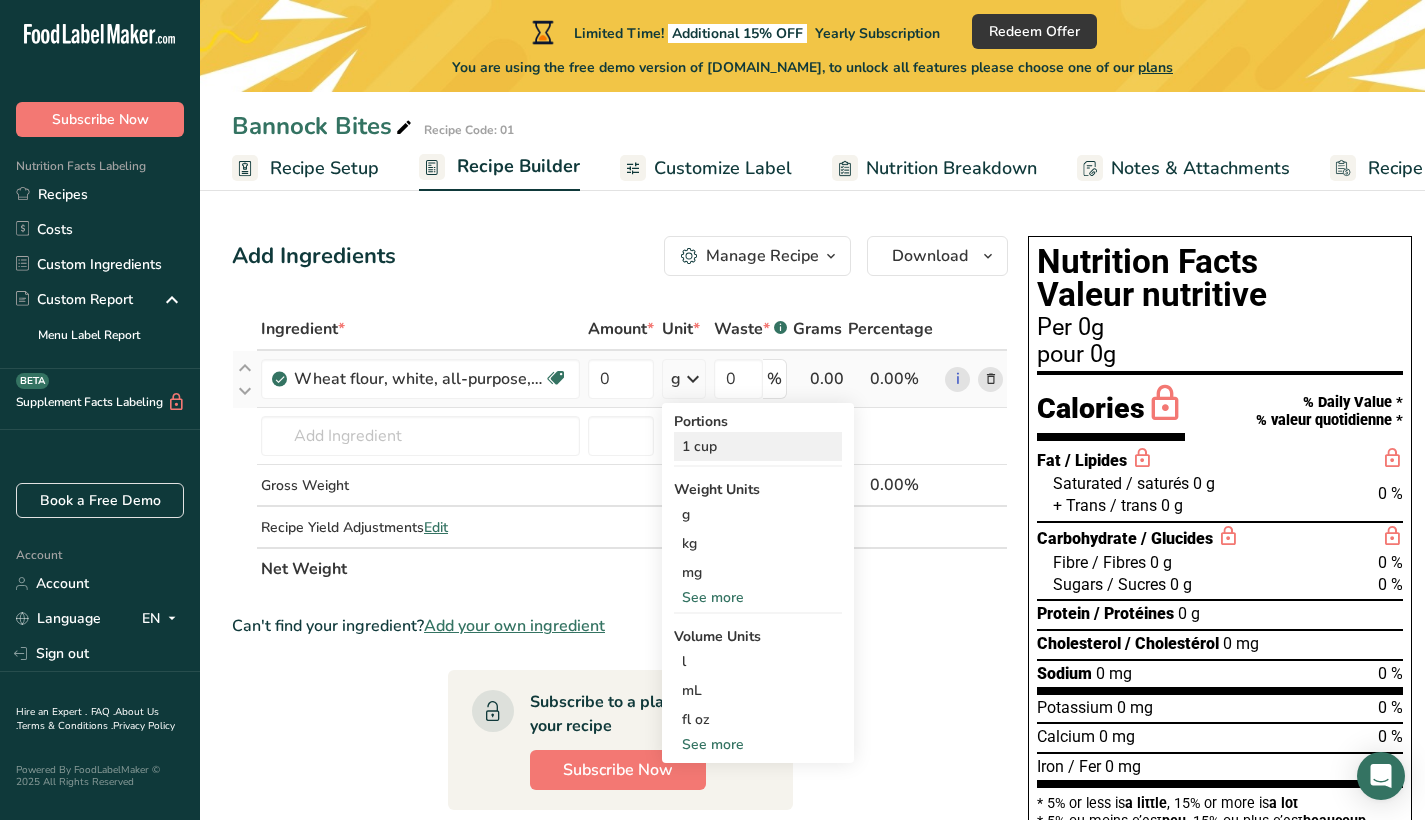 click on "1 cup" at bounding box center [758, 446] 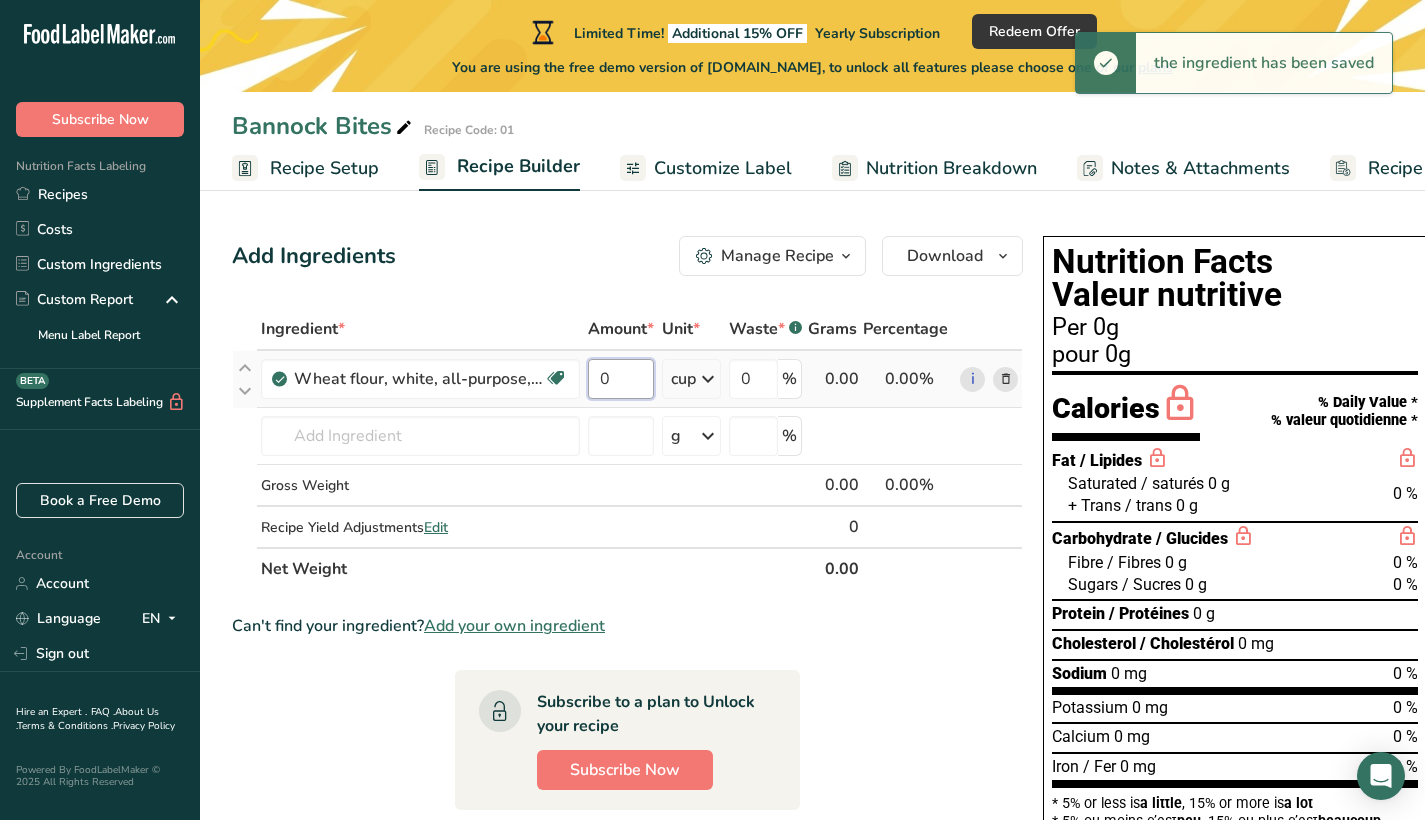 click on "0" at bounding box center [621, 379] 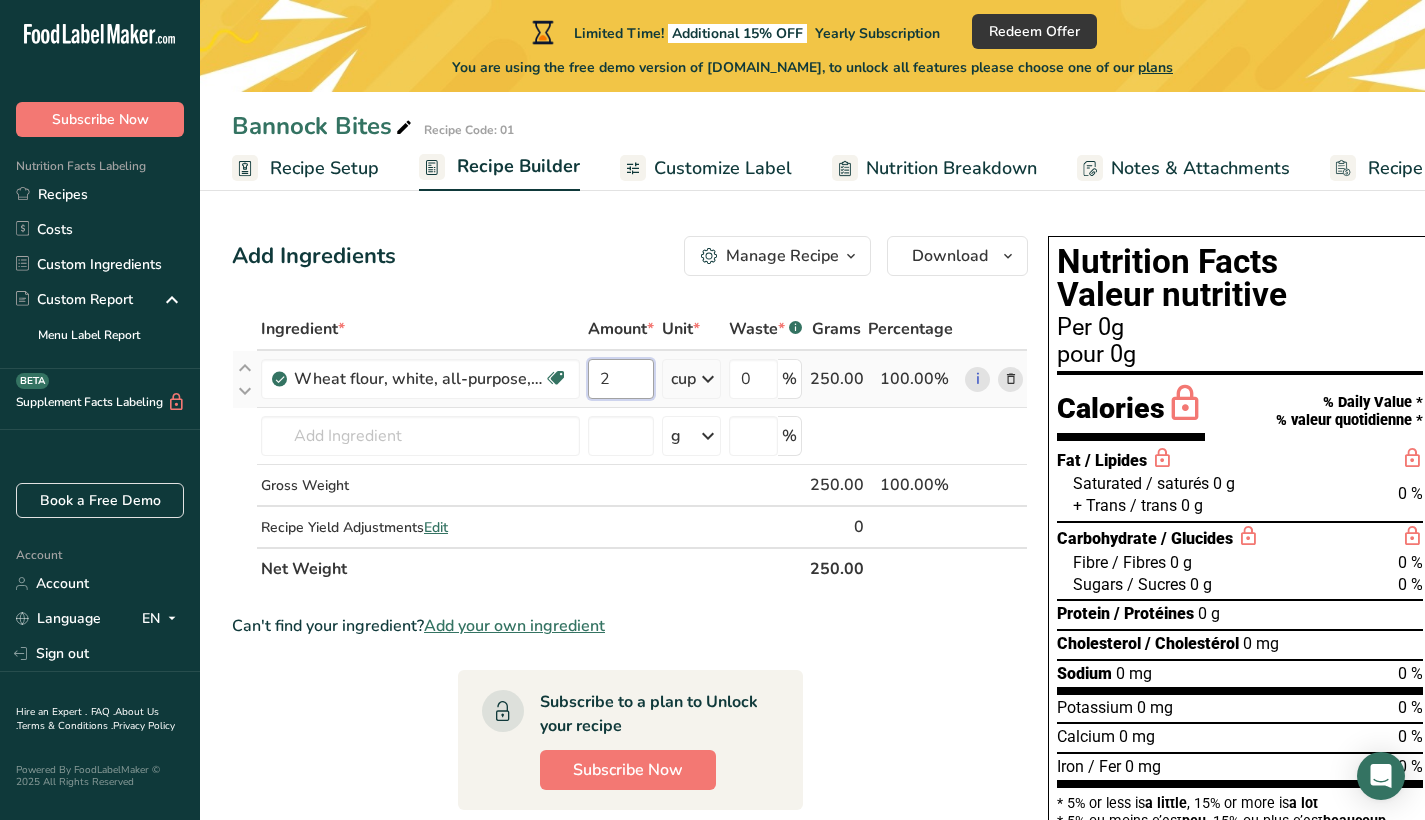 type on "2" 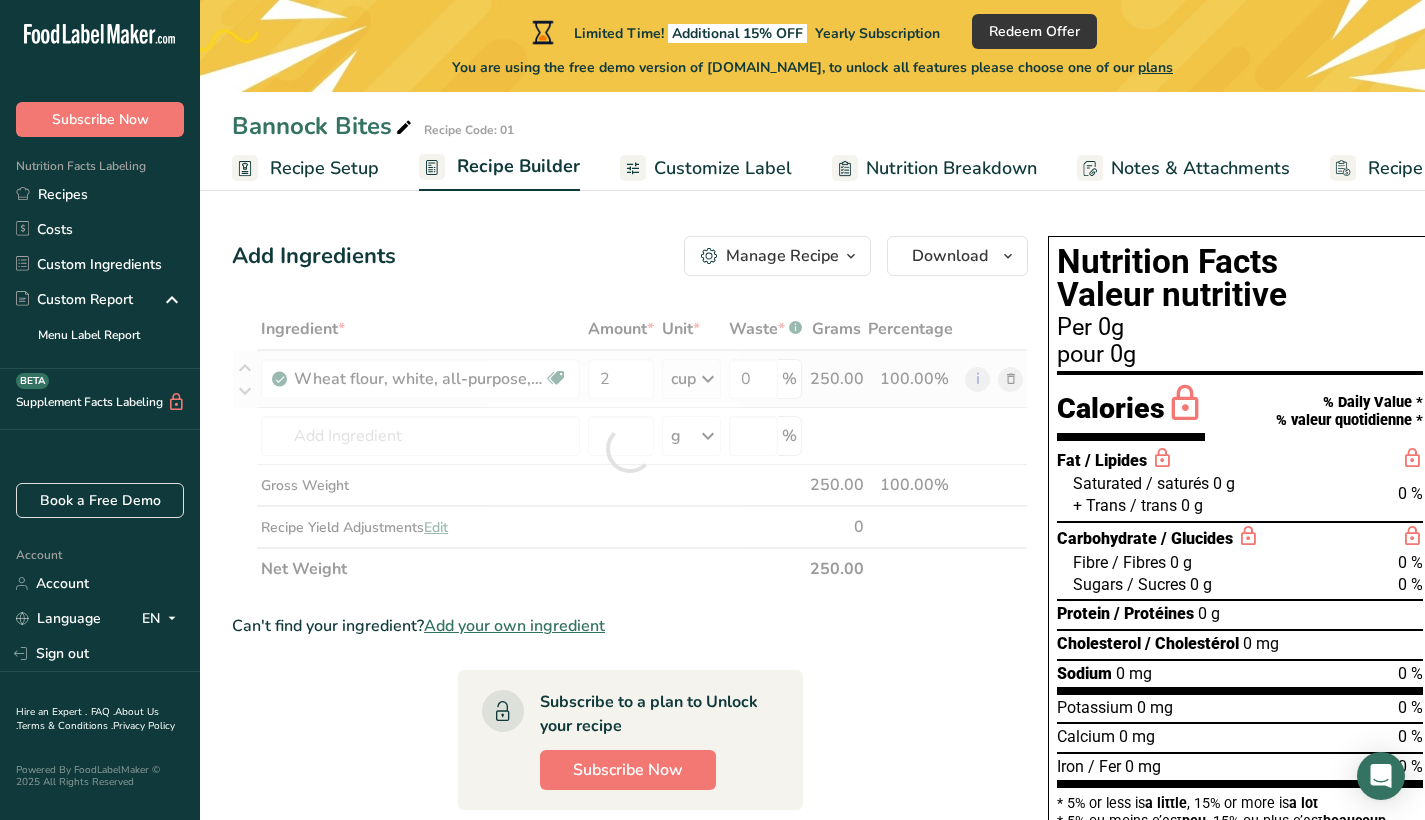 click on "Ingredient *
Amount *
Unit *
Waste *   .a-a{fill:#347362;}.b-a{fill:#fff;}          Grams
Percentage
Wheat flour, white, all-purpose, self-rising, enriched
Dairy free
Vegan
Vegetarian
Soy free
2
cup
Portions
1 cup
Weight Units
g
kg
mg
See more
Volume Units
l
Volume units require a density conversion. If you know your ingredient's density enter it below. Otherwise, click on "RIA" our AI Regulatory bot - she will be able to help you
lb/ft3
g/cm3
Confirm
mL
lb/ft3
fl oz" at bounding box center (630, 449) 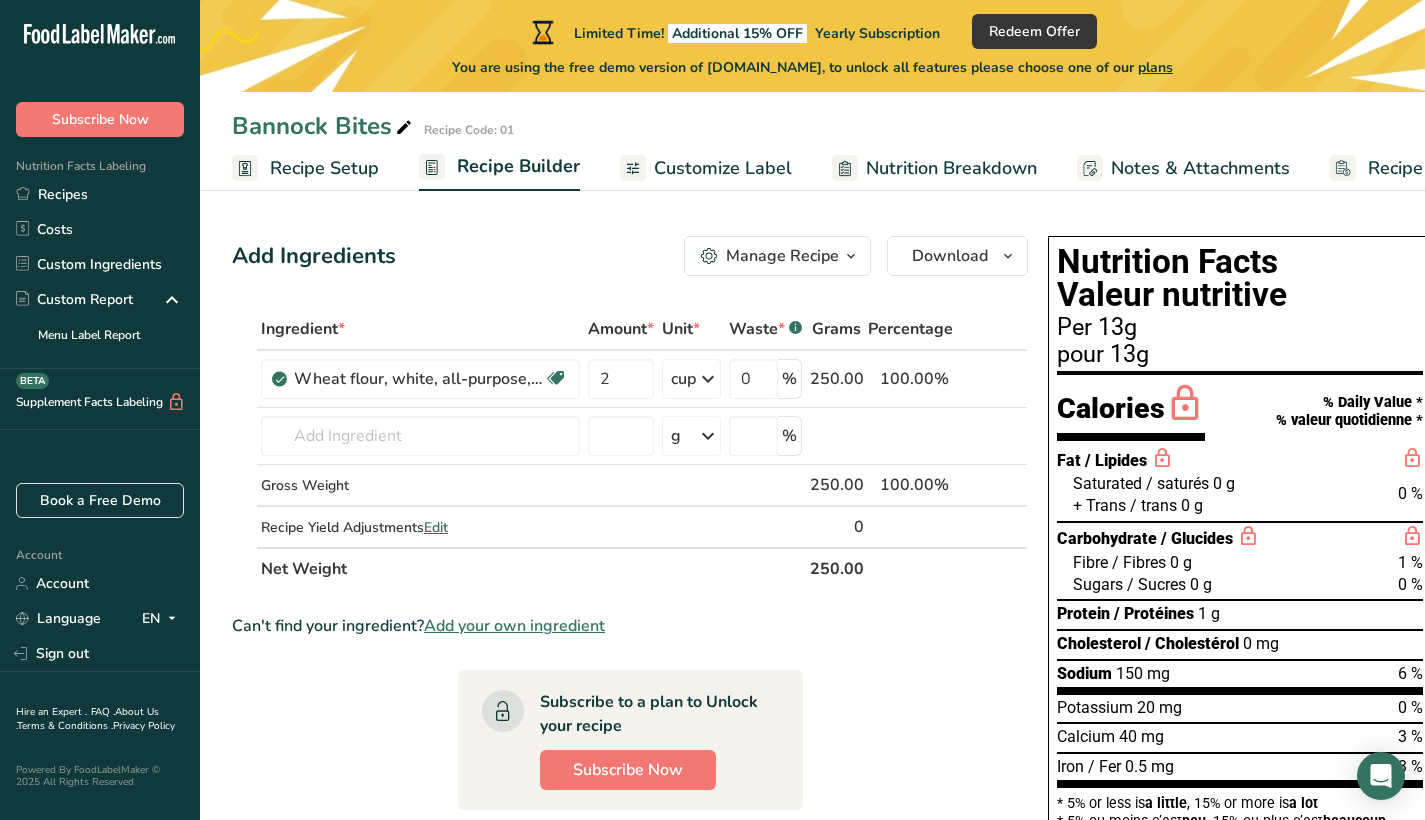 click at bounding box center [851, 256] 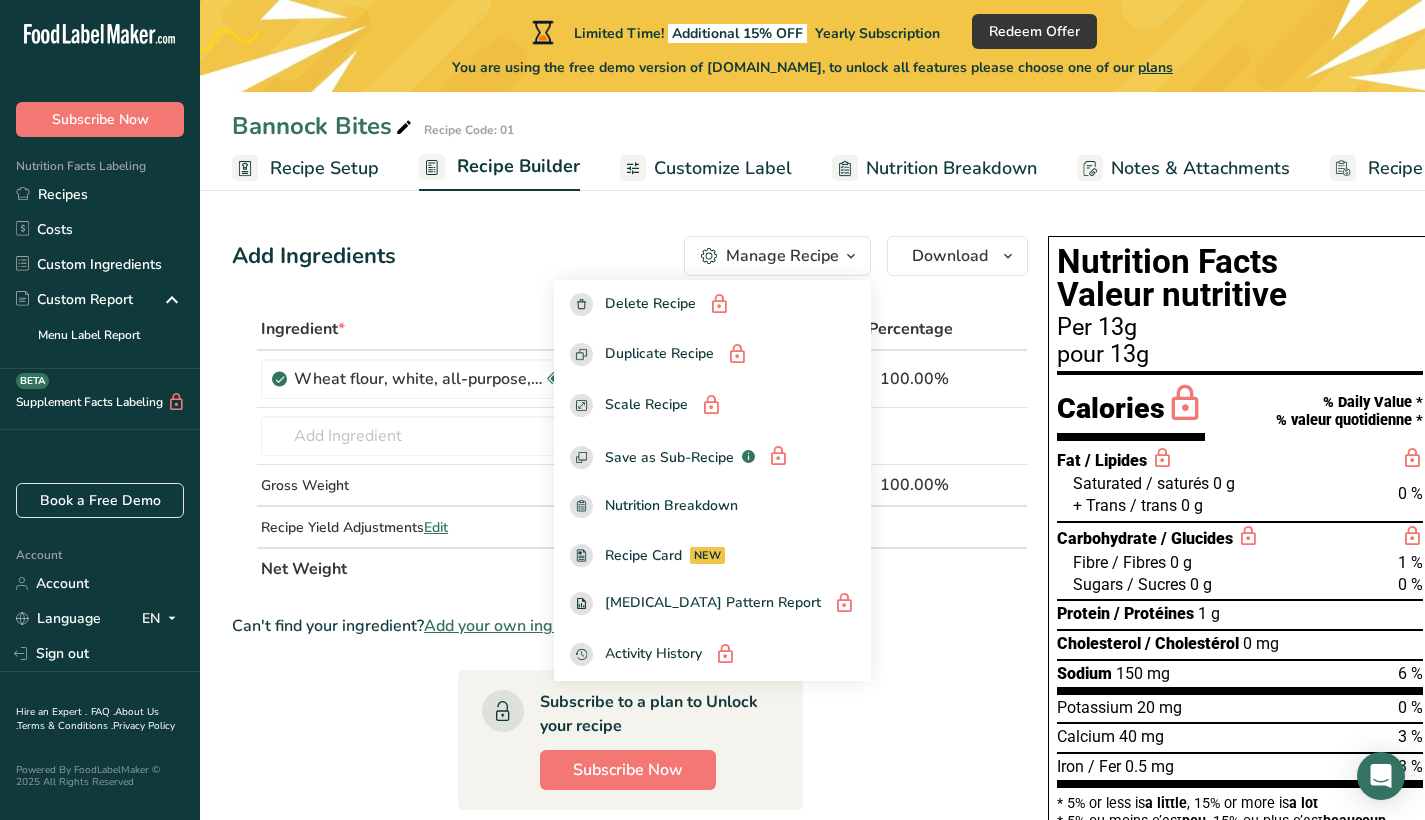 click on "Ingredient *
Amount *
Unit *
Waste *   .a-a{fill:#347362;}.b-a{fill:#fff;}          Grams
Percentage
Wheat flour, white, all-purpose, self-rising, enriched
Dairy free
Vegan
Vegetarian
Soy free
2
cup
Portions
1 cup
Weight Units
g
kg
mg
See more
Volume Units
l
Volume units require a density conversion. If you know your ingredient's density enter it below. Otherwise, click on "RIA" our AI Regulatory bot - she will be able to help you
lb/ft3
g/cm3
Confirm
mL
lb/ft3" at bounding box center [630, 779] 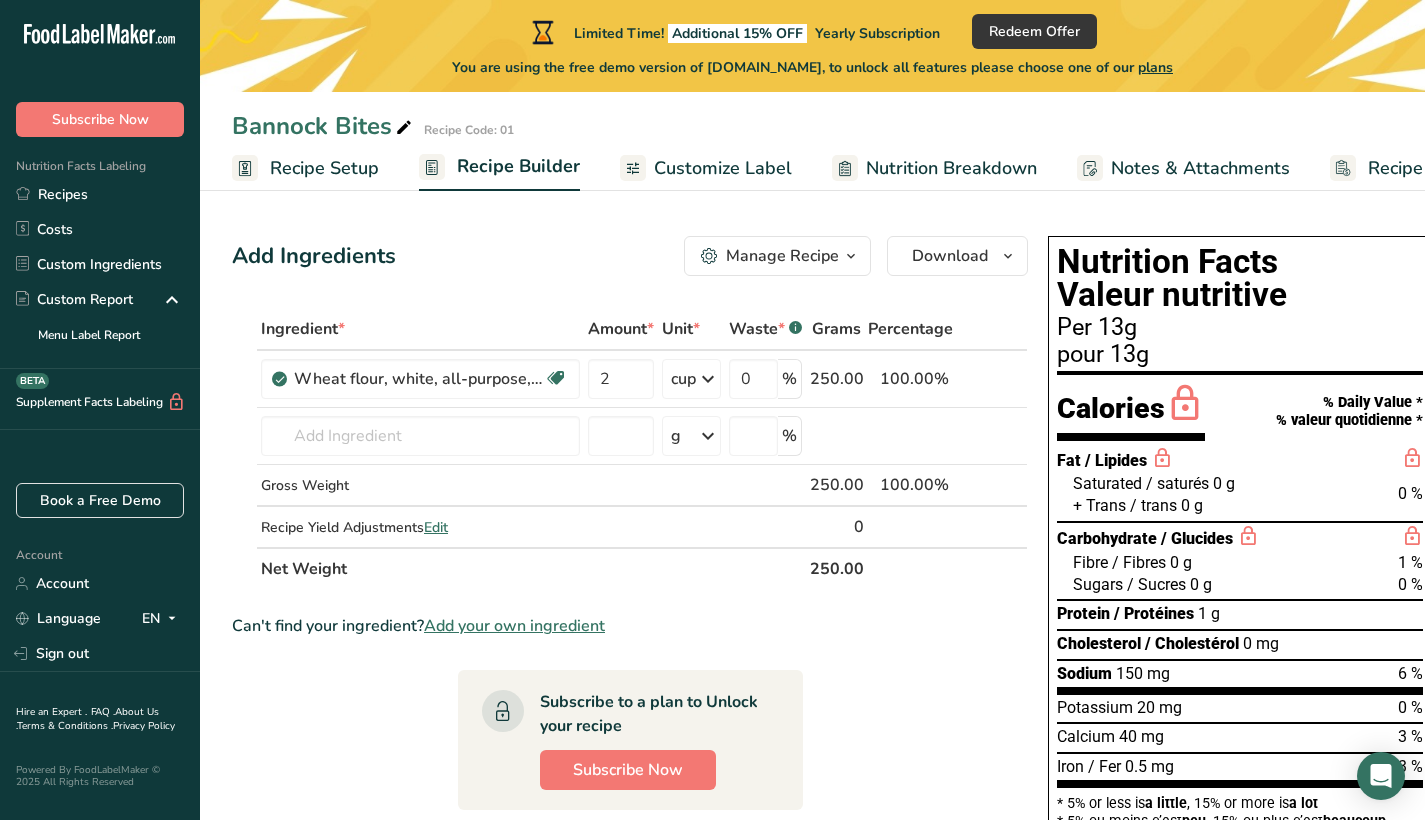 click on "Recipe Setup" at bounding box center (324, 168) 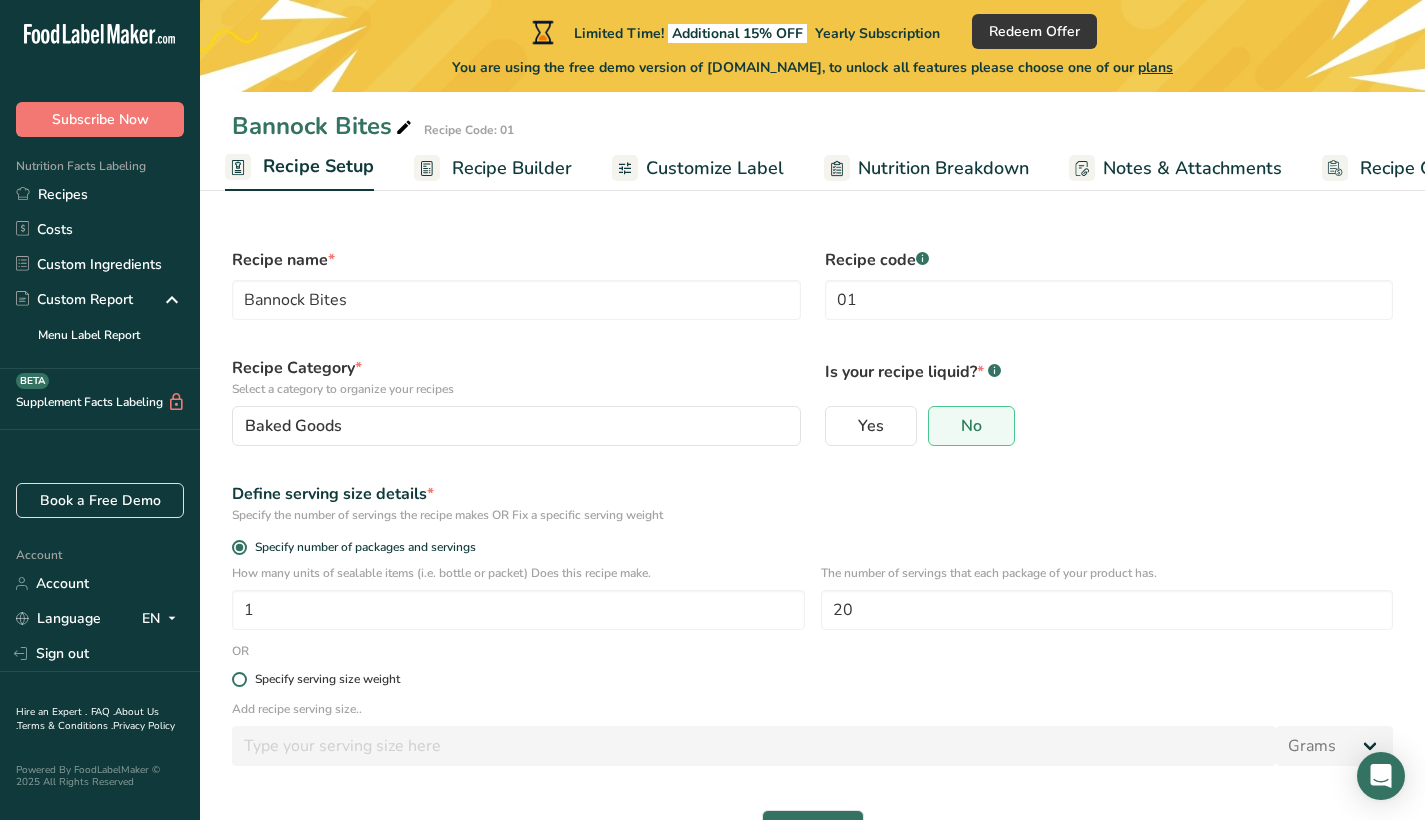 click on "Specify serving size weight" at bounding box center [812, 679] 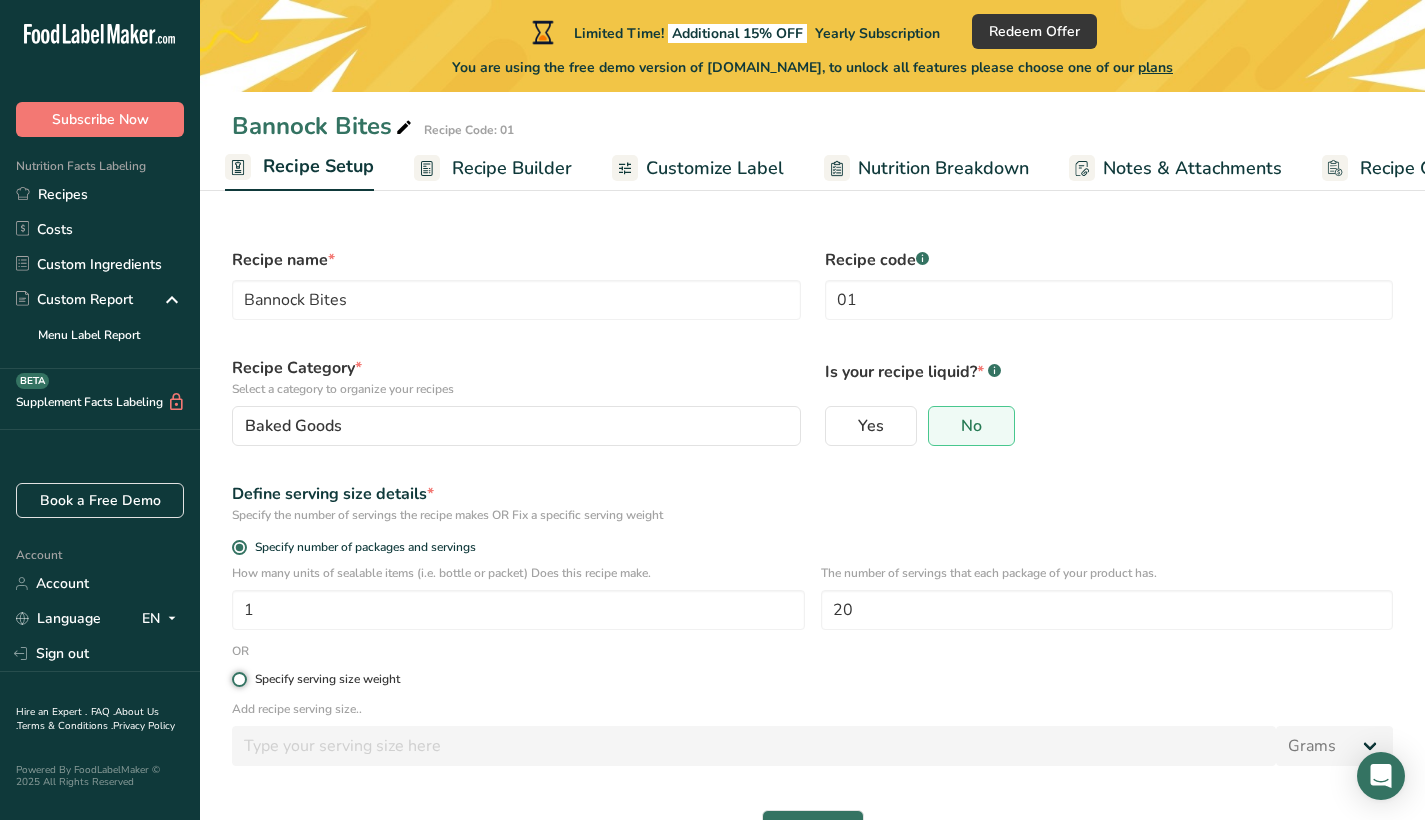 radio on "true" 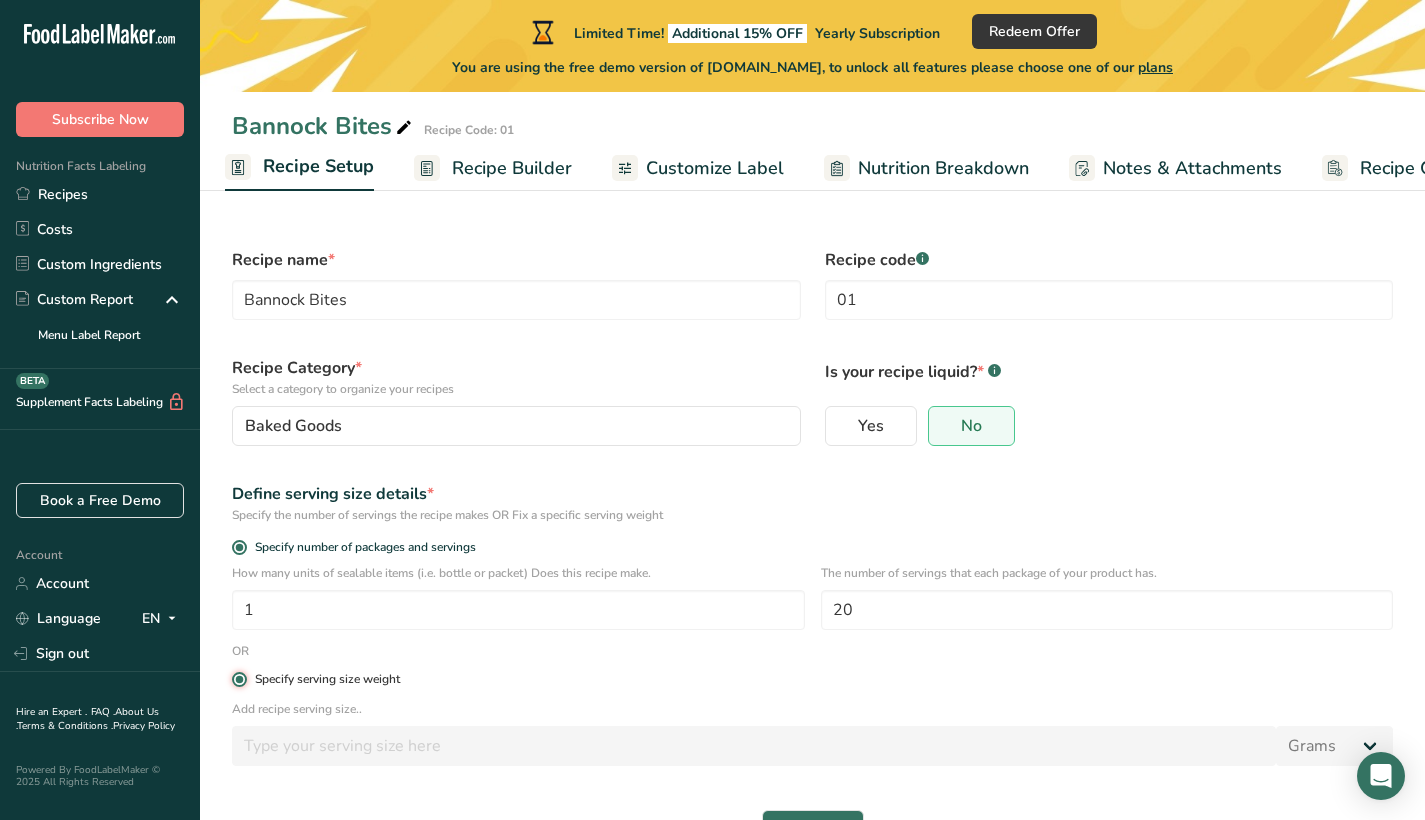 radio on "false" 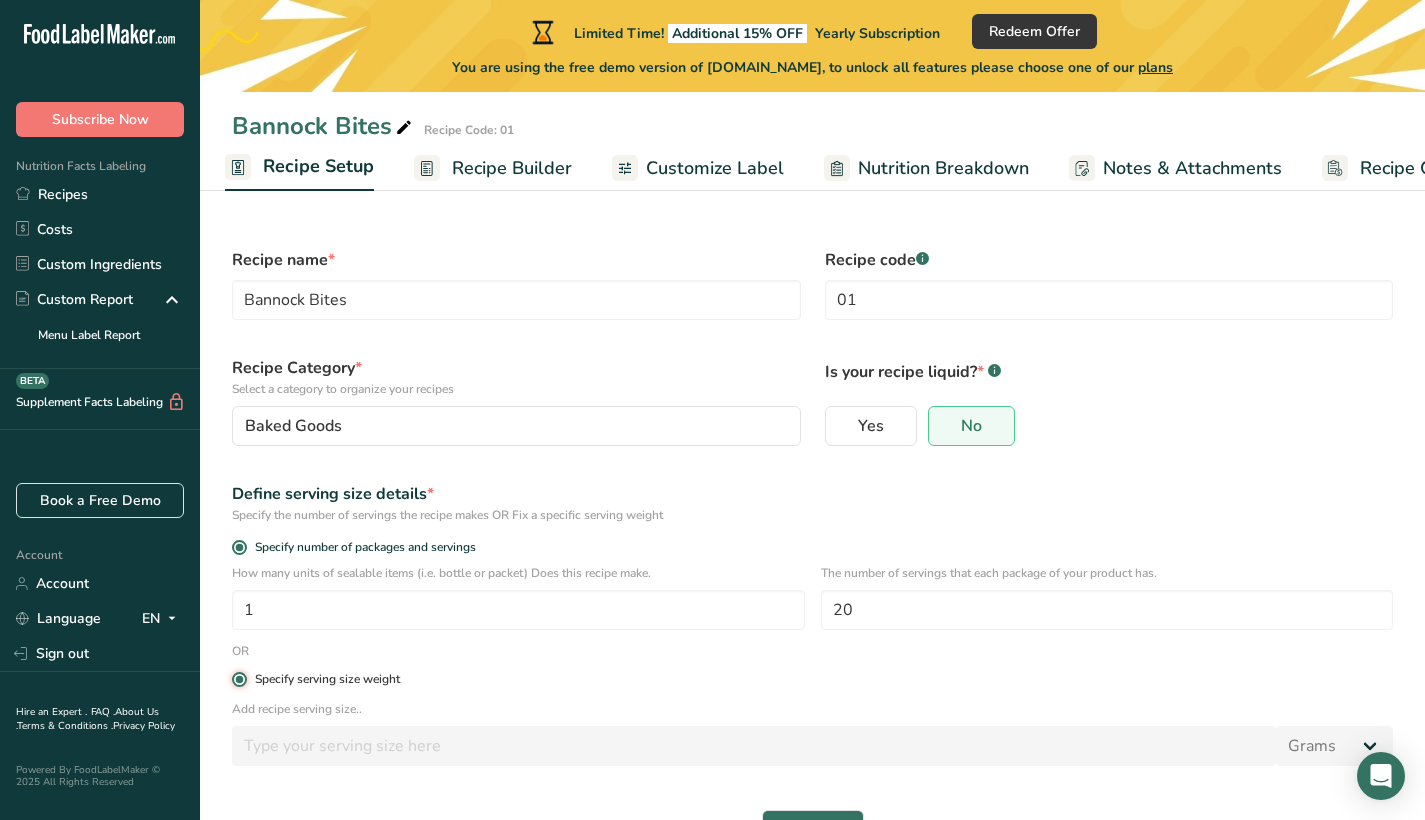 type 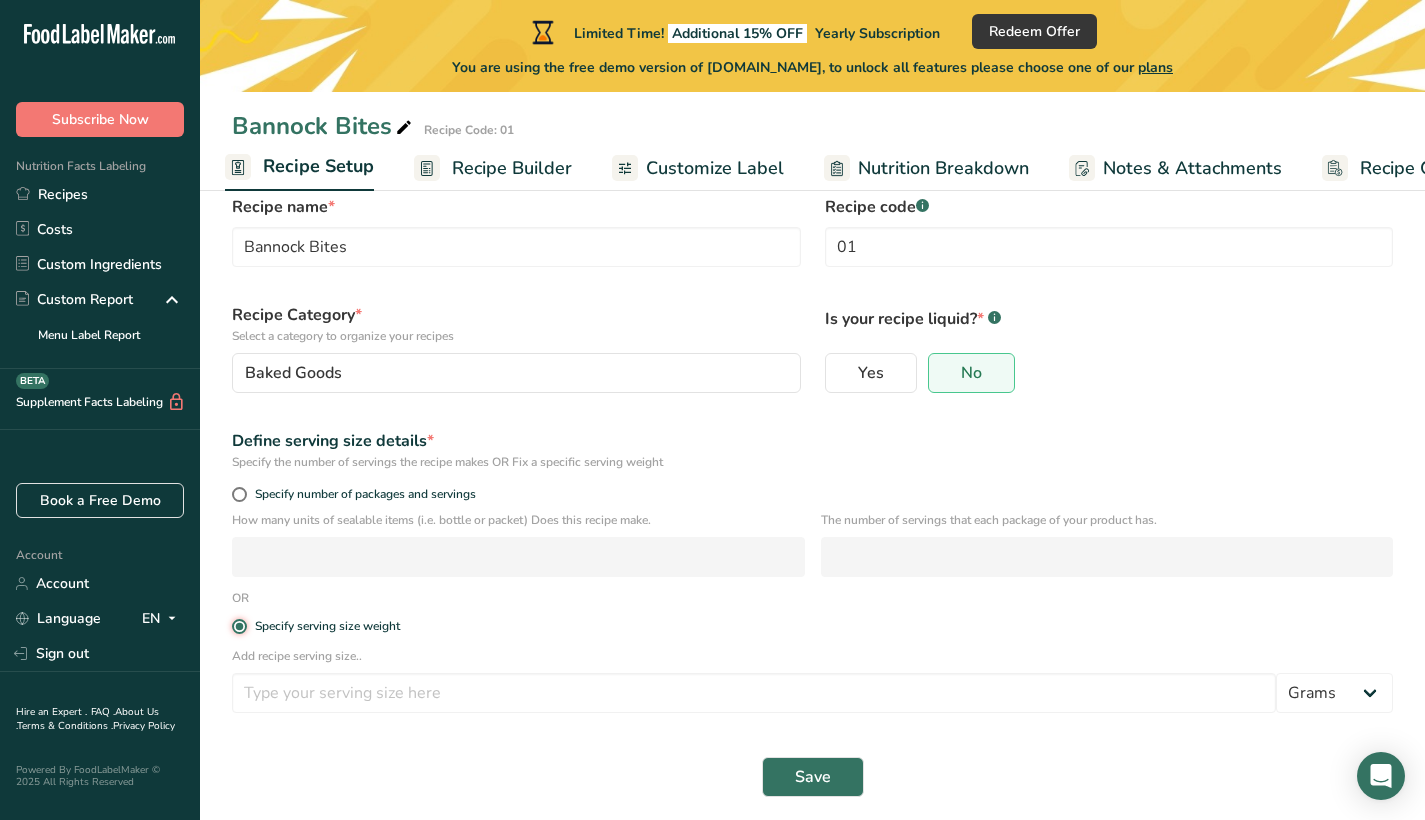 scroll, scrollTop: 62, scrollLeft: 0, axis: vertical 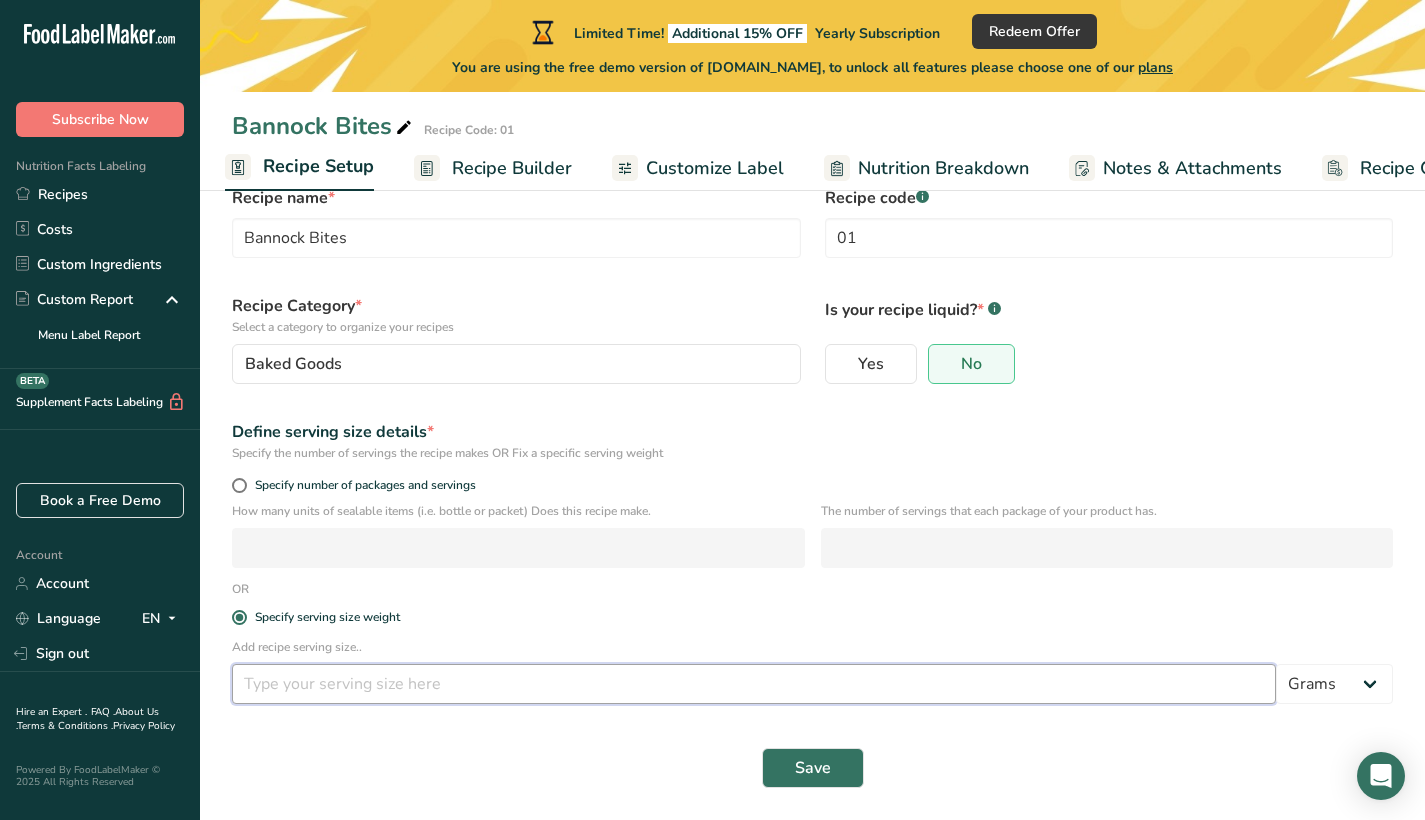 click at bounding box center [754, 684] 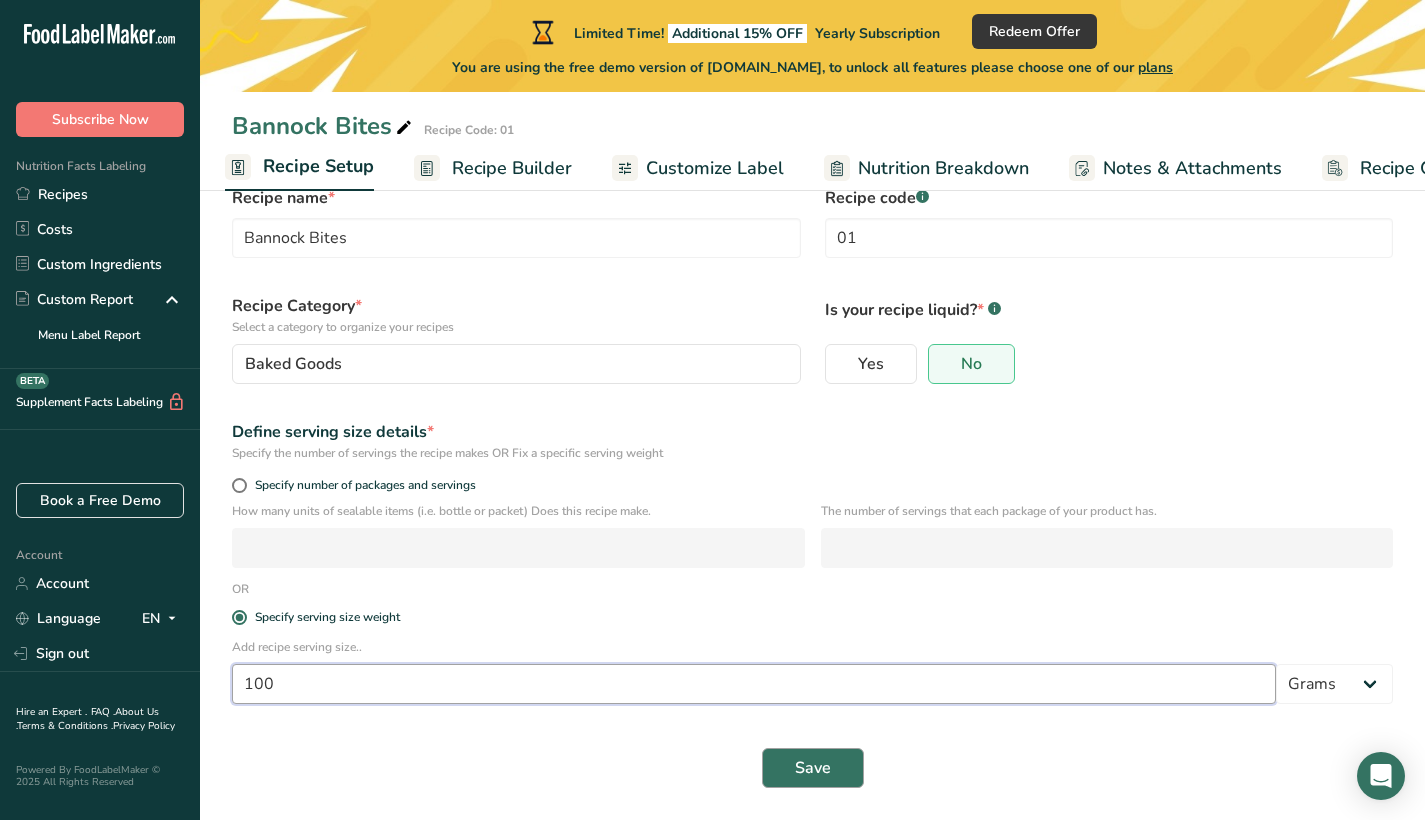 type on "100" 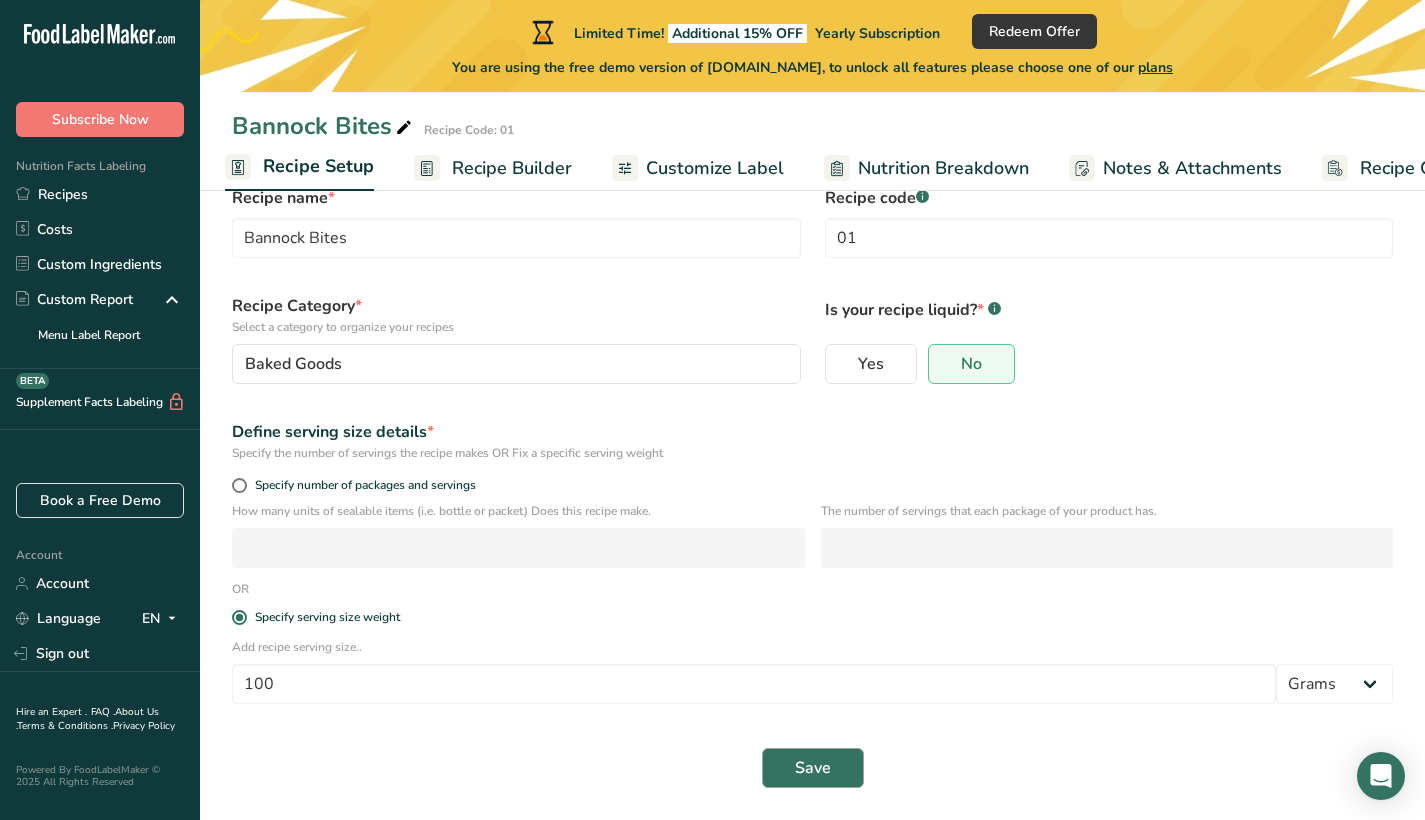 click on "Save" at bounding box center [813, 768] 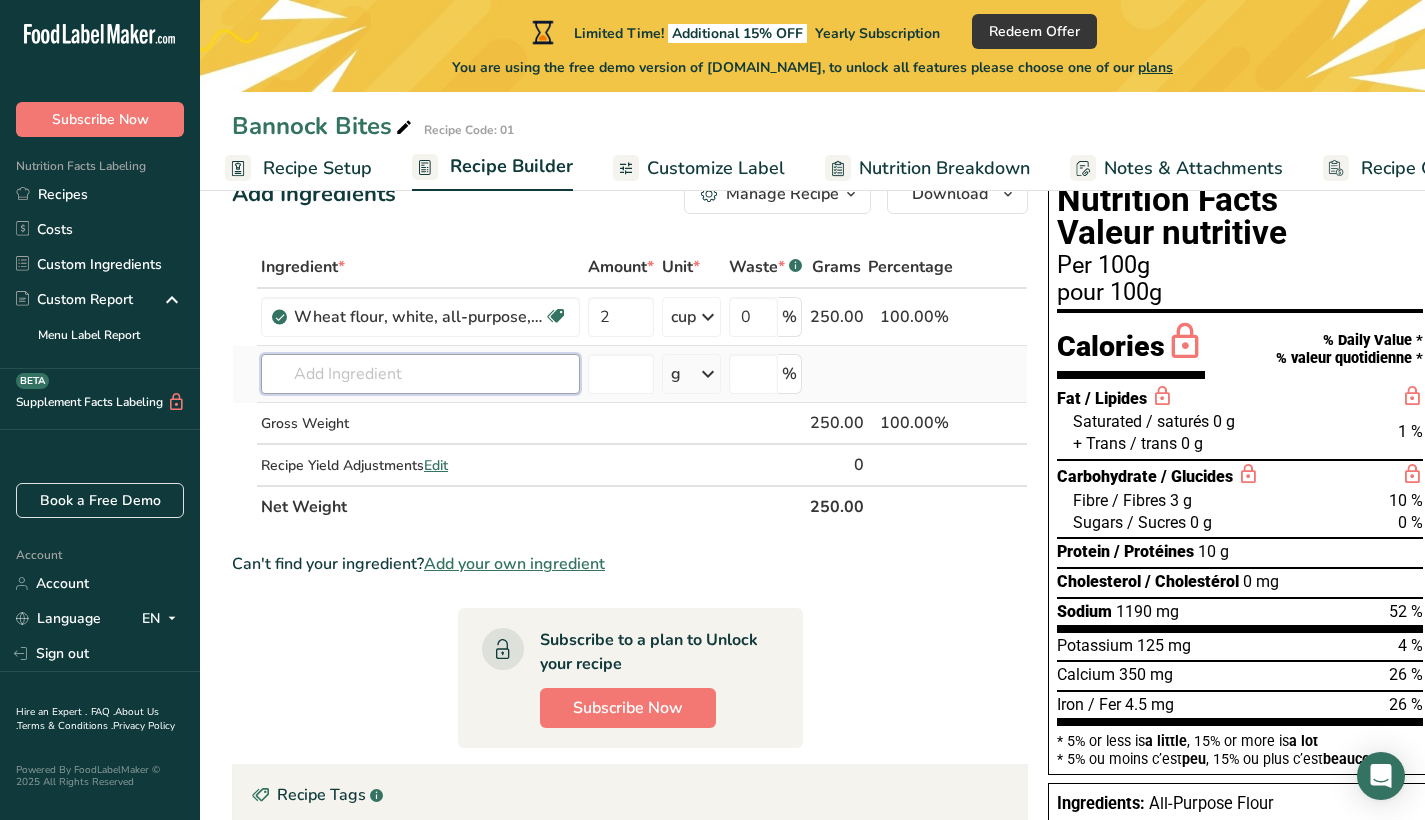 click at bounding box center (420, 374) 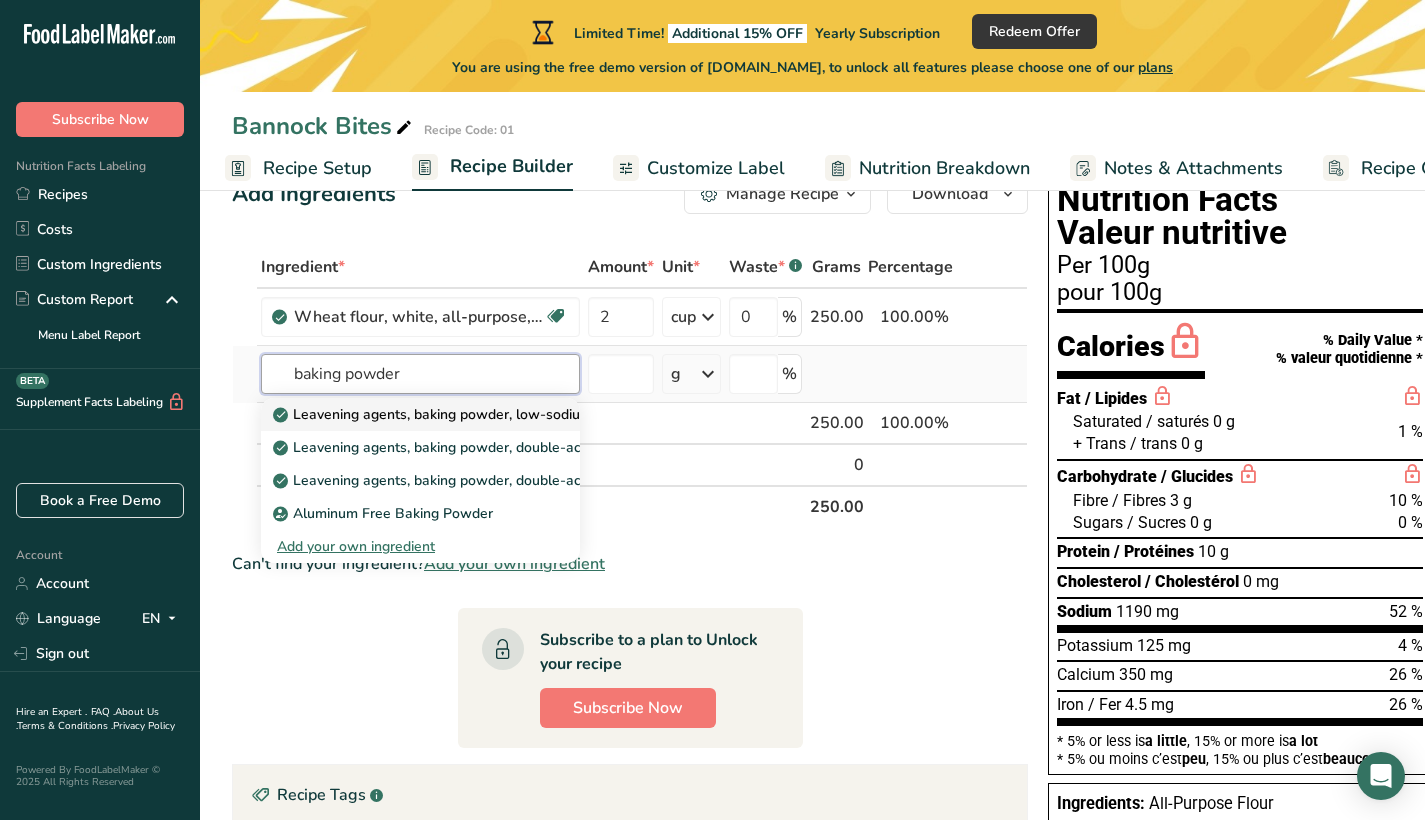 type on "baking powder" 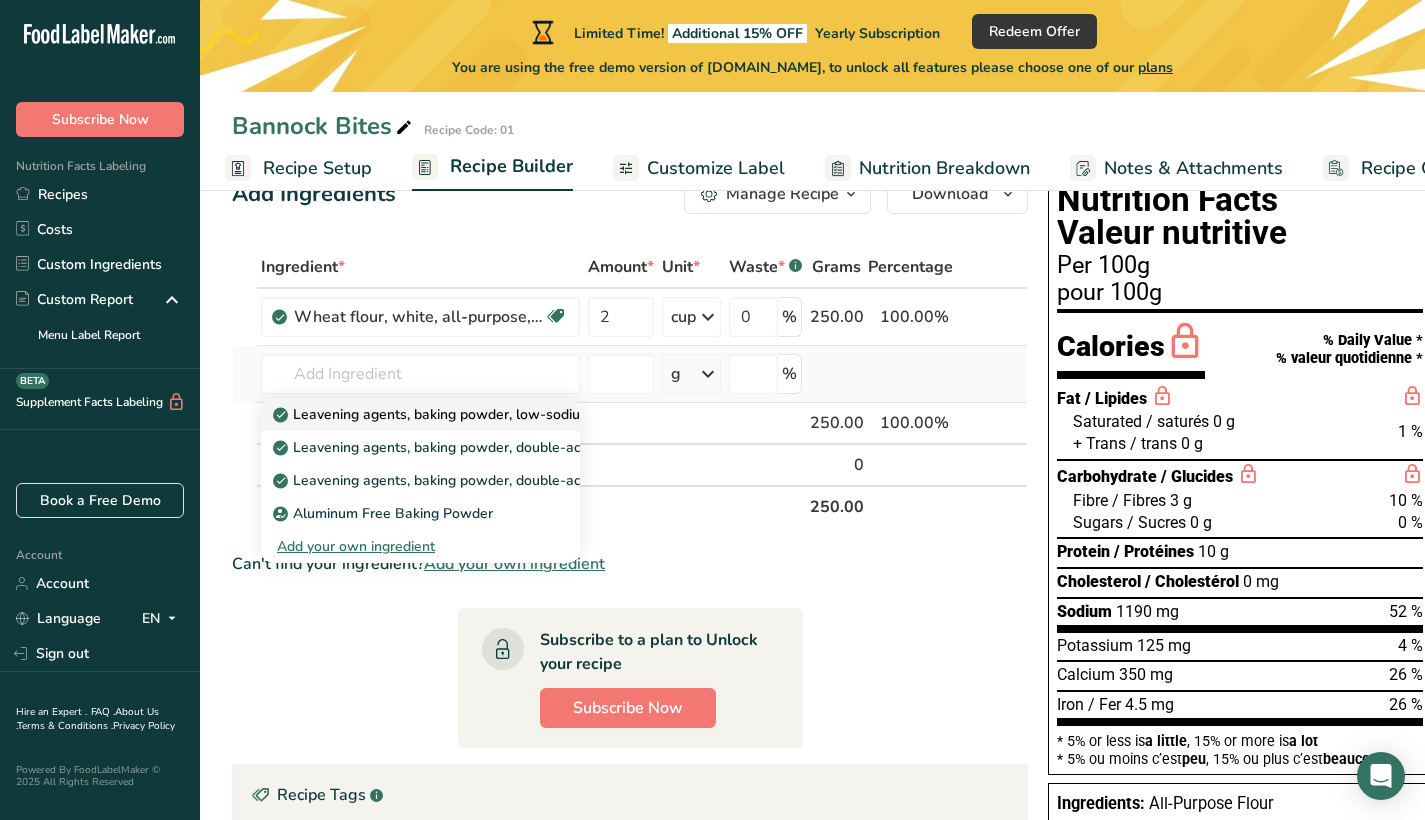 click on "Leavening agents, baking powder, low-sodium" at bounding box center (434, 414) 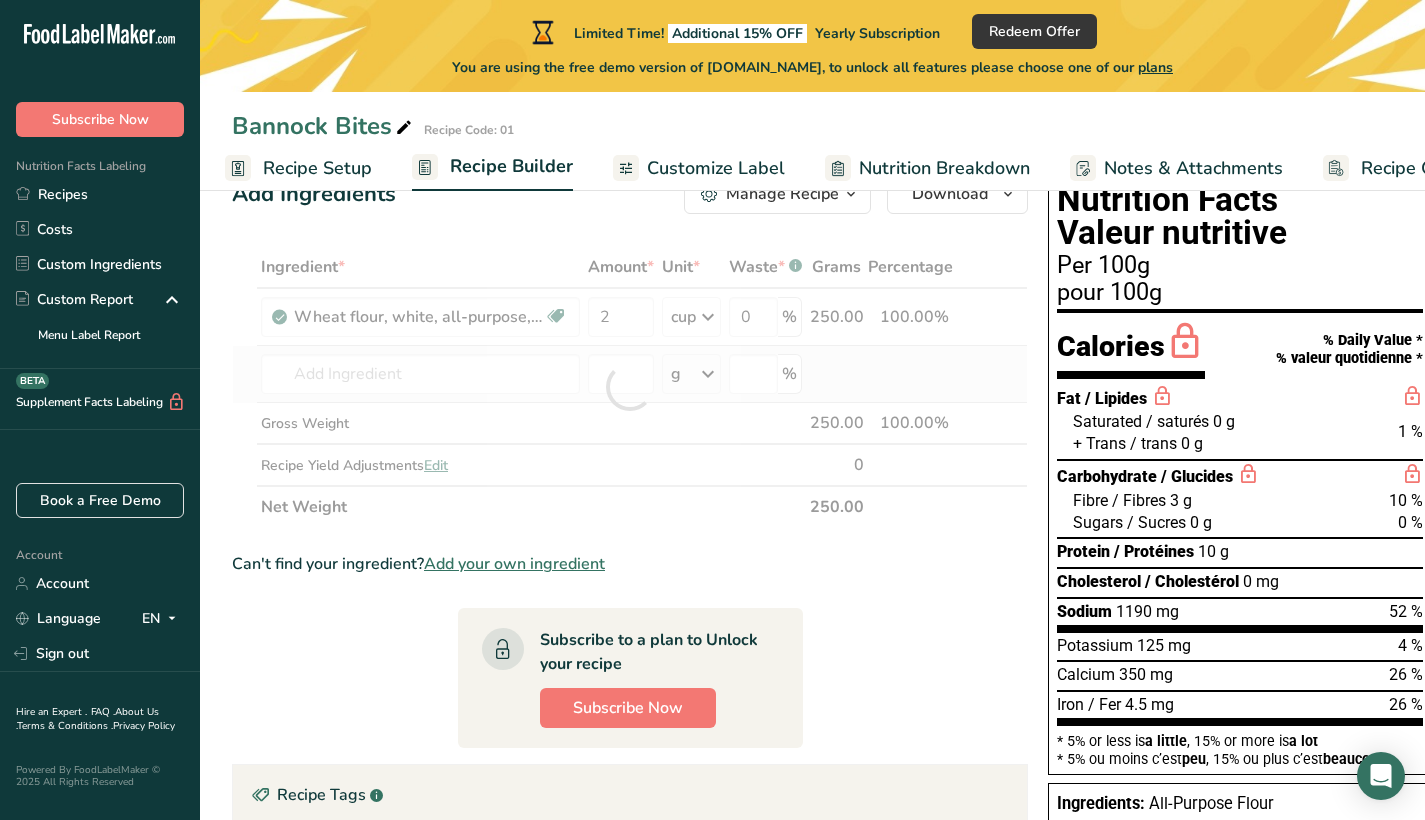 type on "Leavening agents, baking powder, low-sodium" 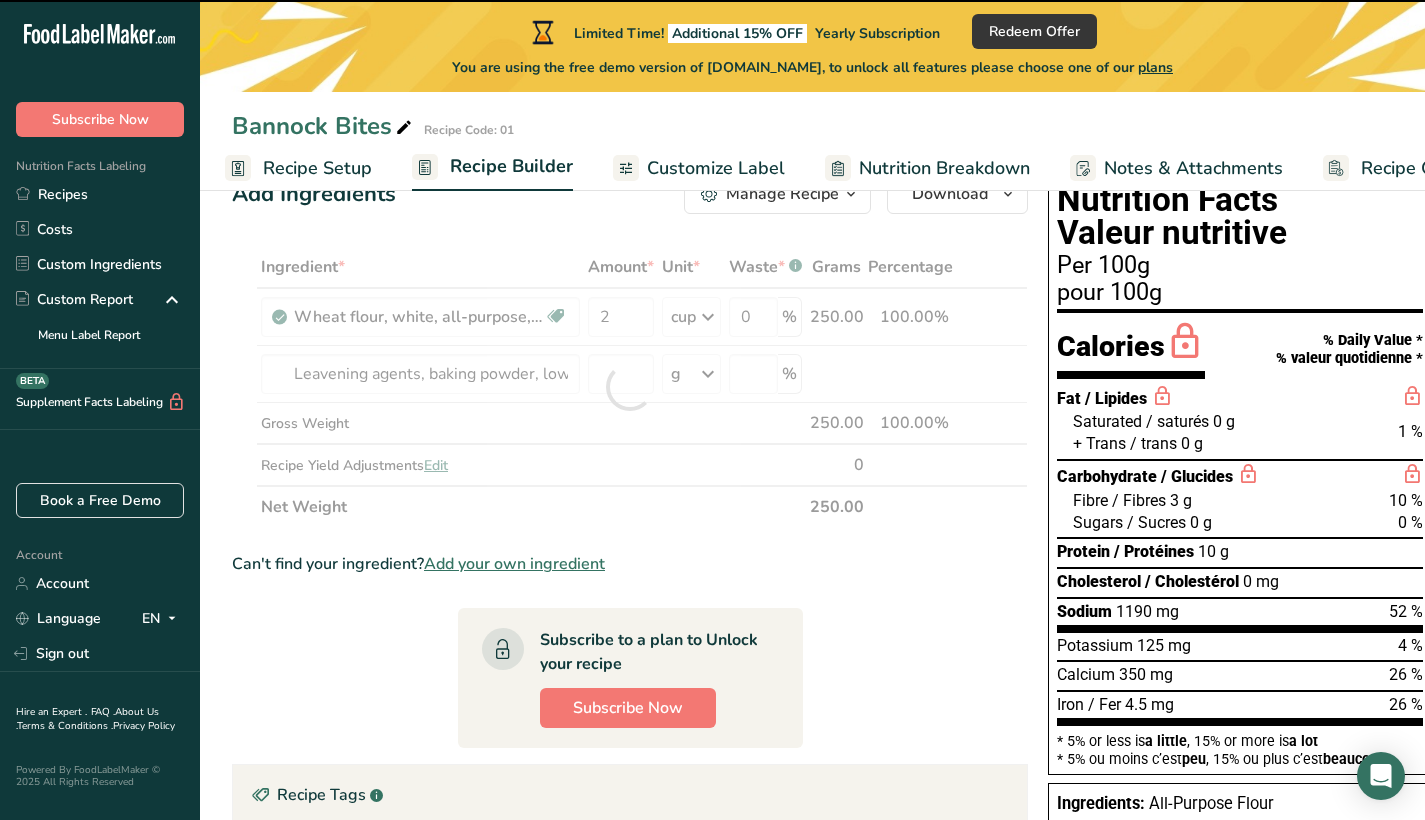 type on "0" 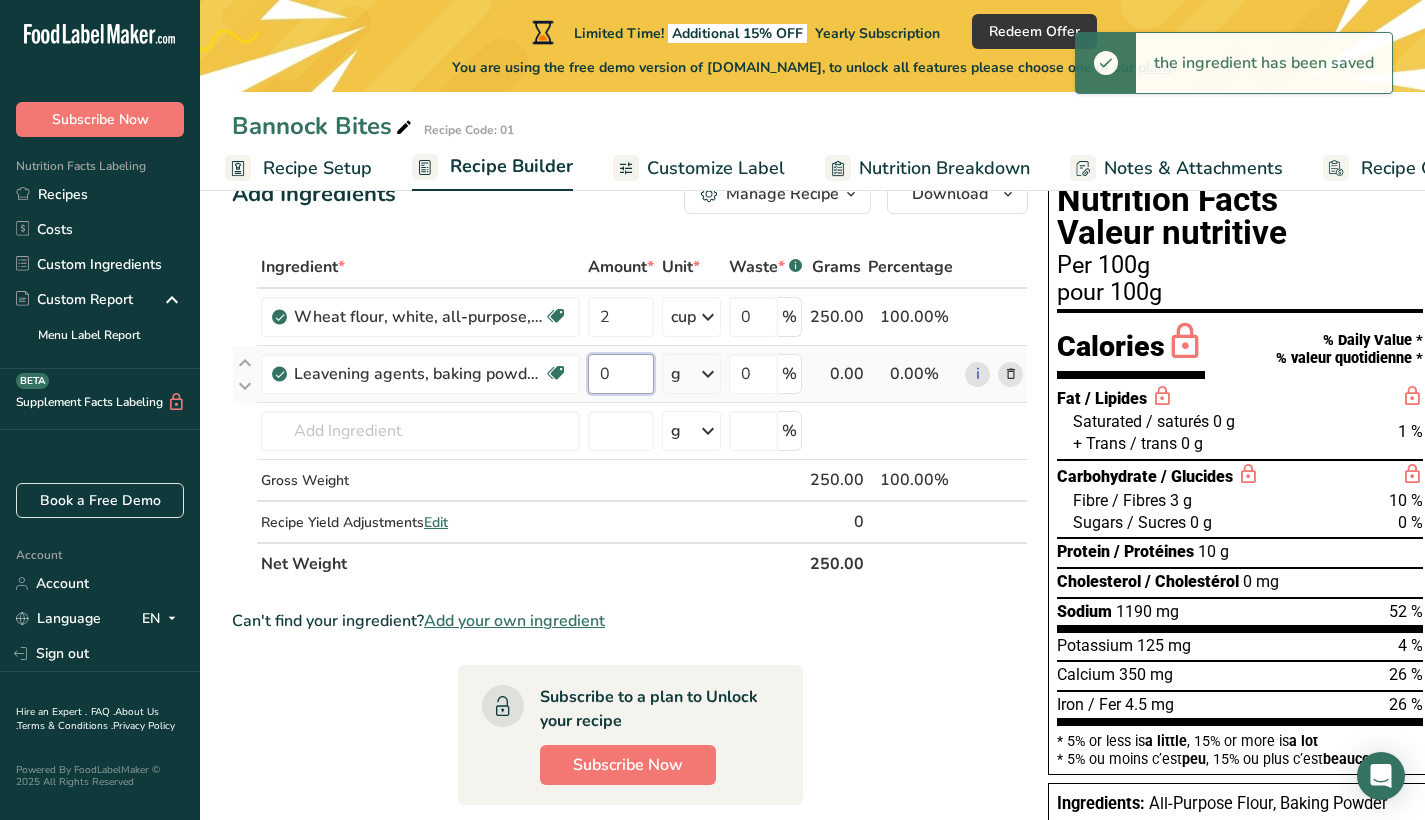 click on "0" at bounding box center [621, 374] 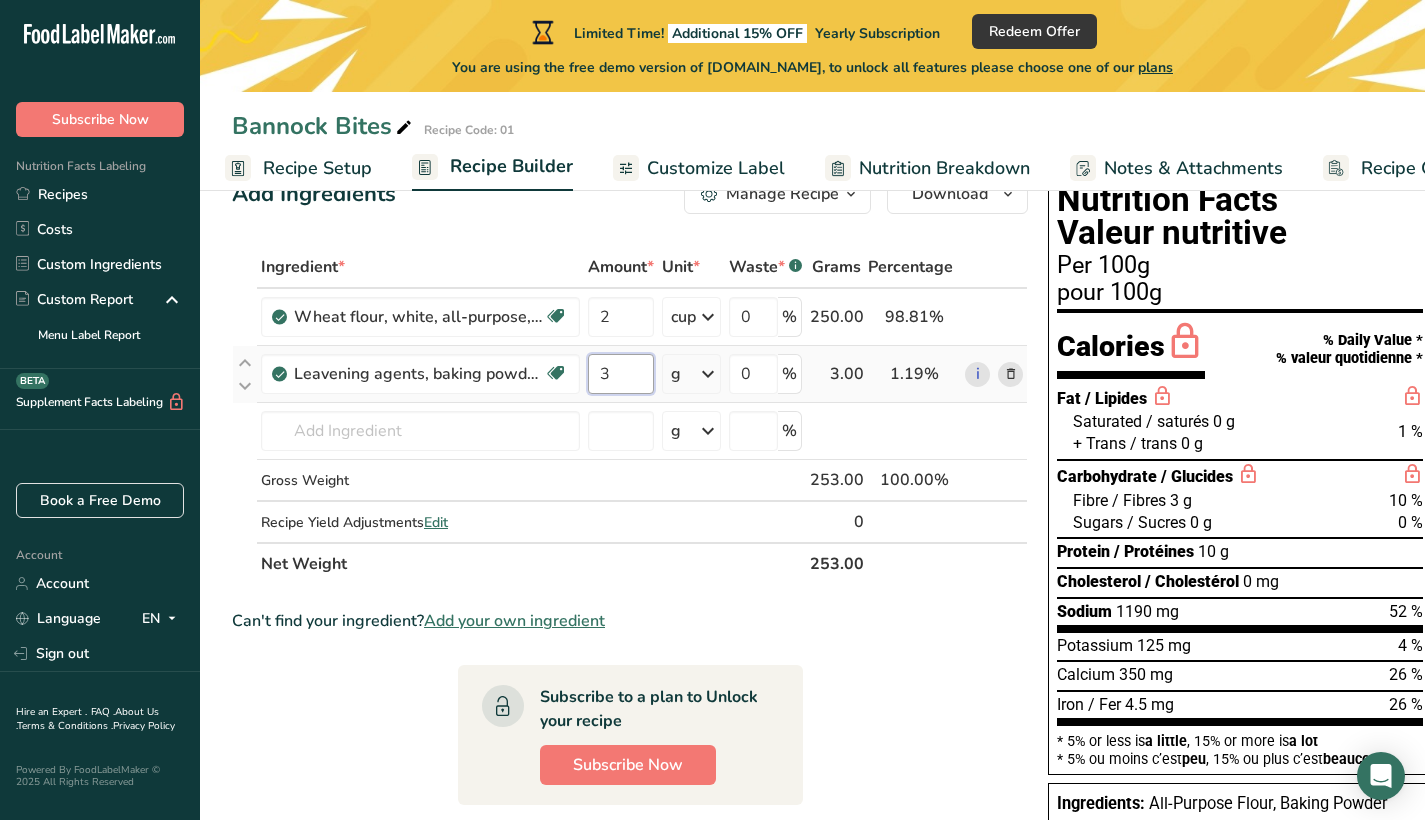 type on "3" 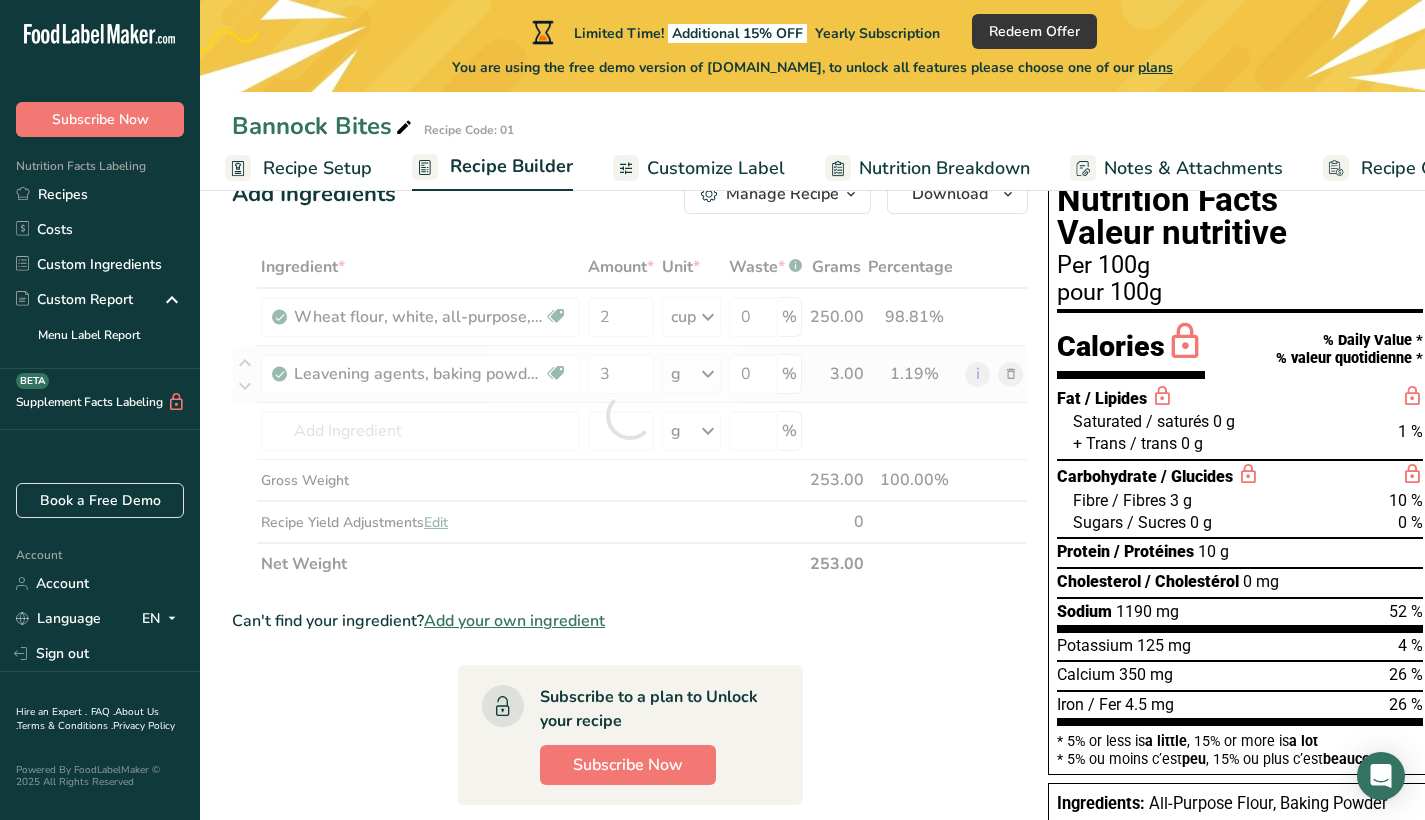 click on "Ingredient *
Amount *
Unit *
Waste *   .a-a{fill:#347362;}.b-a{fill:#fff;}          Grams
Percentage
Wheat flour, white, all-purpose, self-rising, enriched
Dairy free
Vegan
Vegetarian
Soy free
2
cup
Portions
1 cup
Weight Units
g
kg
mg
See more
Volume Units
l
Volume units require a density conversion. If you know your ingredient's density enter it below. Otherwise, click on "RIA" our AI Regulatory bot - she will be able to help you
lb/ft3
g/cm3
Confirm
mL
lb/ft3
fl oz" at bounding box center [630, 415] 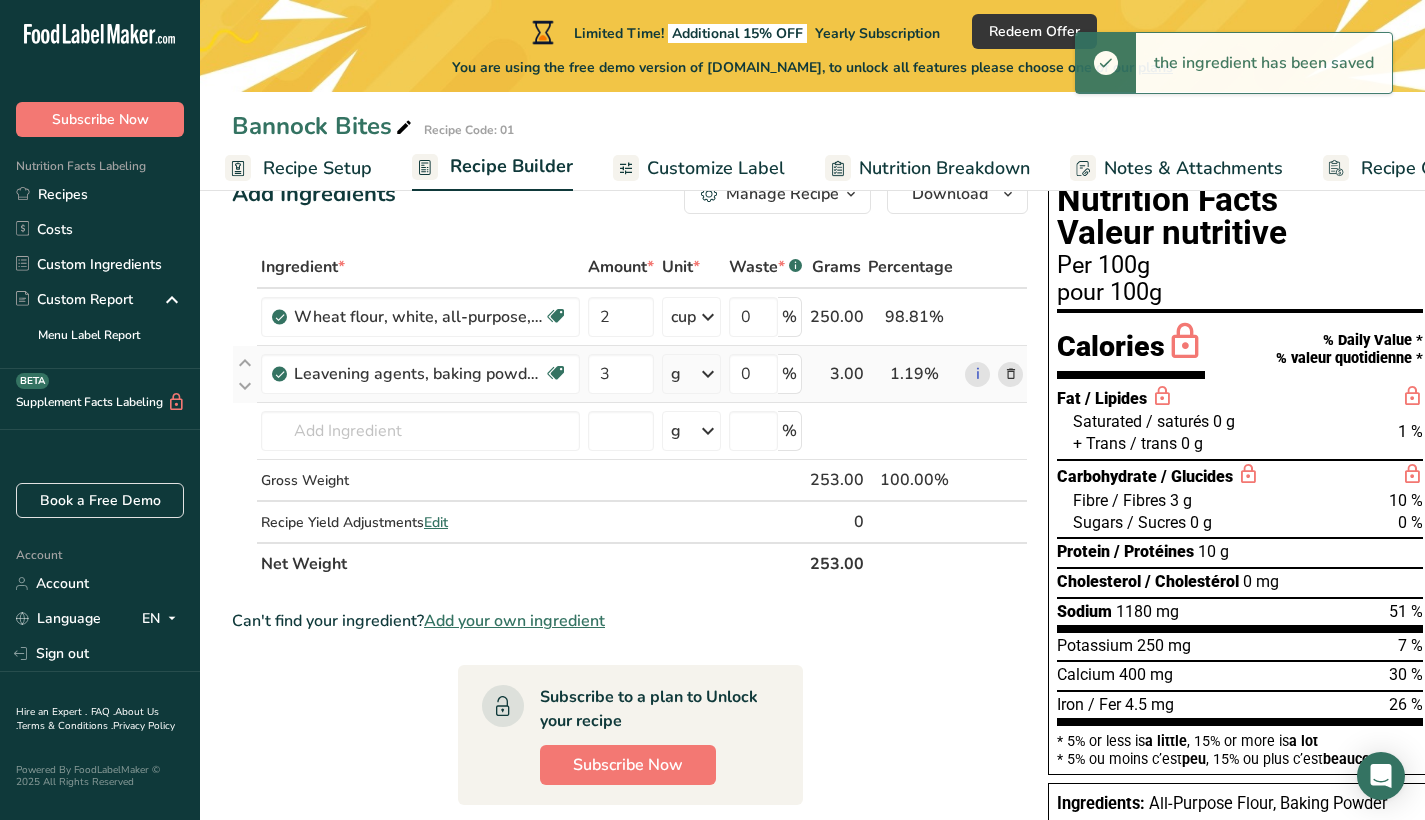 click at bounding box center (708, 374) 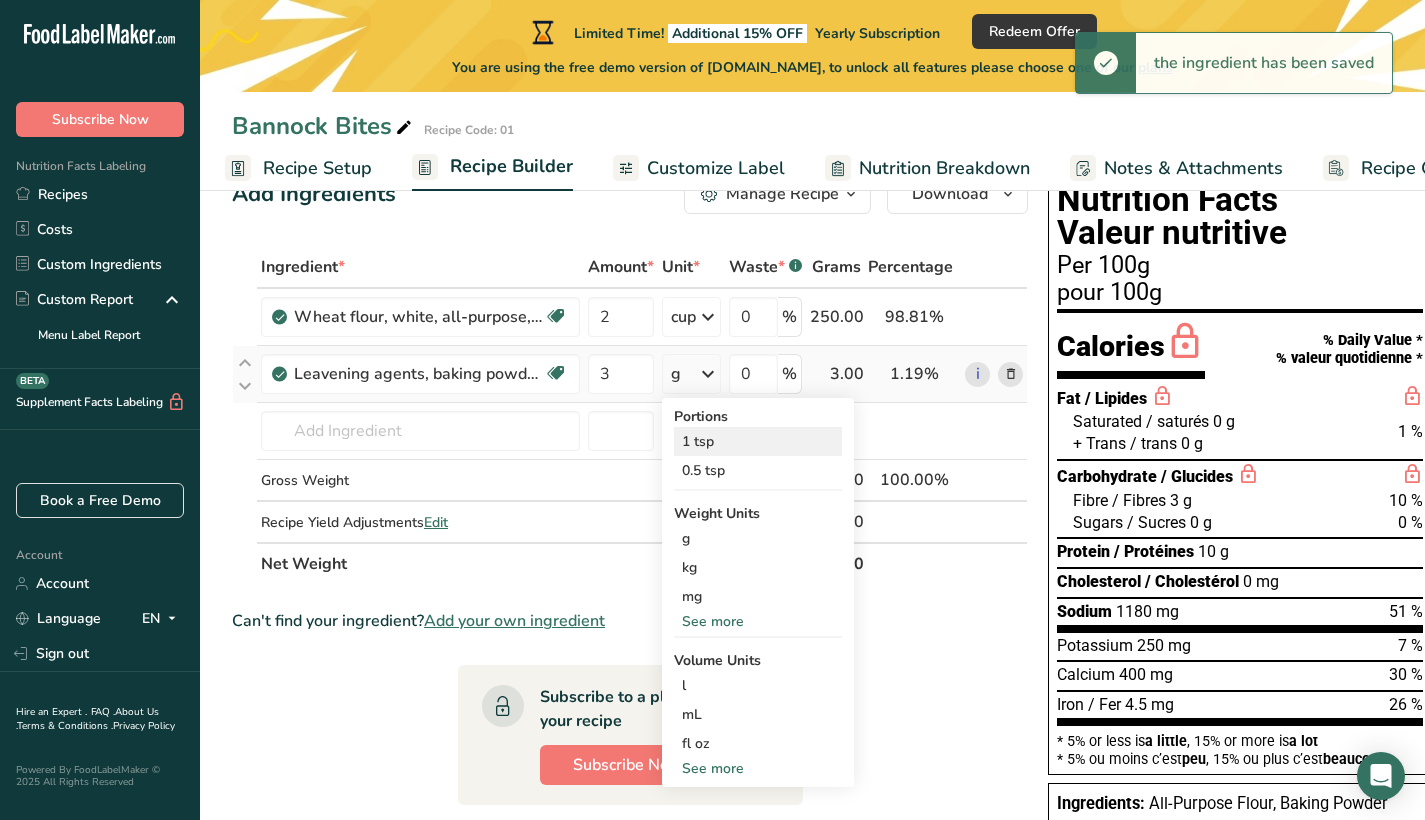 click on "1 tsp" at bounding box center (758, 441) 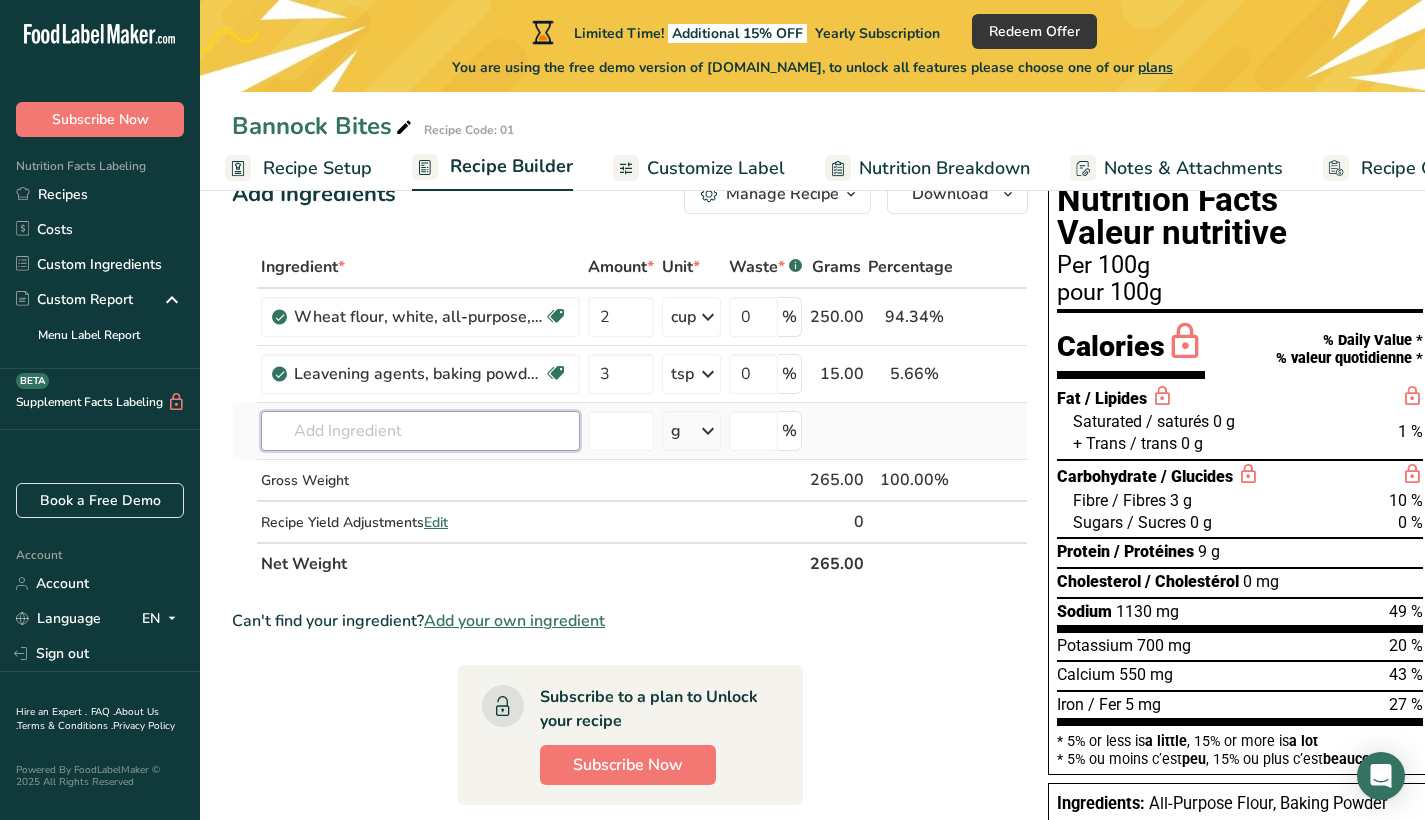 click at bounding box center [420, 431] 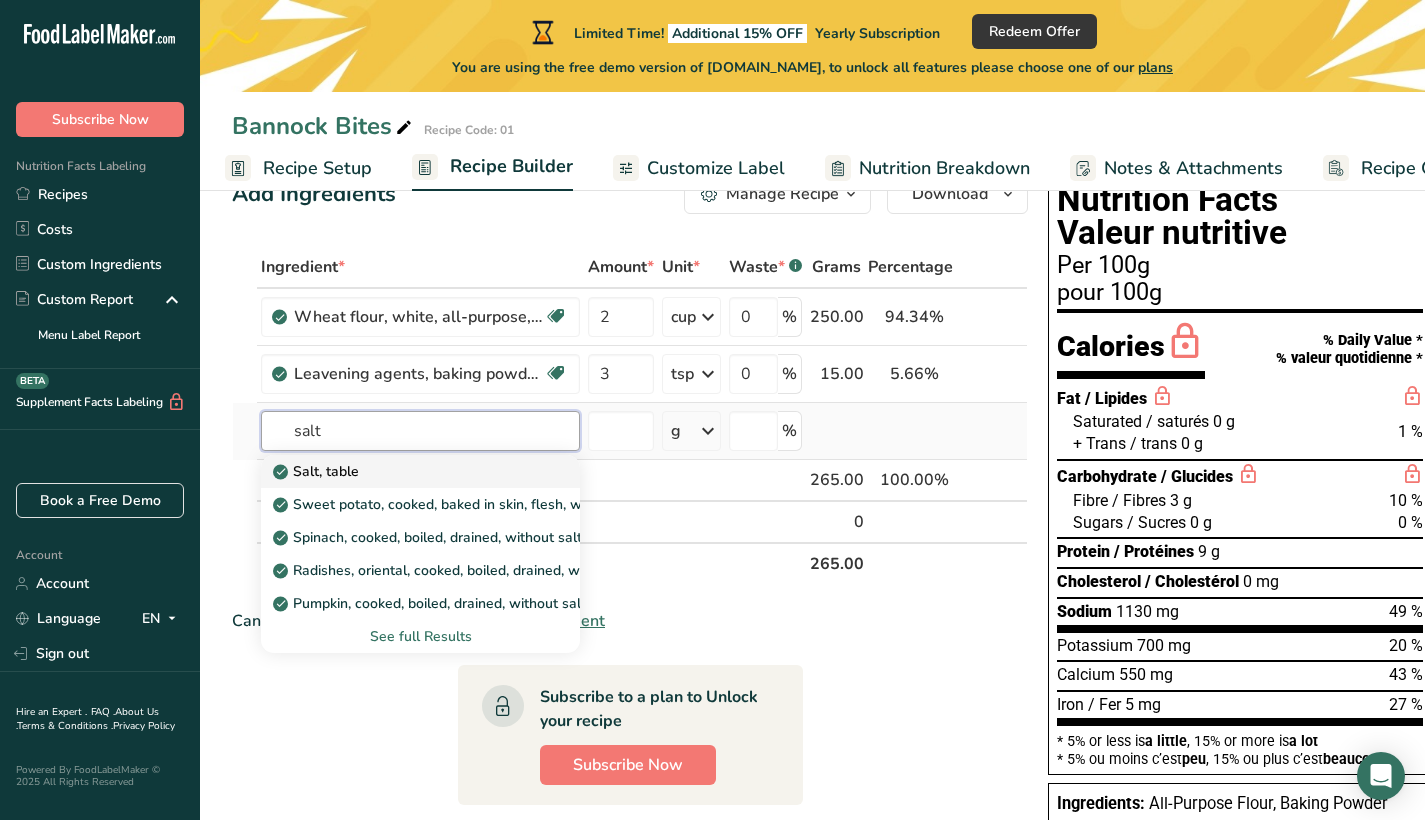 type on "salt" 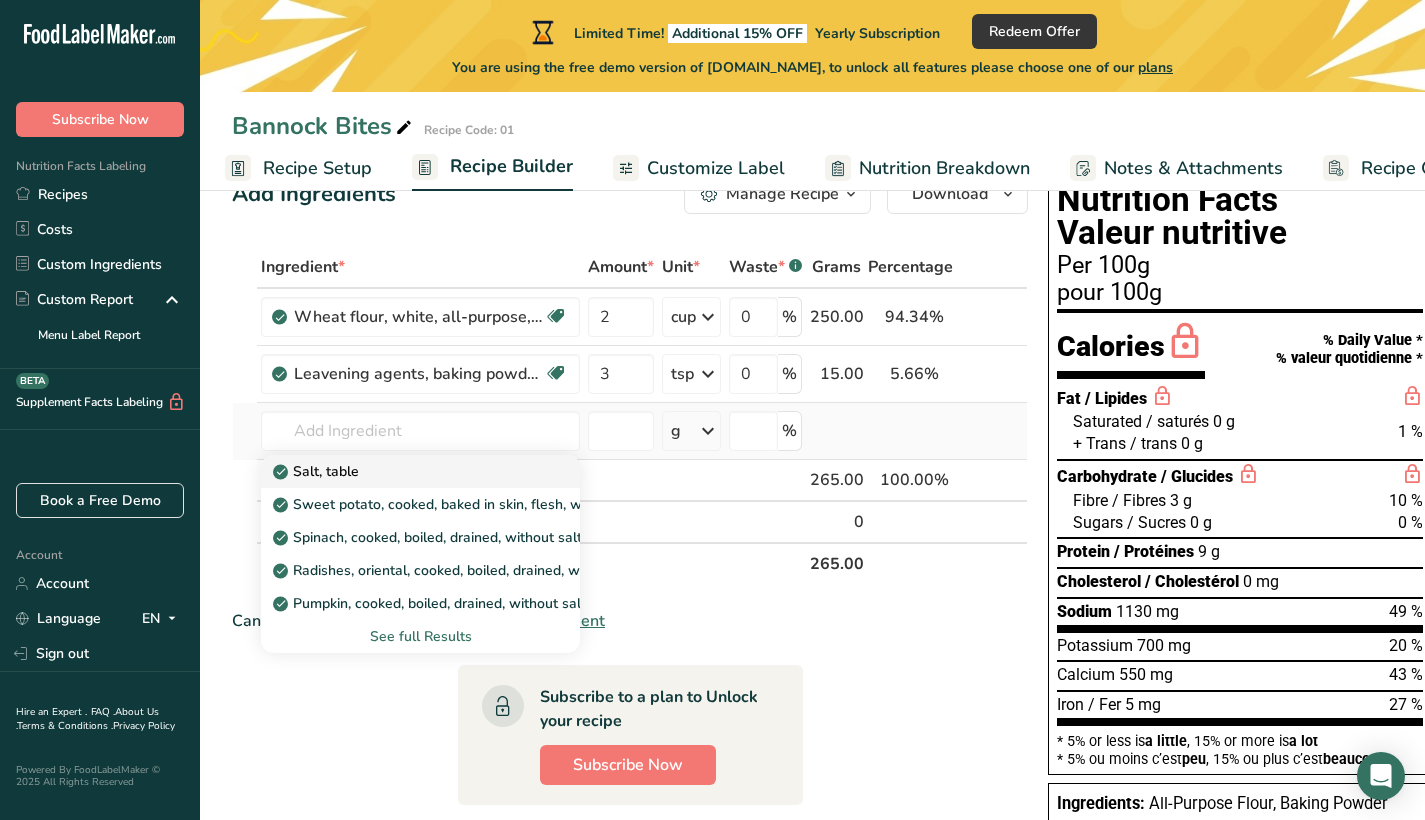 click on "Salt, table" at bounding box center [318, 471] 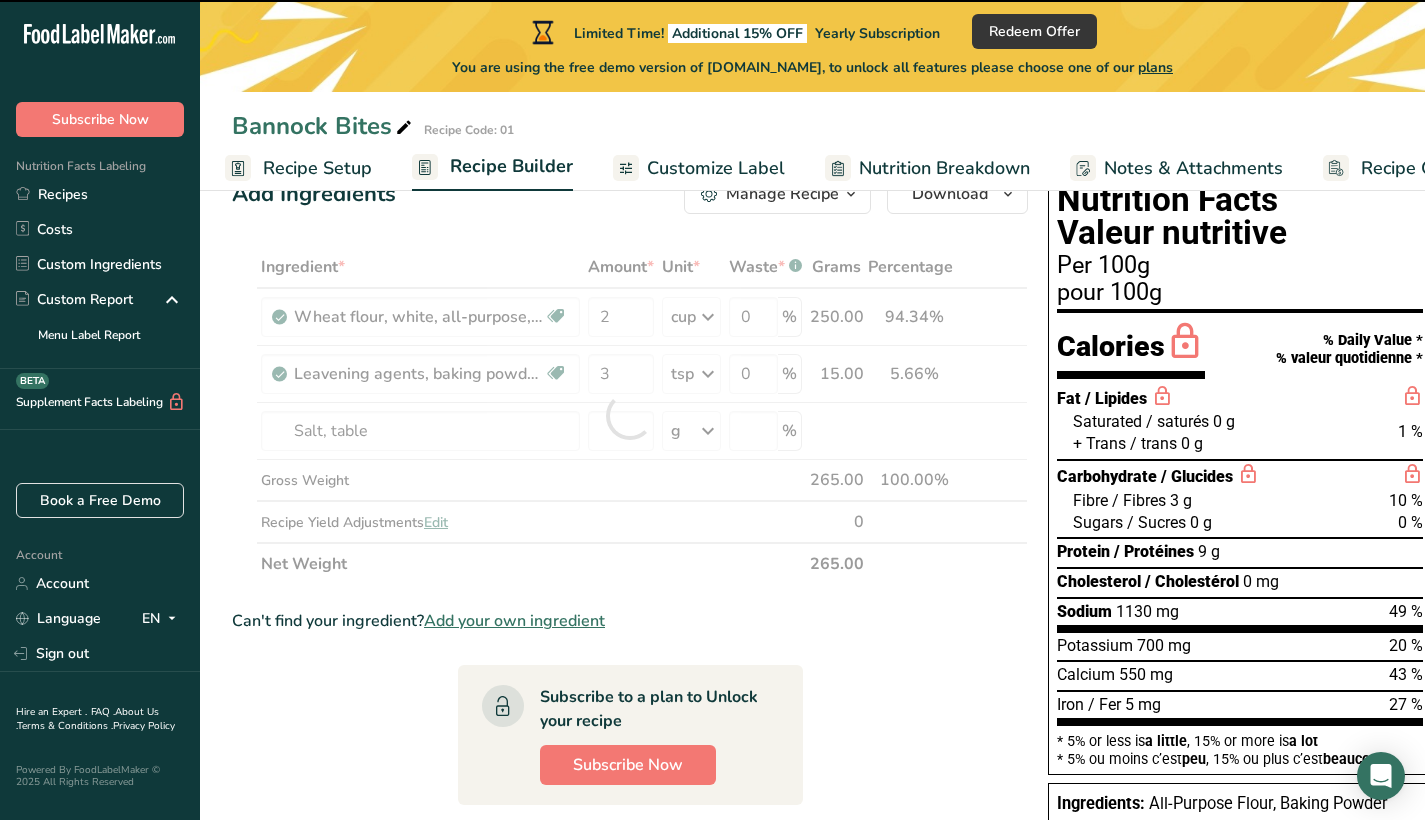 type on "0" 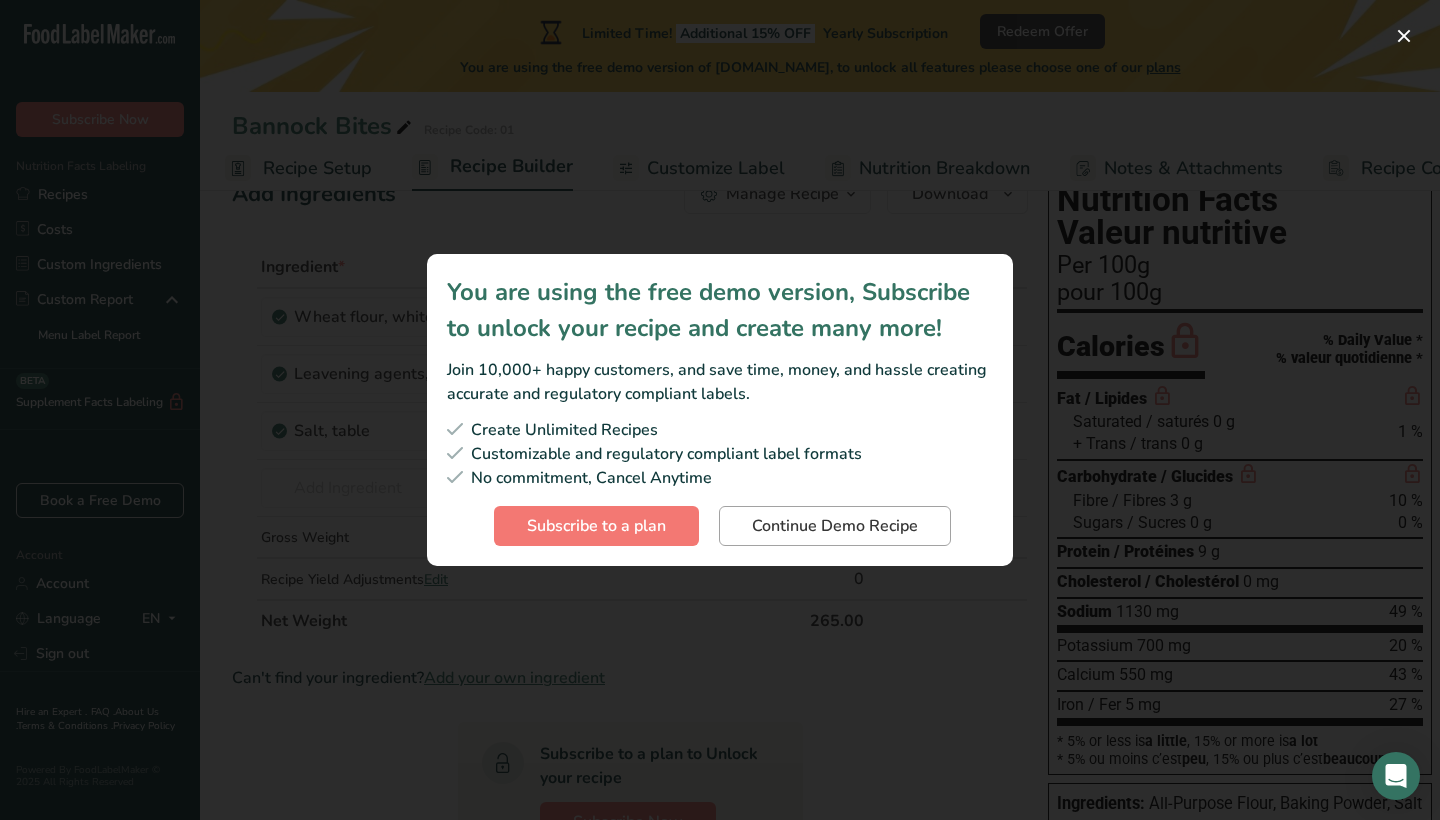 click on "Continue Demo Recipe" at bounding box center (835, 526) 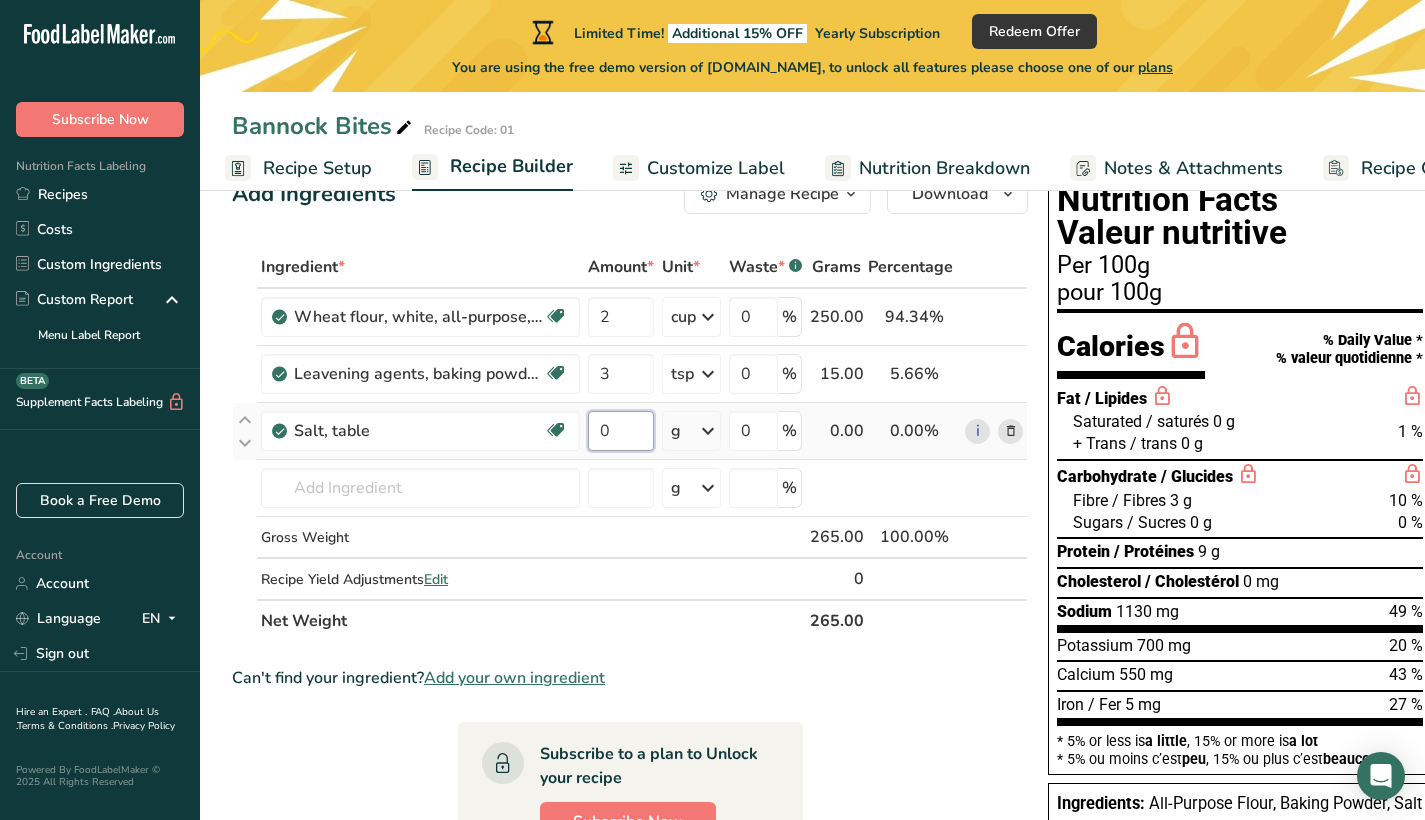 click on "0" at bounding box center (621, 431) 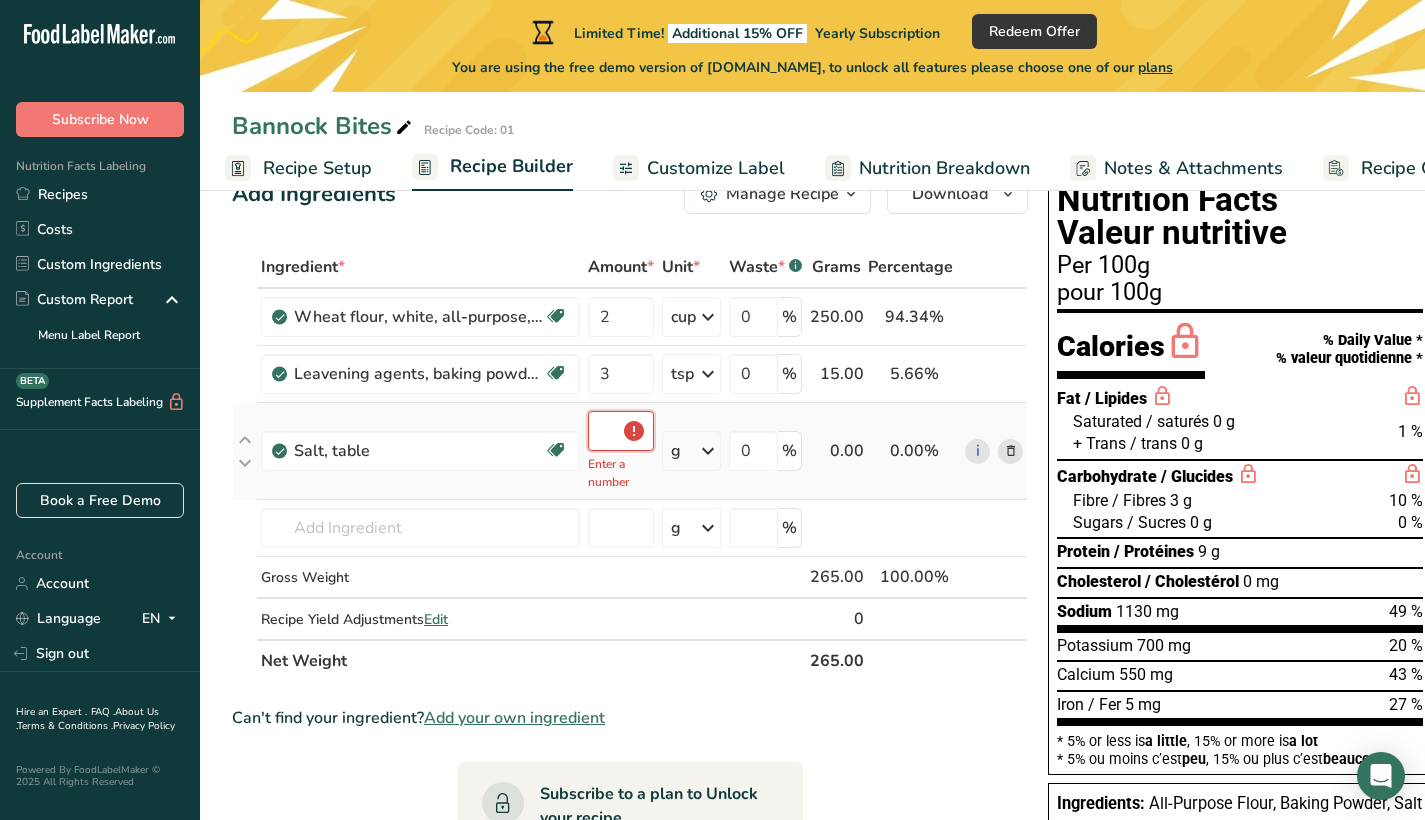 type on "0.5" 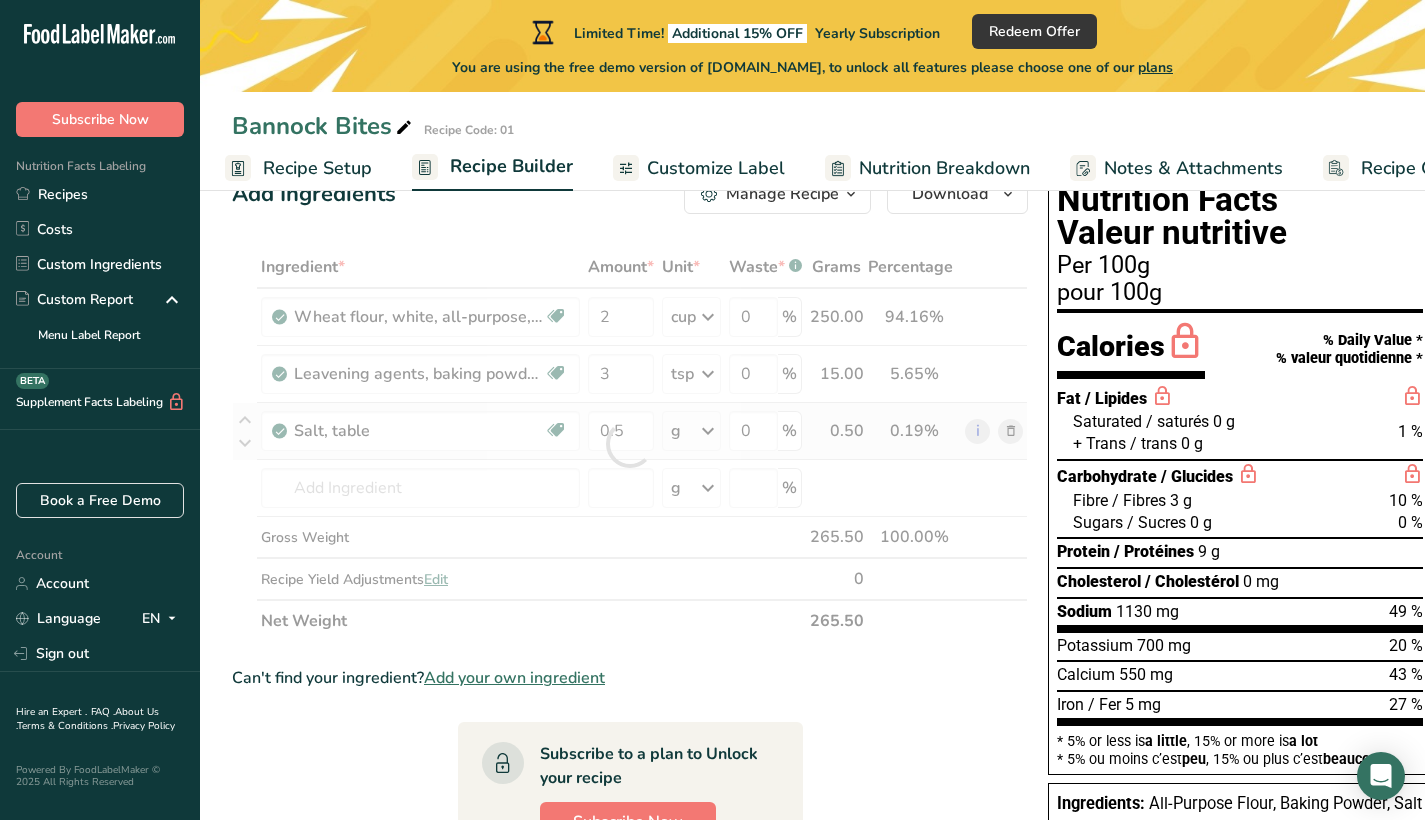 click on "Ingredient *
Amount *
Unit *
Waste *   .a-a{fill:#347362;}.b-a{fill:#fff;}          Grams
Percentage
Wheat flour, white, all-purpose, self-rising, enriched
Dairy free
Vegan
Vegetarian
Soy free
2
cup
Portions
1 cup
Weight Units
g
kg
mg
See more
Volume Units
l
Volume units require a density conversion. If you know your ingredient's density enter it below. Otherwise, click on "RIA" our AI Regulatory bot - she will be able to help you
lb/ft3
g/cm3
Confirm
mL
lb/ft3
fl oz" at bounding box center (630, 444) 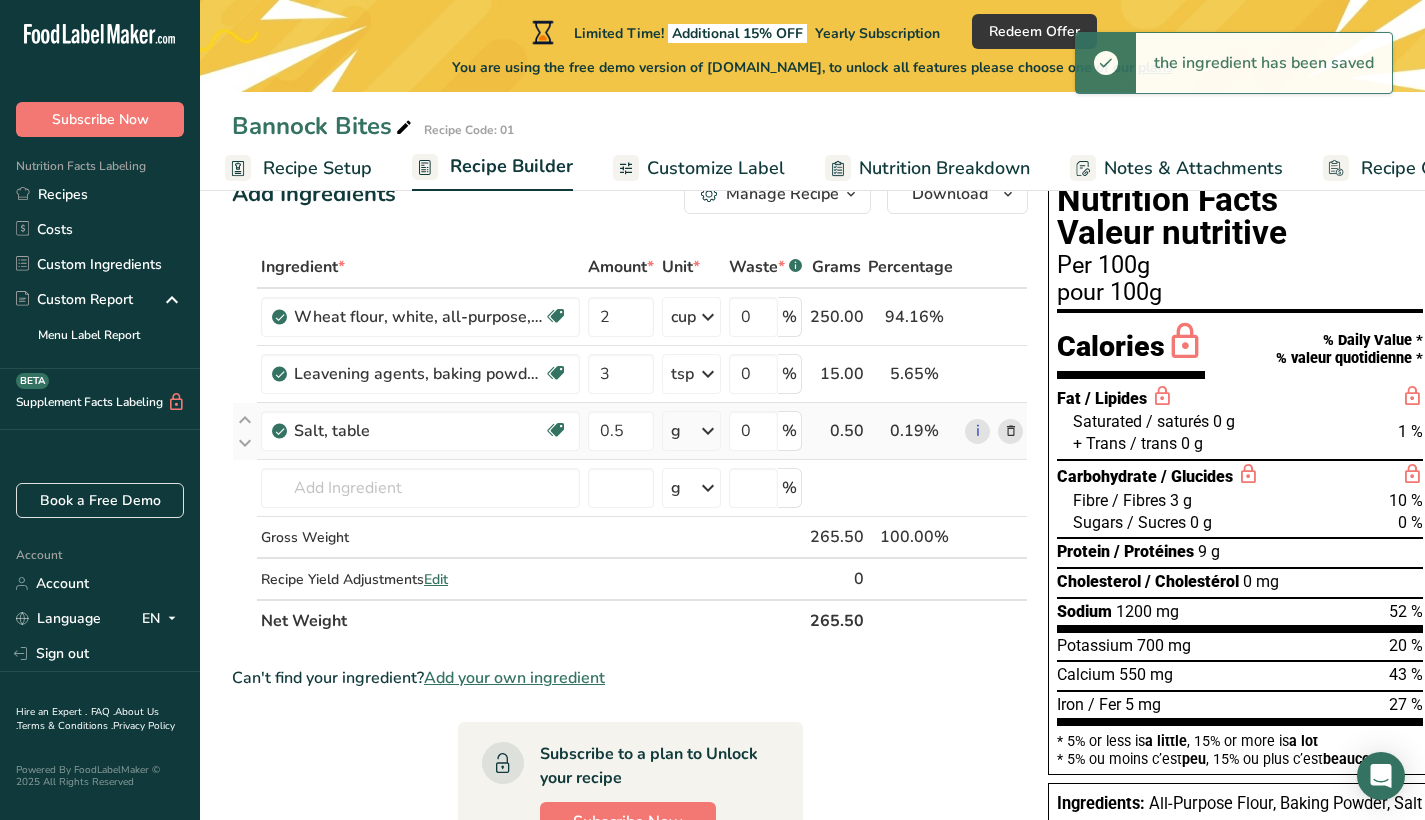 click at bounding box center (708, 431) 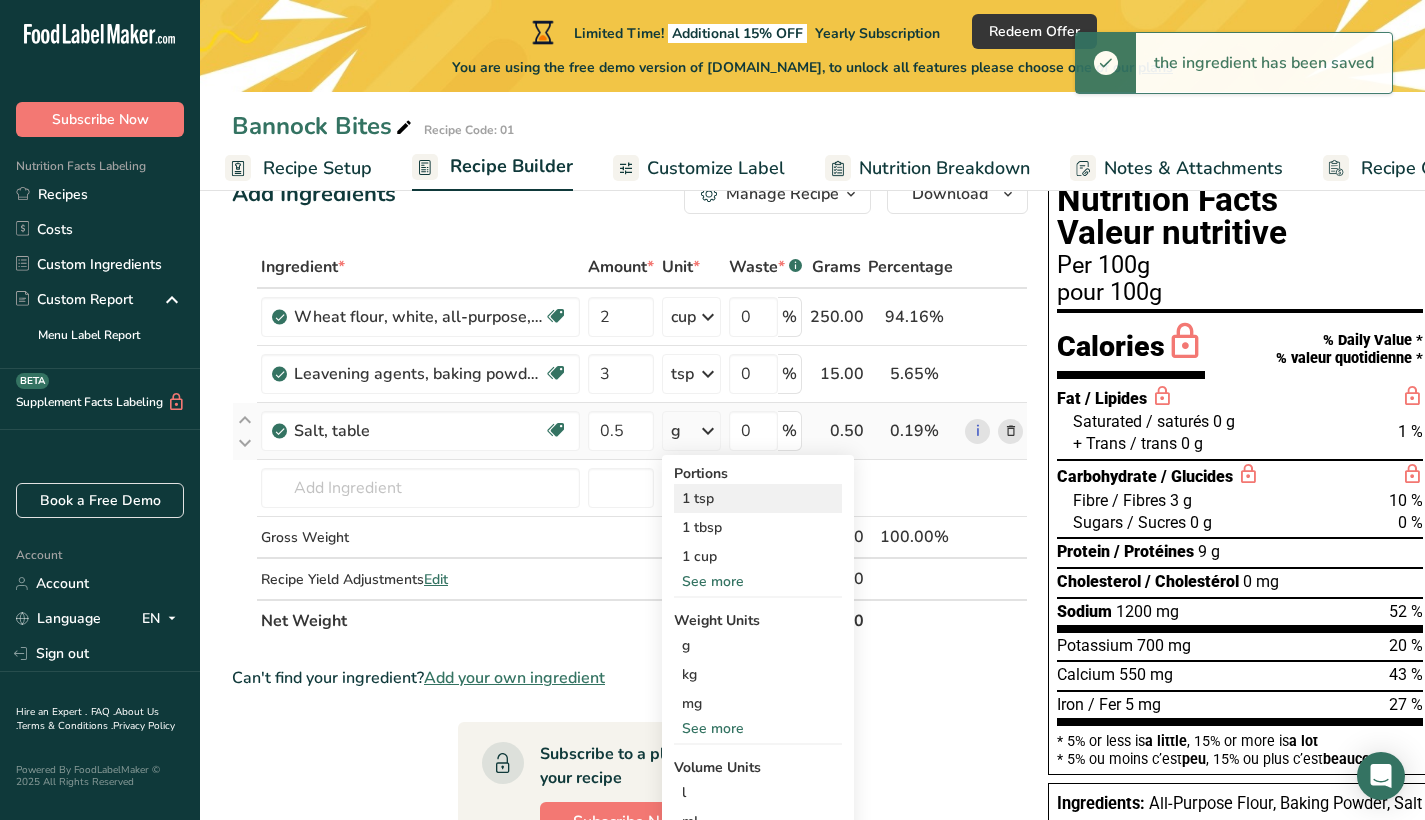 click on "1 tsp" at bounding box center (758, 498) 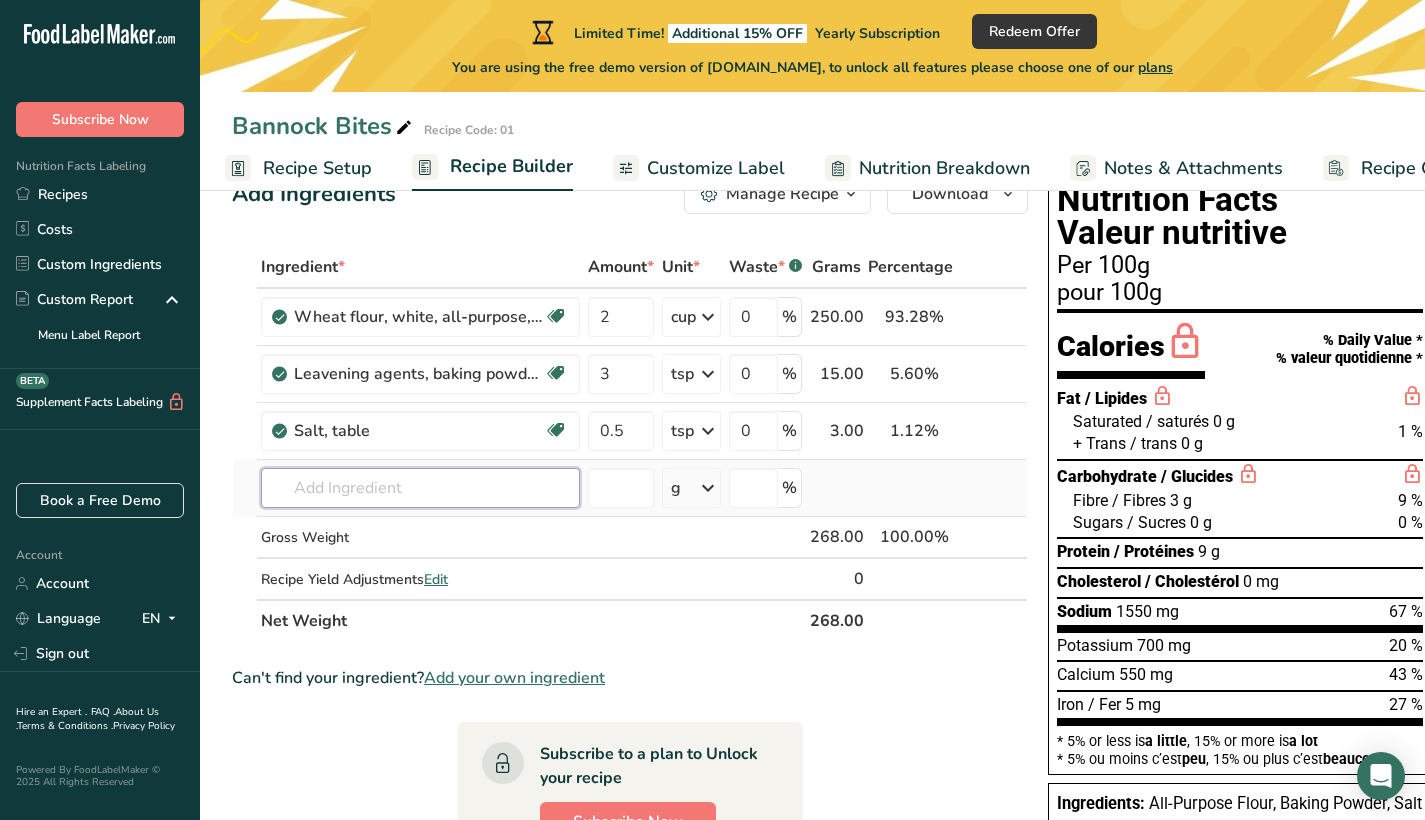 click at bounding box center [420, 488] 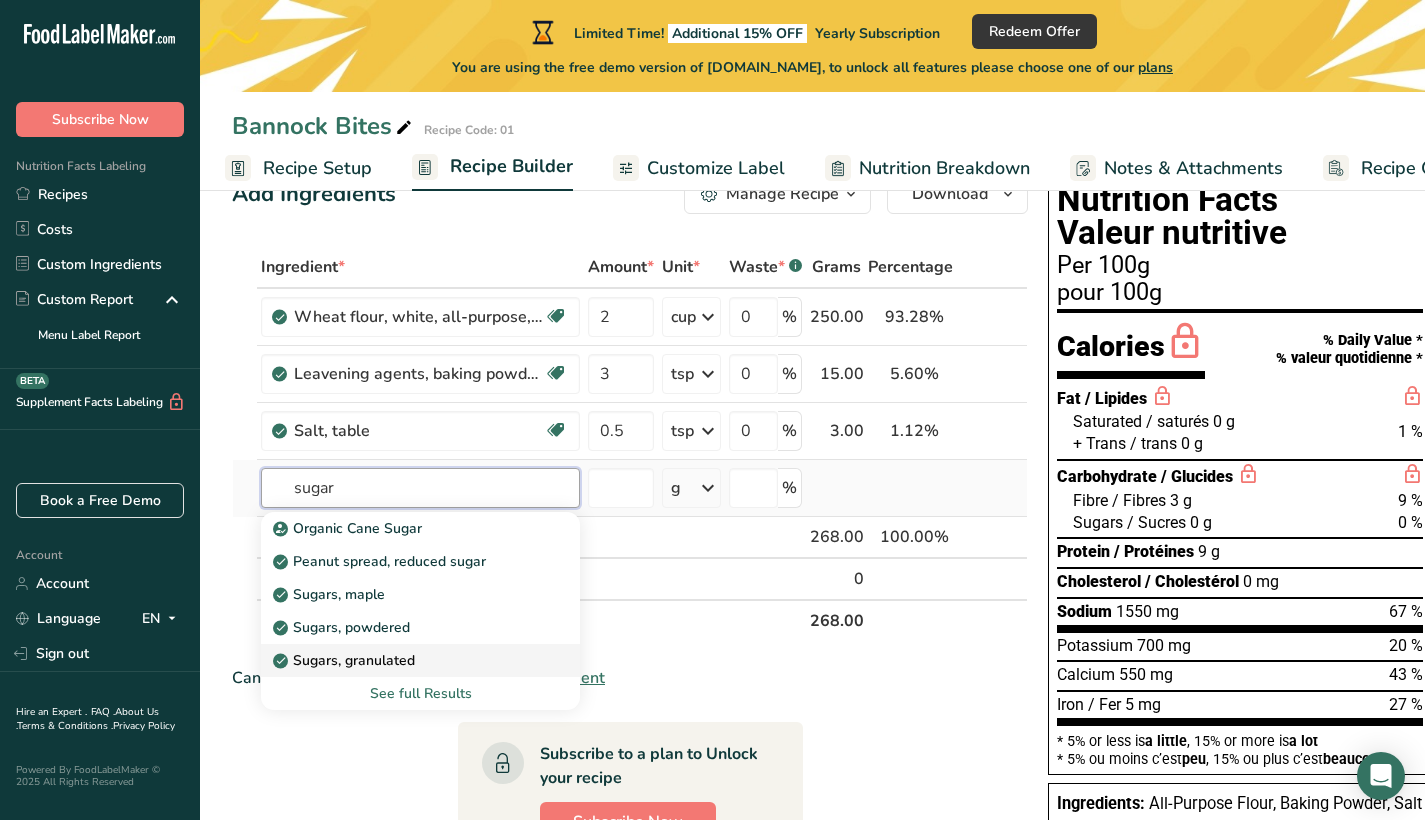 type on "sugar" 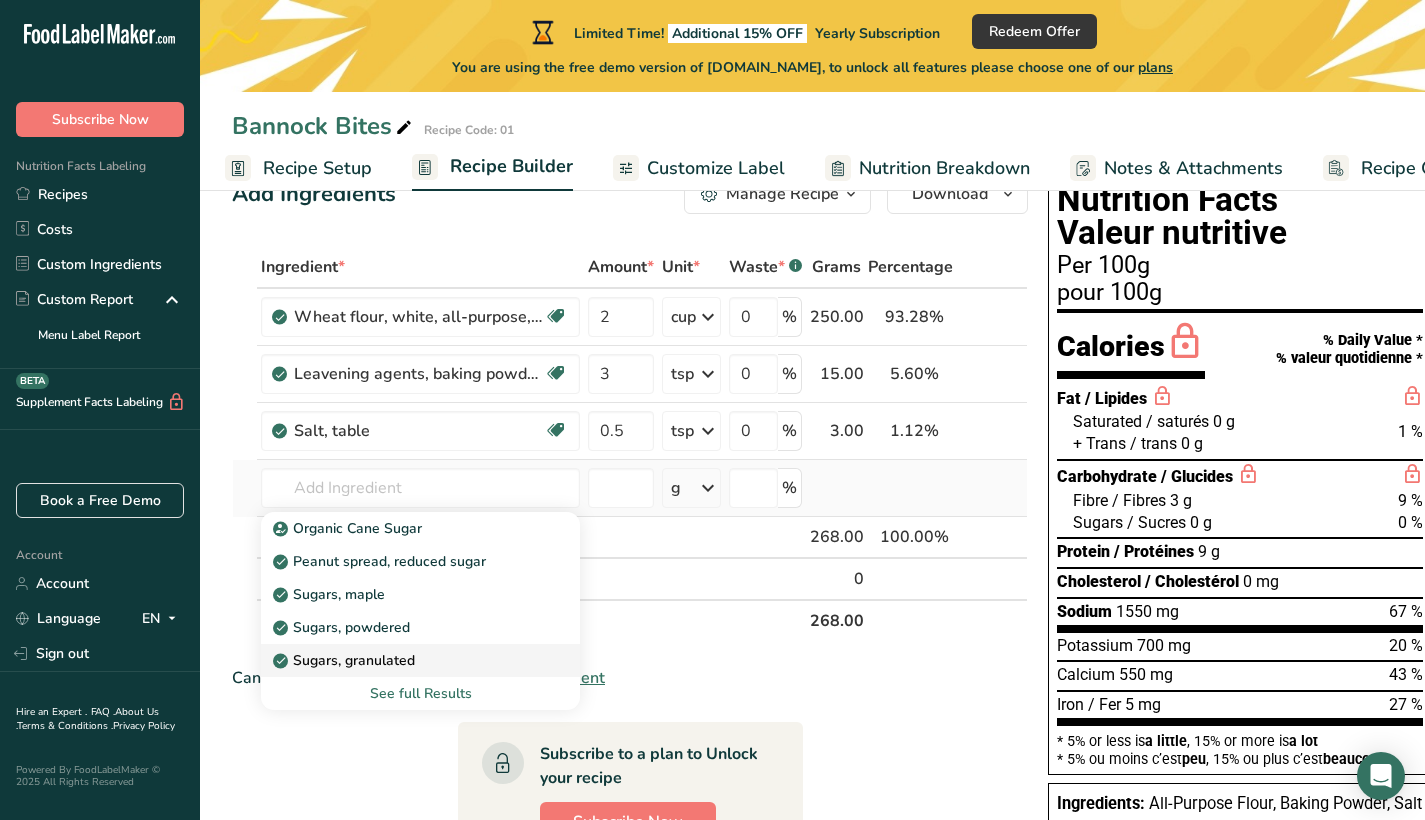 click on "Sugars, granulated" at bounding box center [404, 660] 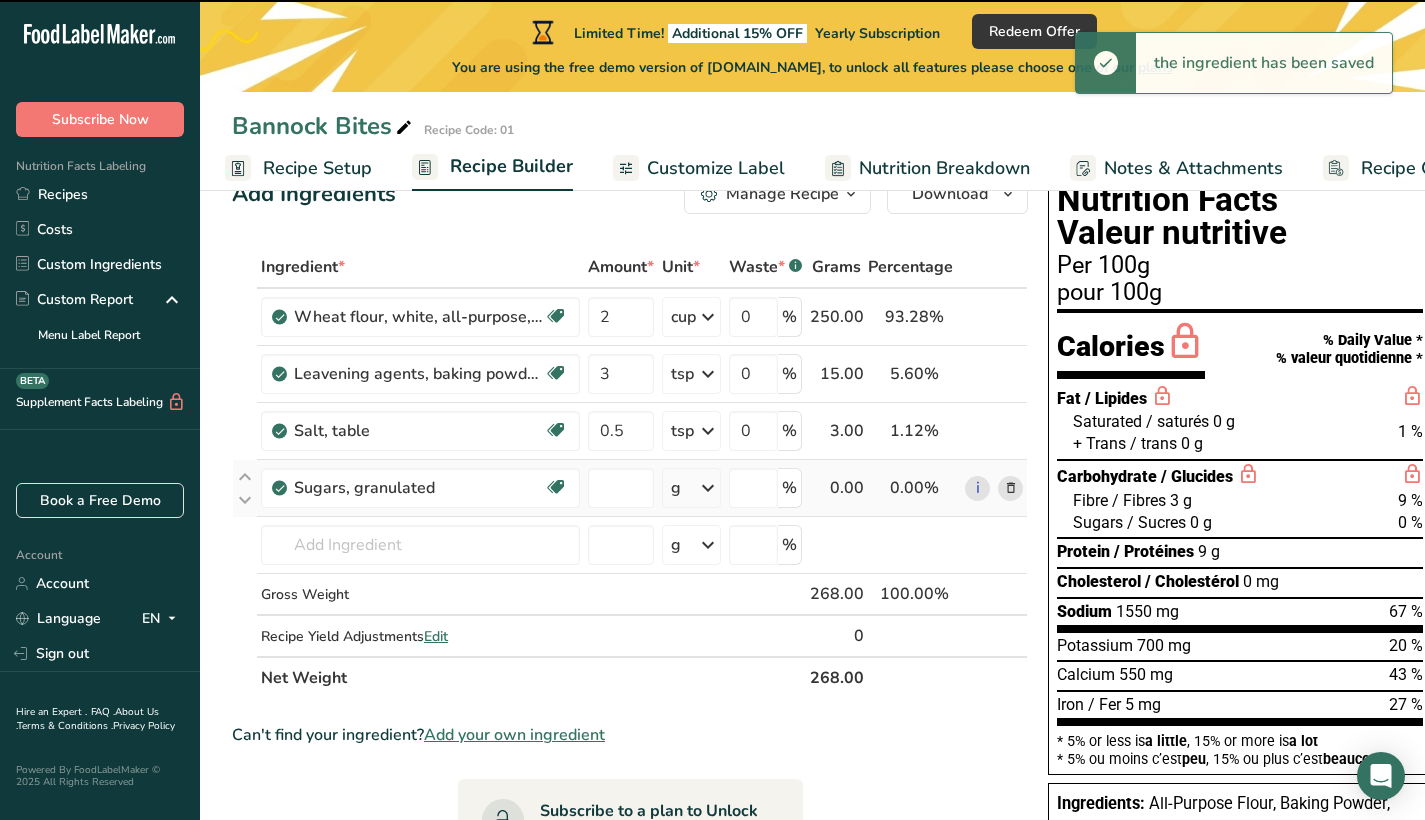 type on "0" 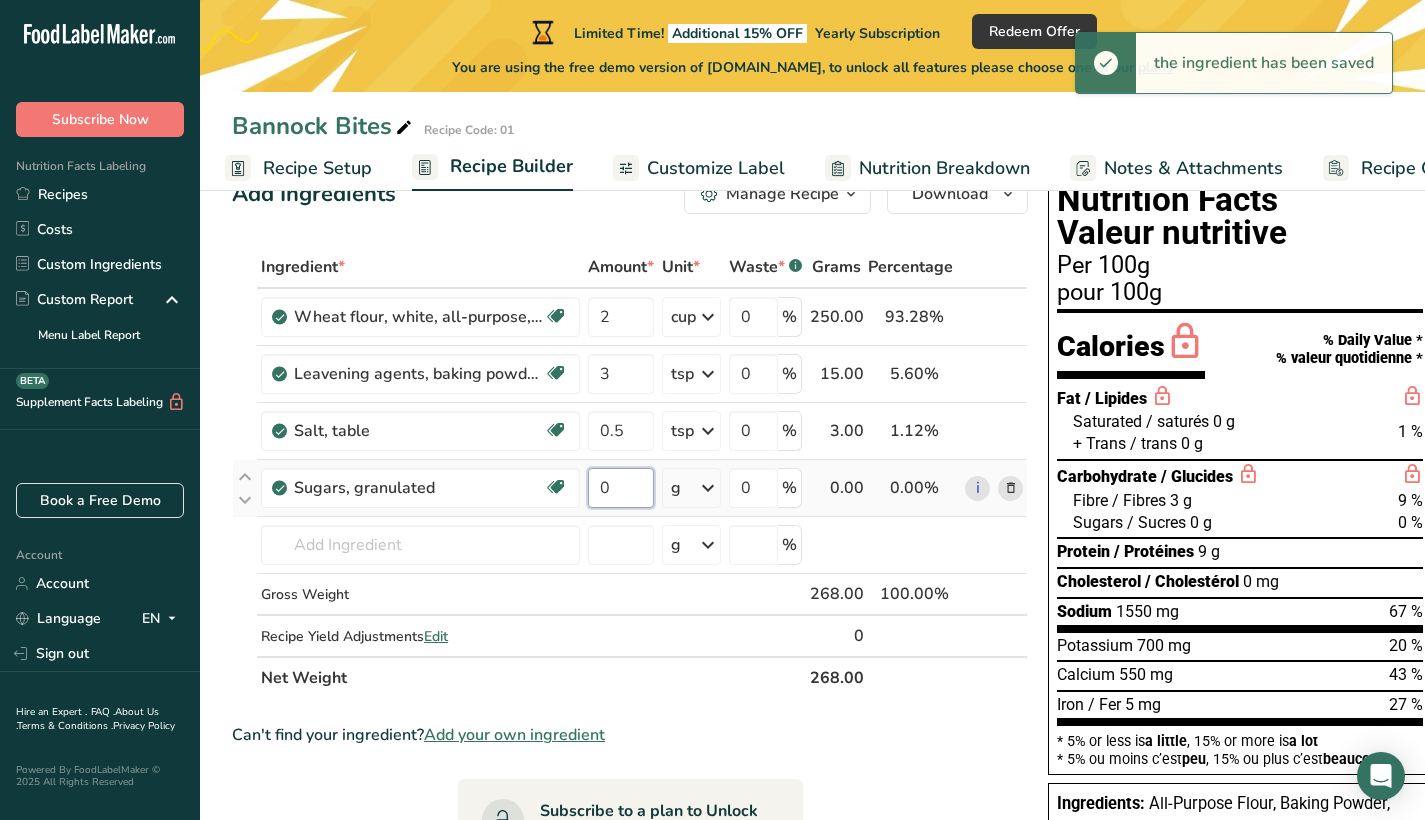 click on "0" at bounding box center [621, 488] 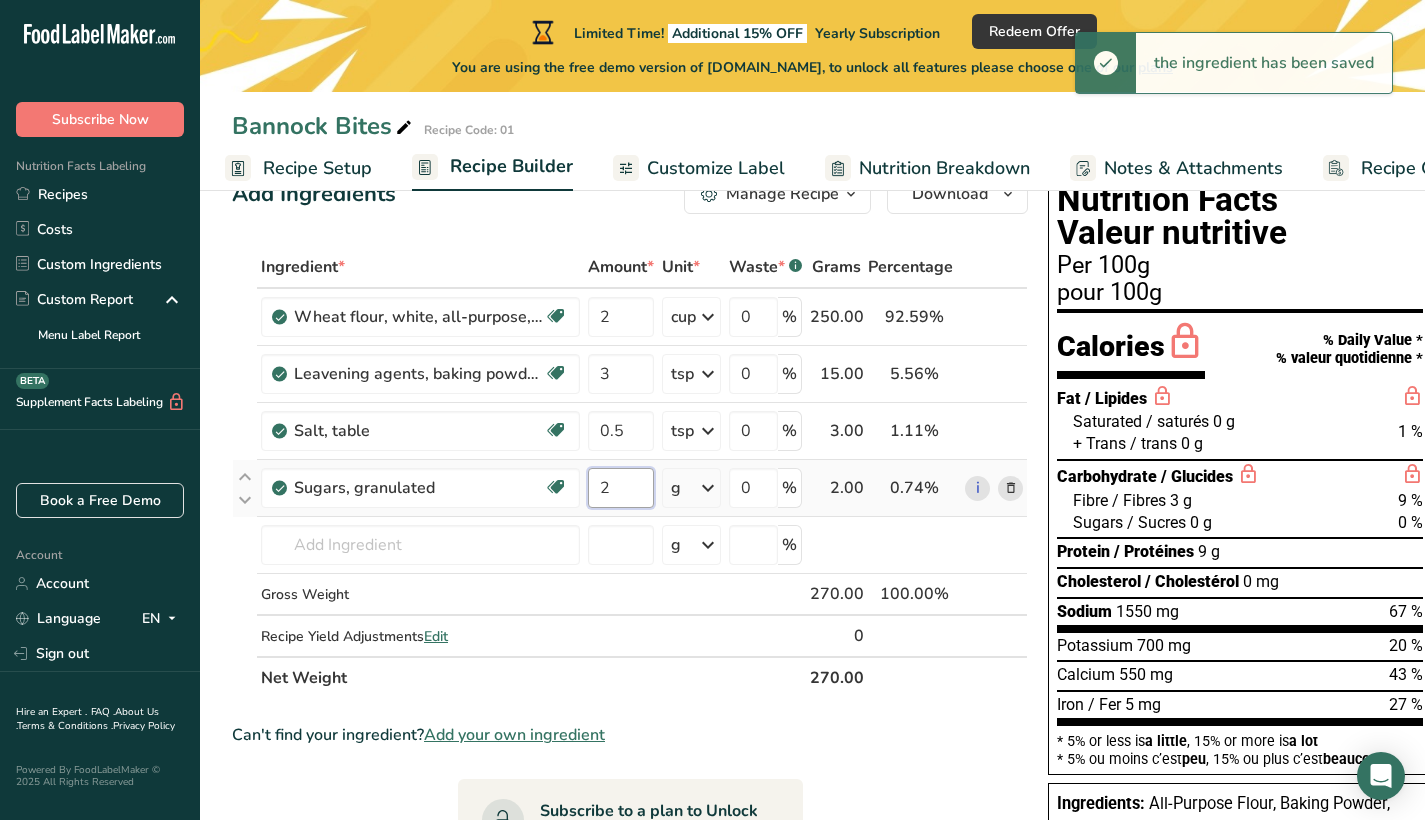 type on "2" 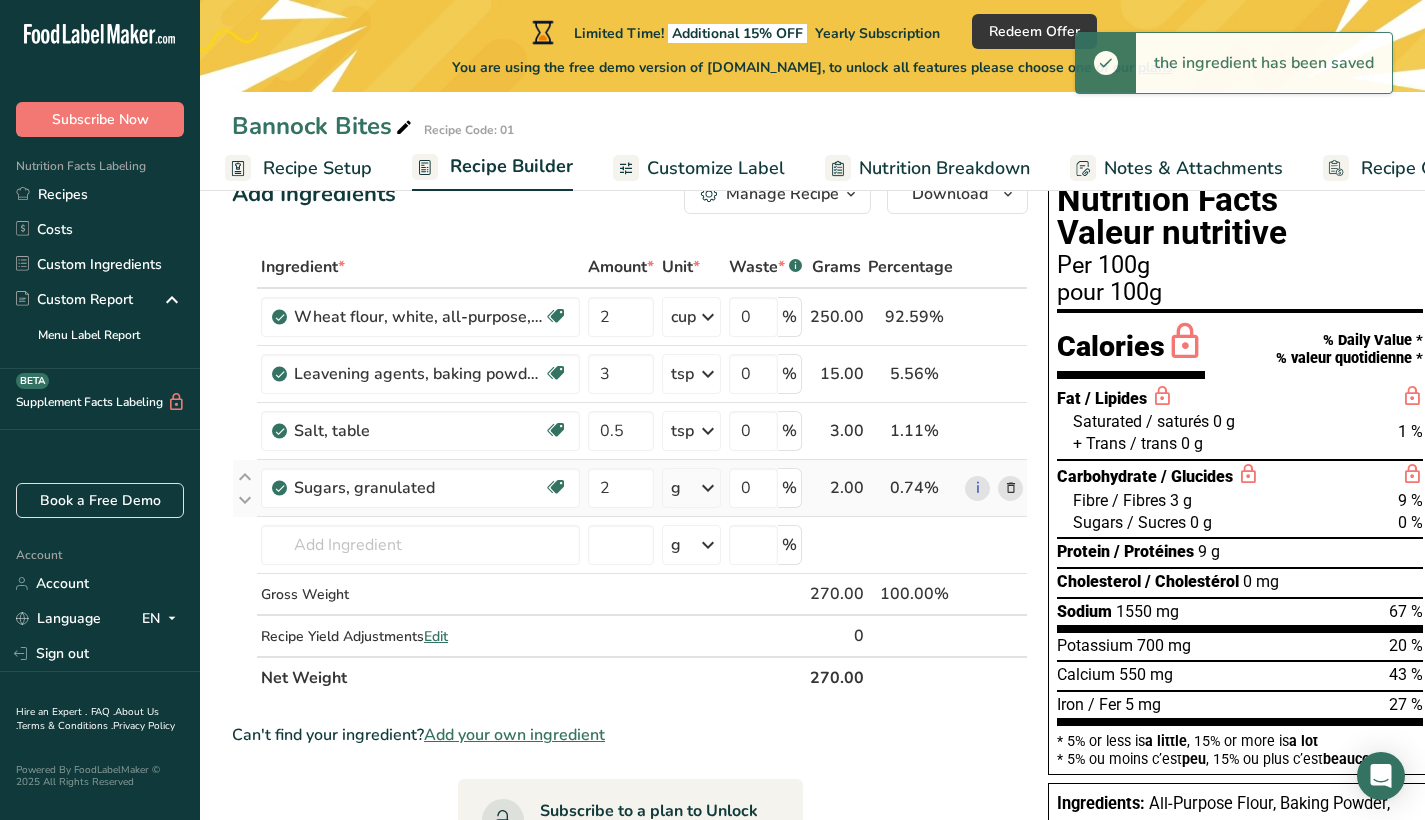 click on "Ingredient *
Amount *
Unit *
Waste *   .a-a{fill:#347362;}.b-a{fill:#fff;}          Grams
Percentage
Wheat flour, white, all-purpose, self-rising, enriched
Dairy free
Vegan
Vegetarian
Soy free
2
cup
Portions
1 cup
Weight Units
g
kg
mg
See more
Volume Units
l
Volume units require a density conversion. If you know your ingredient's density enter it below. Otherwise, click on "RIA" our AI Regulatory bot - she will be able to help you
lb/ft3
g/cm3
Confirm
mL
lb/ft3
fl oz" at bounding box center (630, 472) 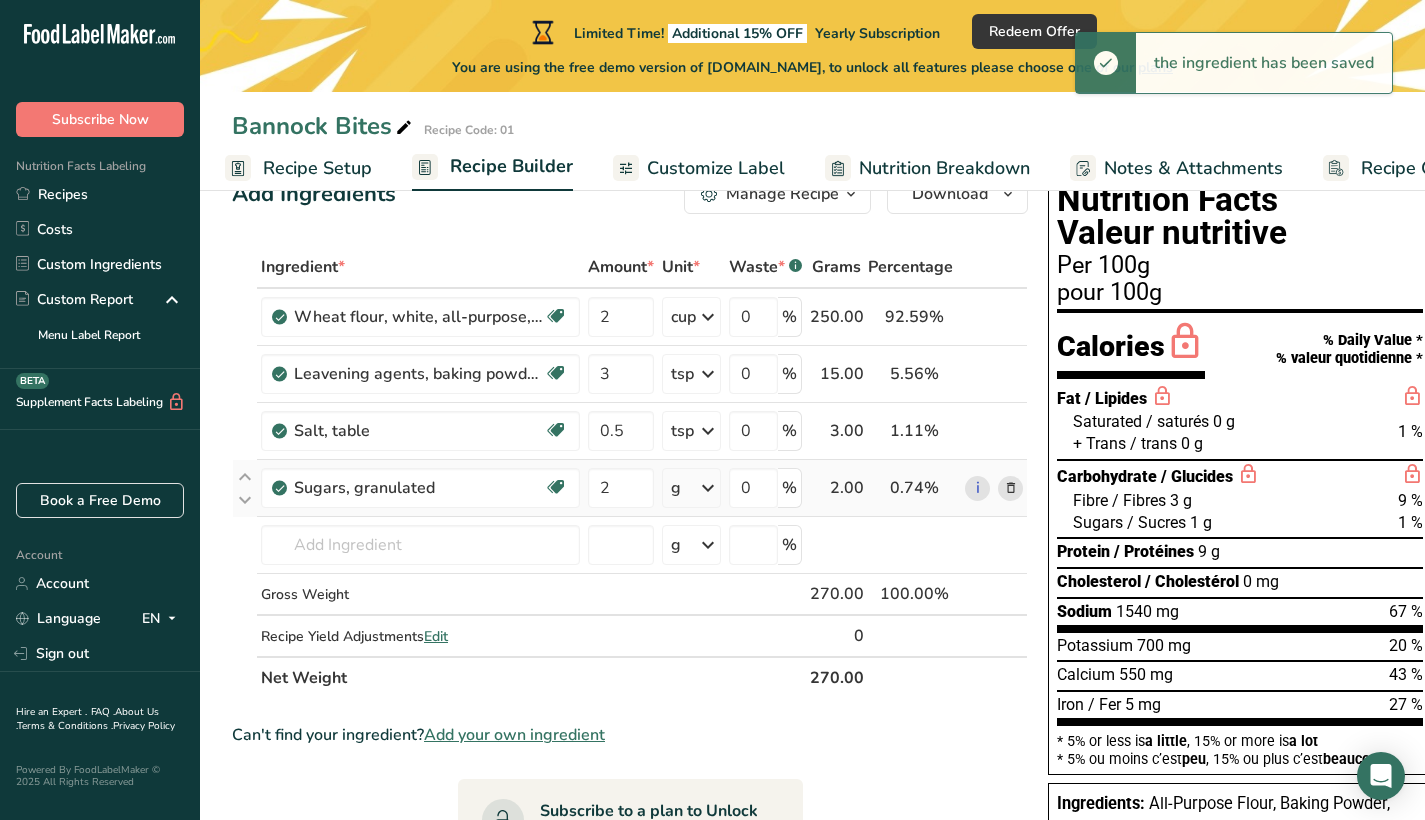 click at bounding box center [708, 488] 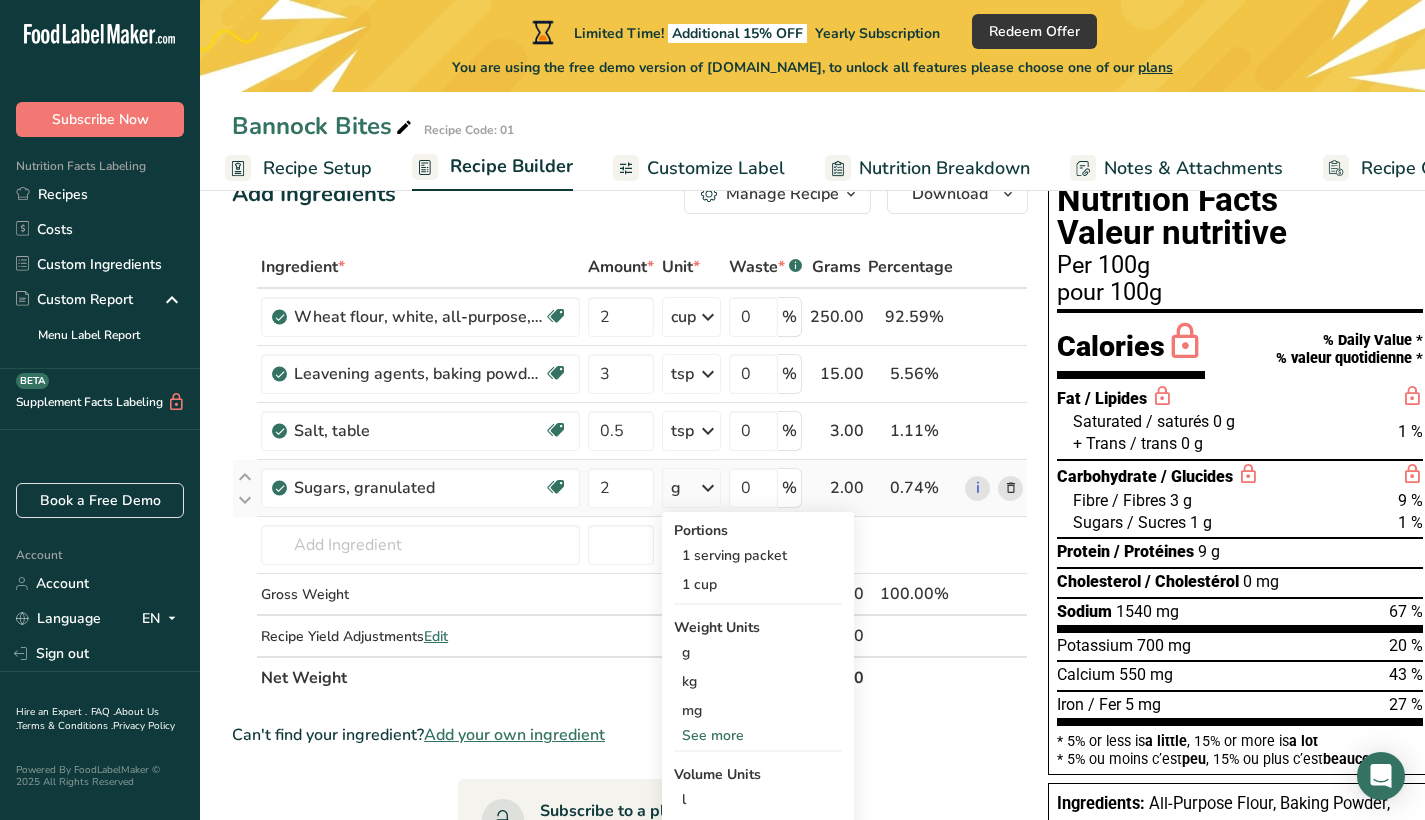 click at bounding box center (708, 488) 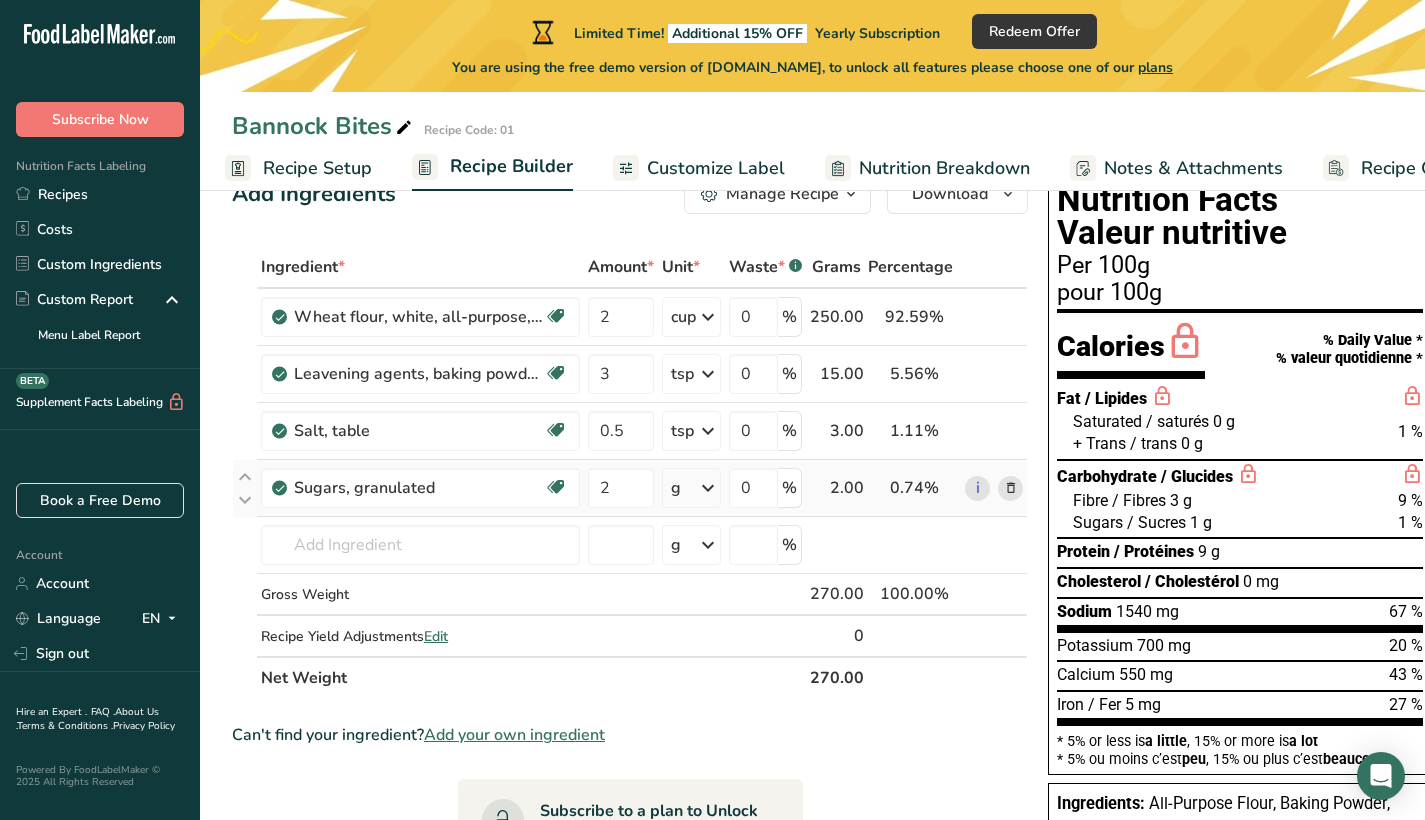 click at bounding box center [708, 488] 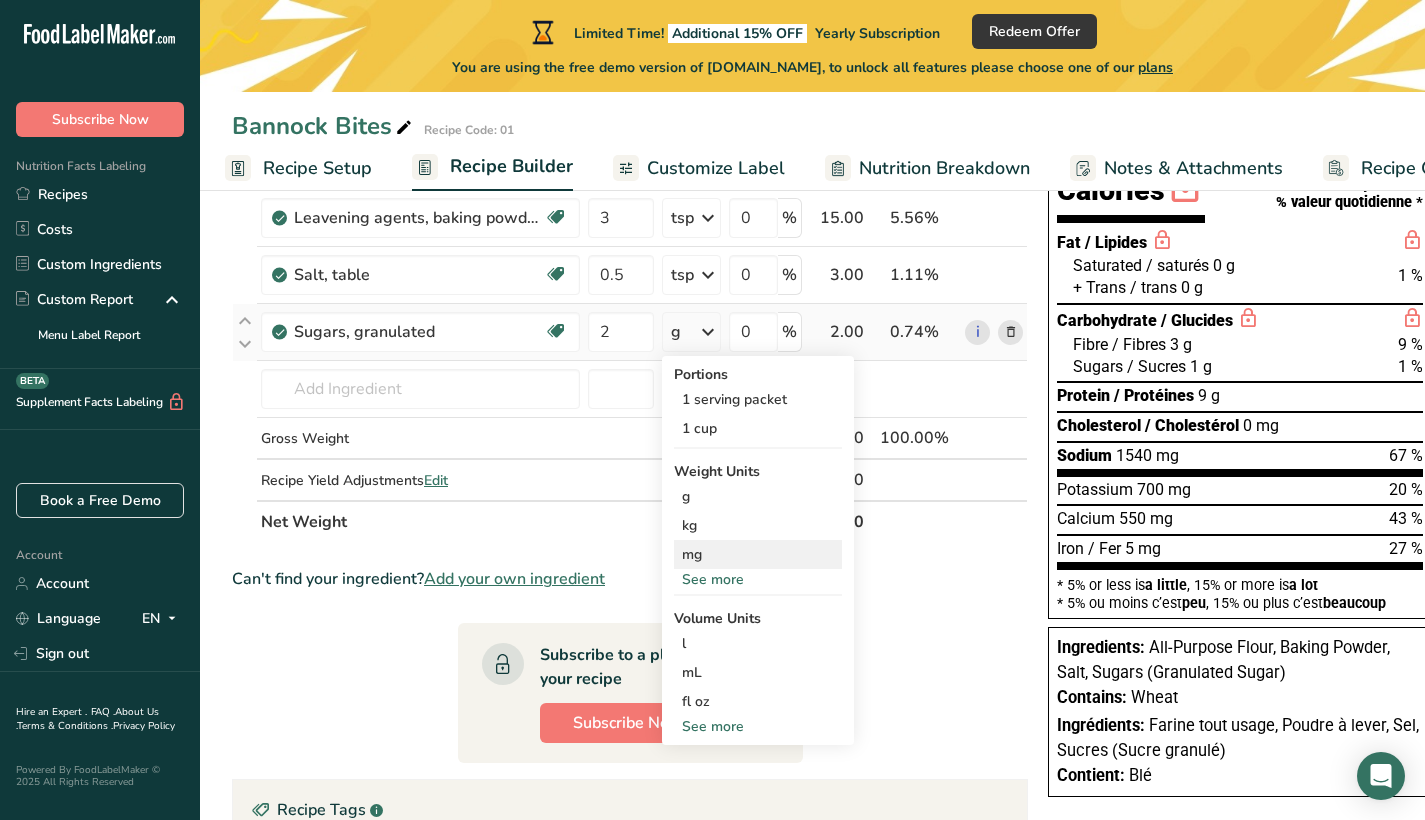 scroll, scrollTop: 219, scrollLeft: 0, axis: vertical 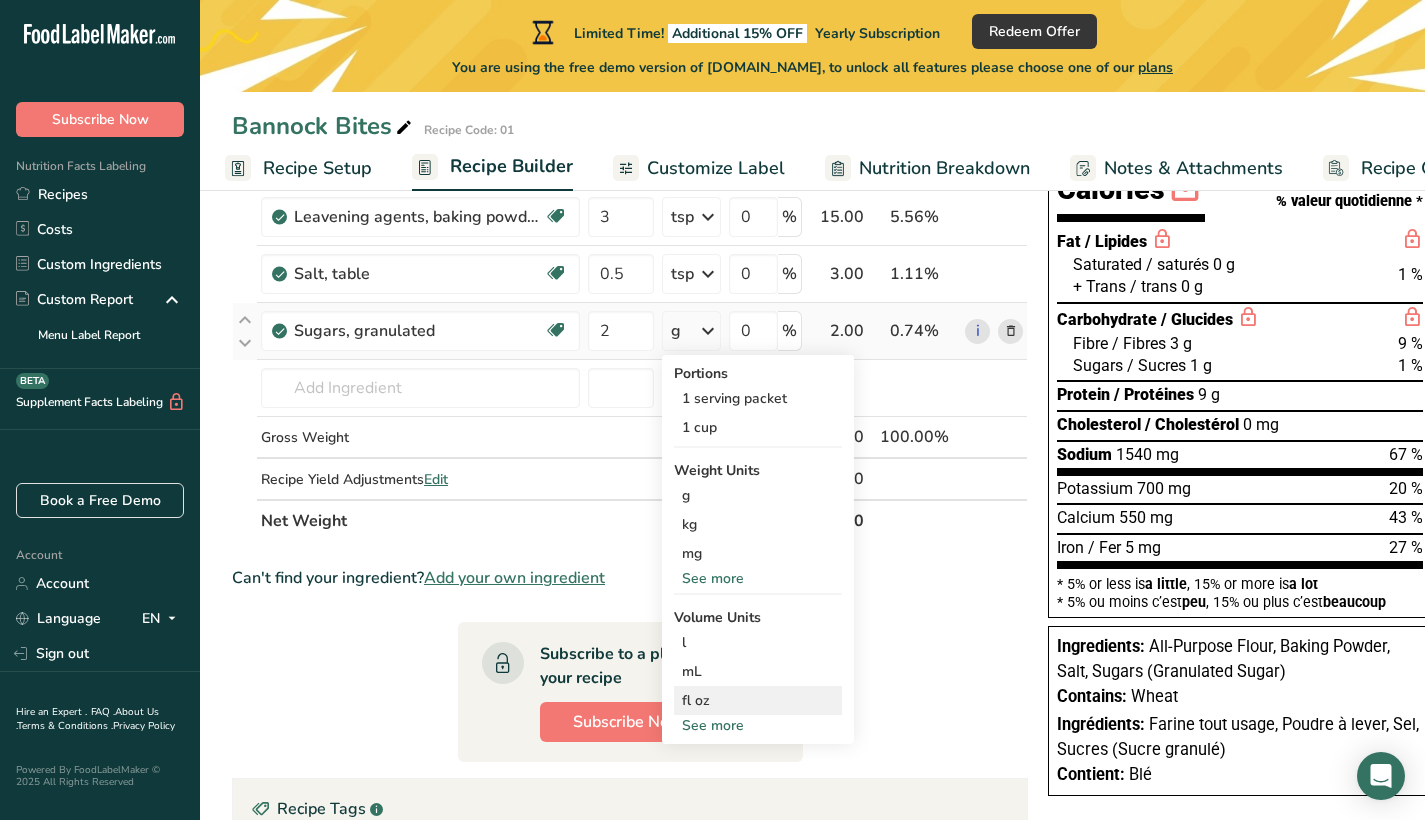 click on "fl oz
Volume units require a density conversion. If you know your ingredient's density enter it below. Otherwise, click on "RIA" our AI Regulatory bot - she will be able to help you
lb/ft3
g/cm3
Confirm" at bounding box center [758, 700] 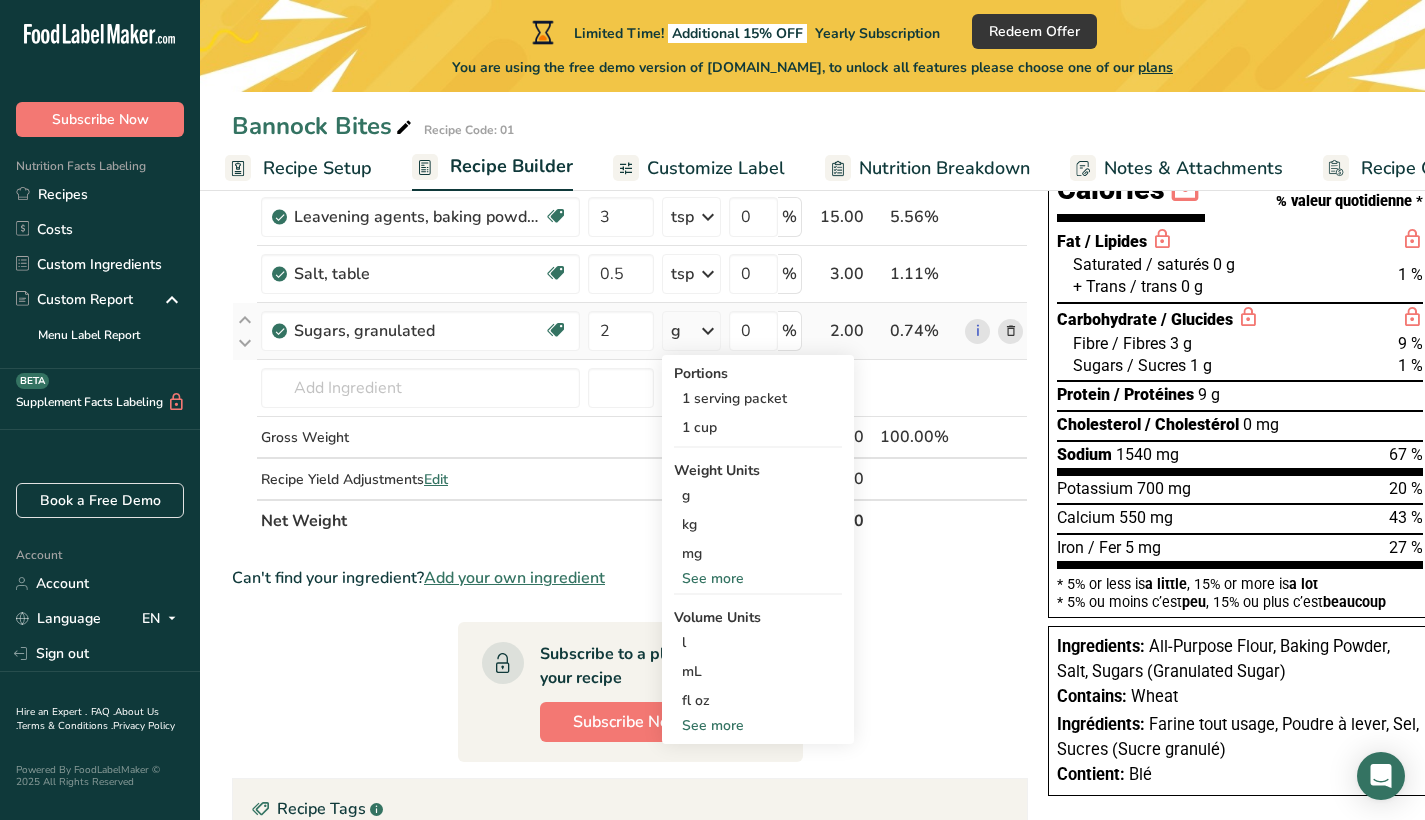 click on "See more" at bounding box center [758, 725] 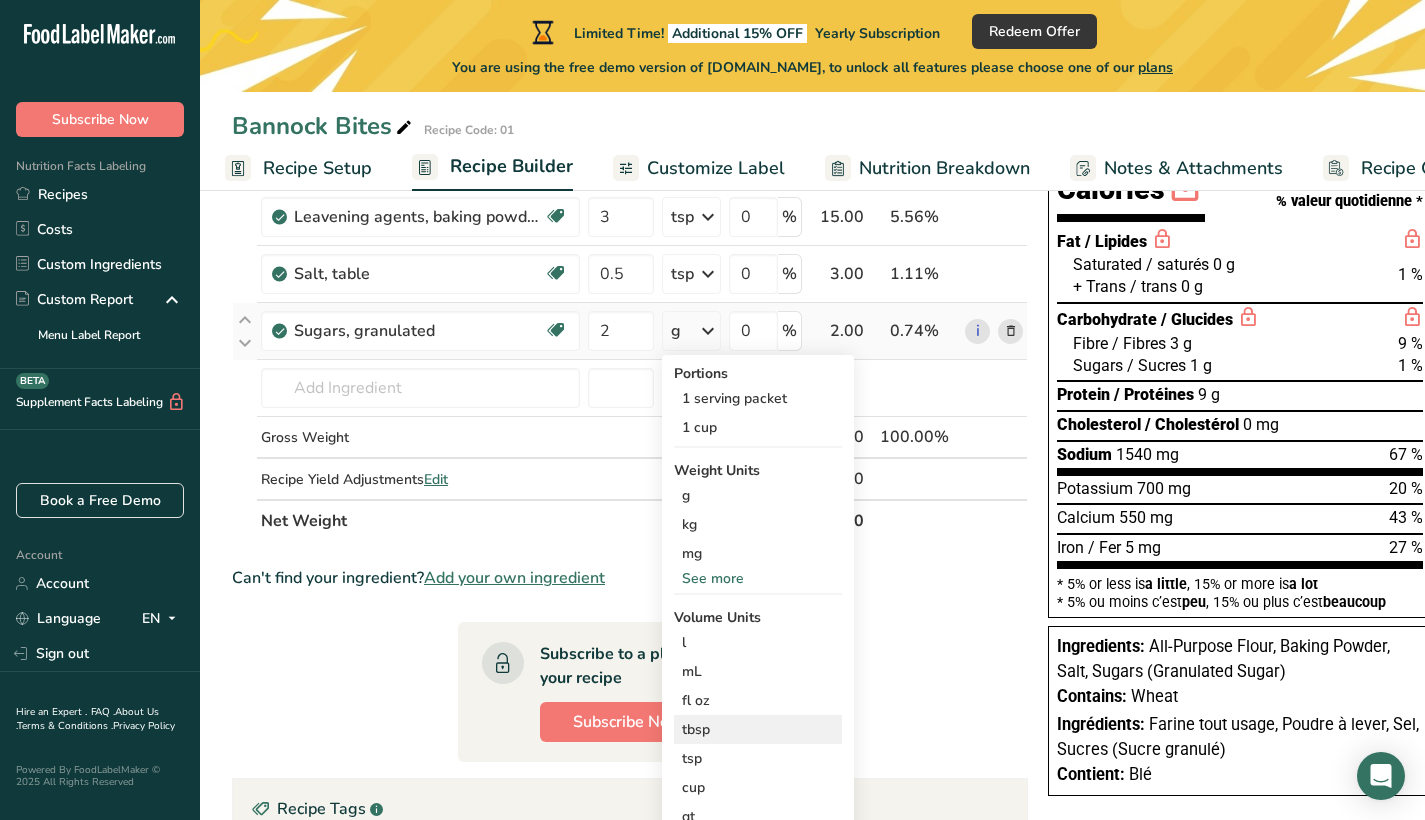 click on "tbsp" at bounding box center [758, 729] 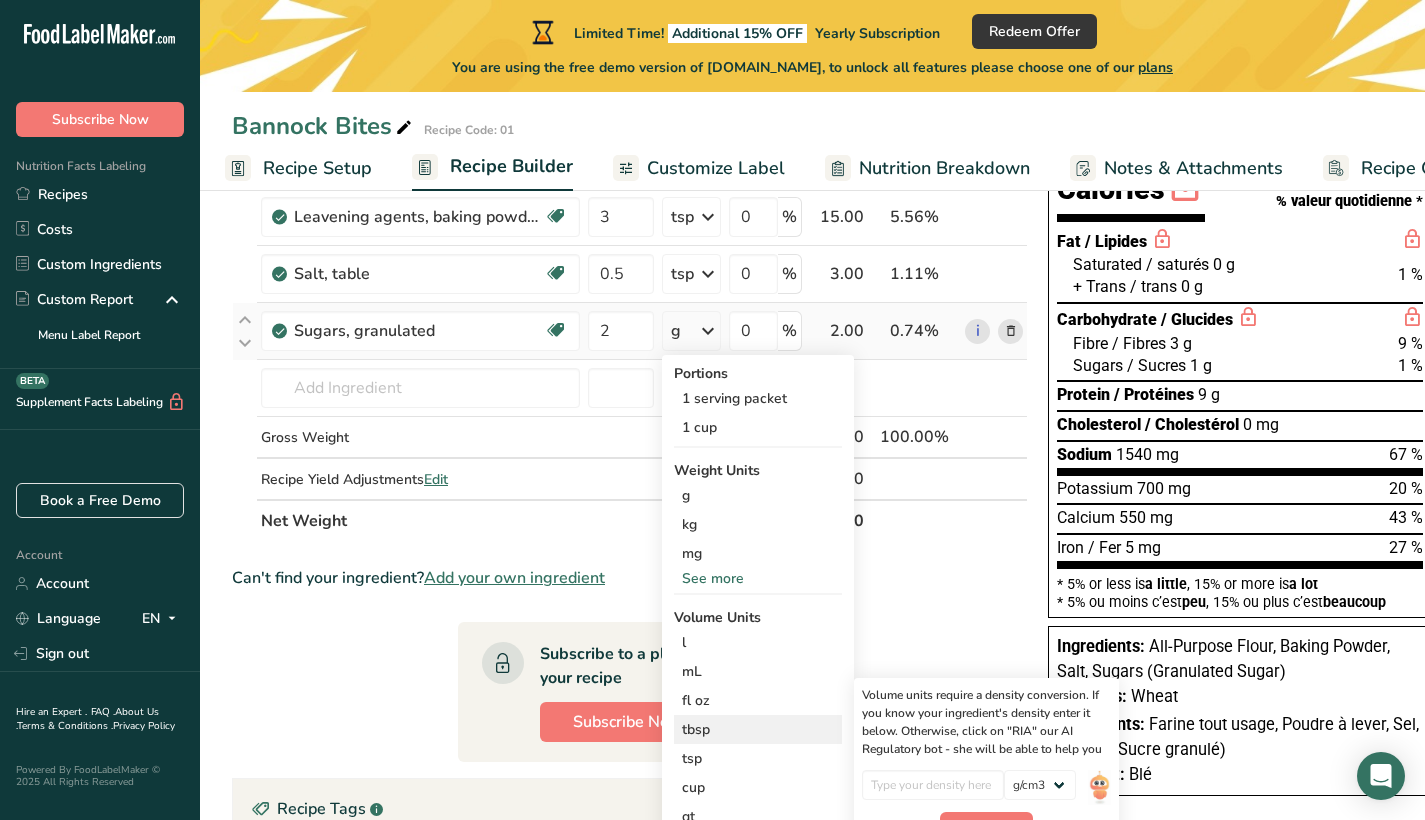 click on "tbsp" at bounding box center [758, 729] 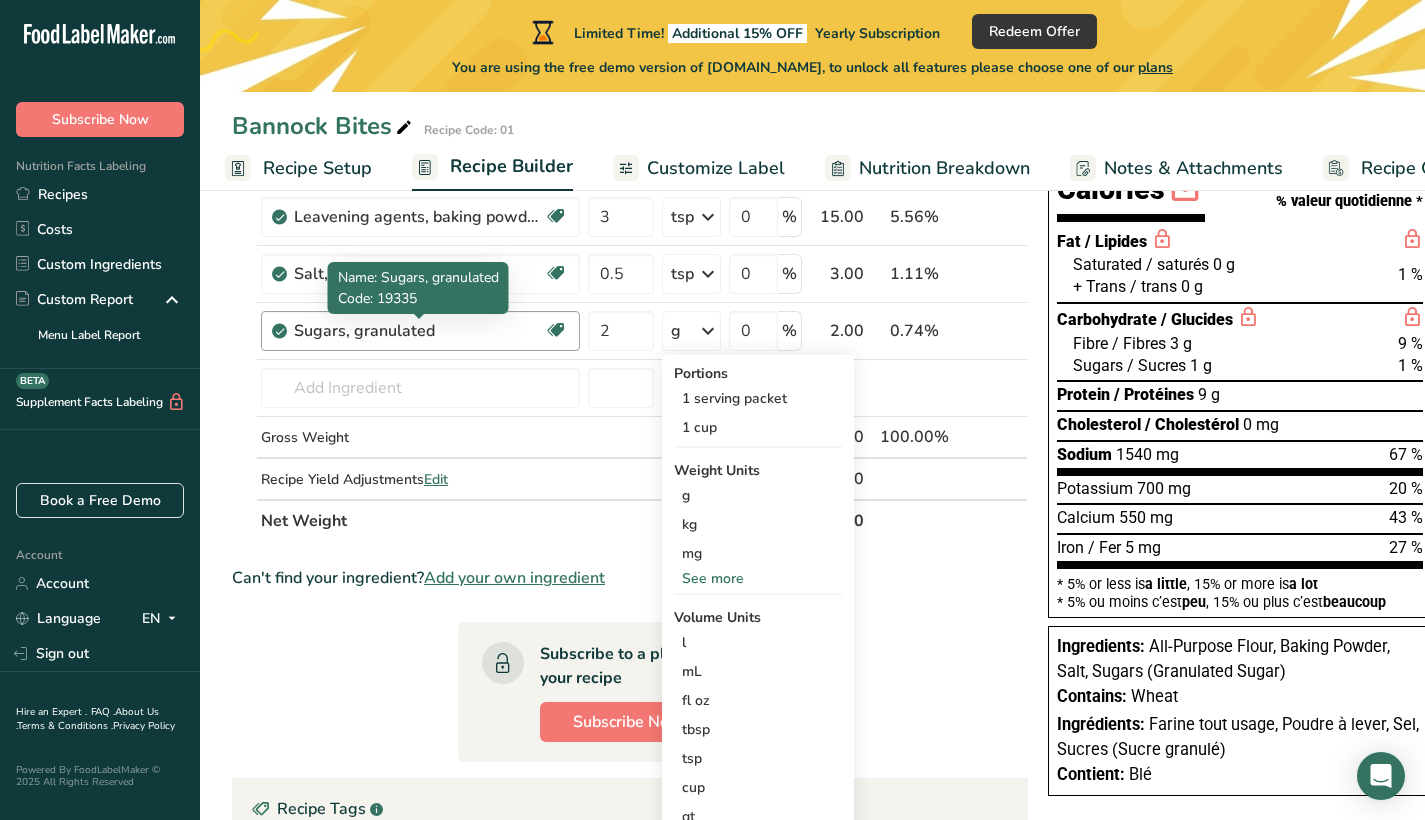 click on "Sugars, granulated" at bounding box center [419, 331] 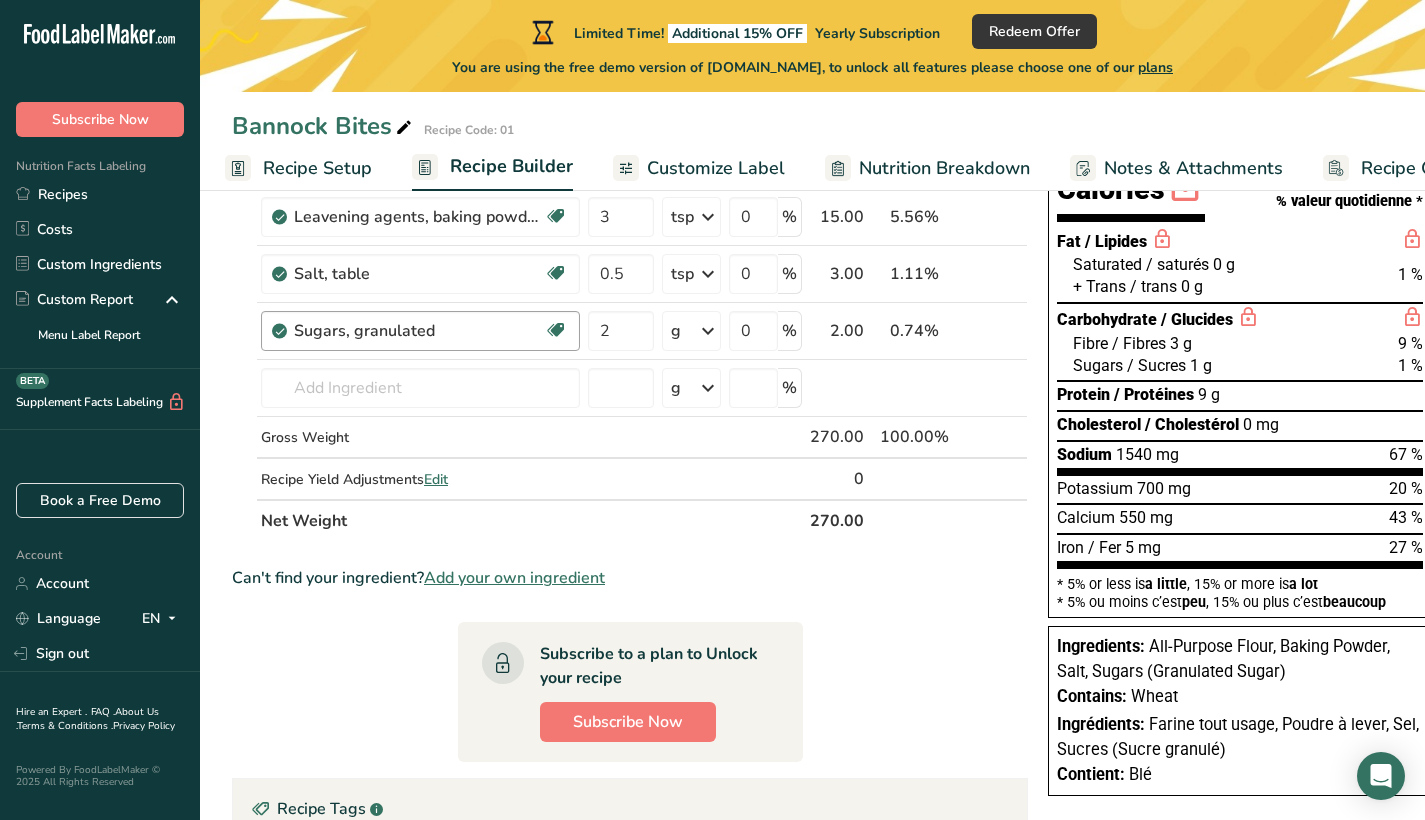 click on "Sugars, granulated" at bounding box center (419, 331) 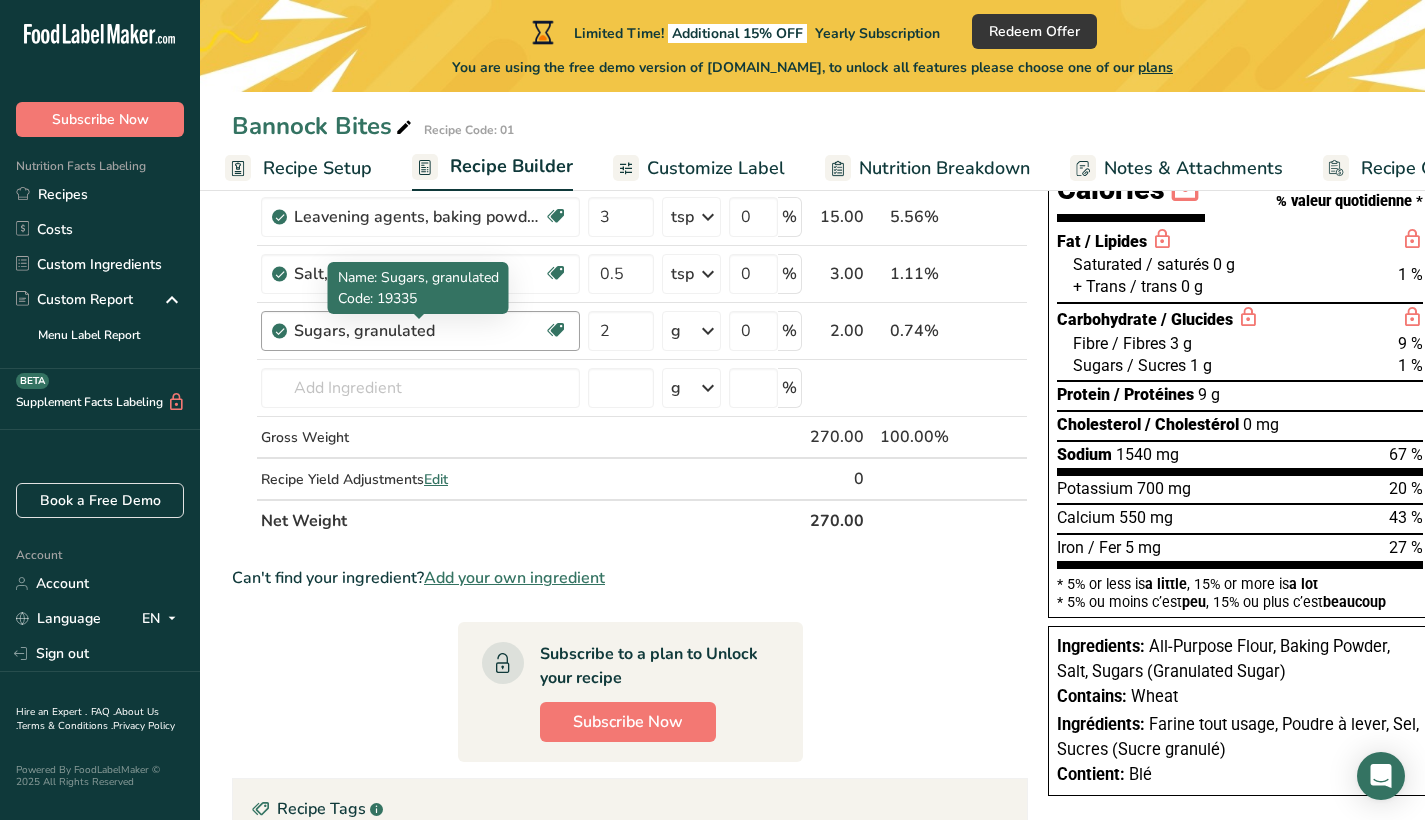 click on "Sugars, granulated" at bounding box center (419, 331) 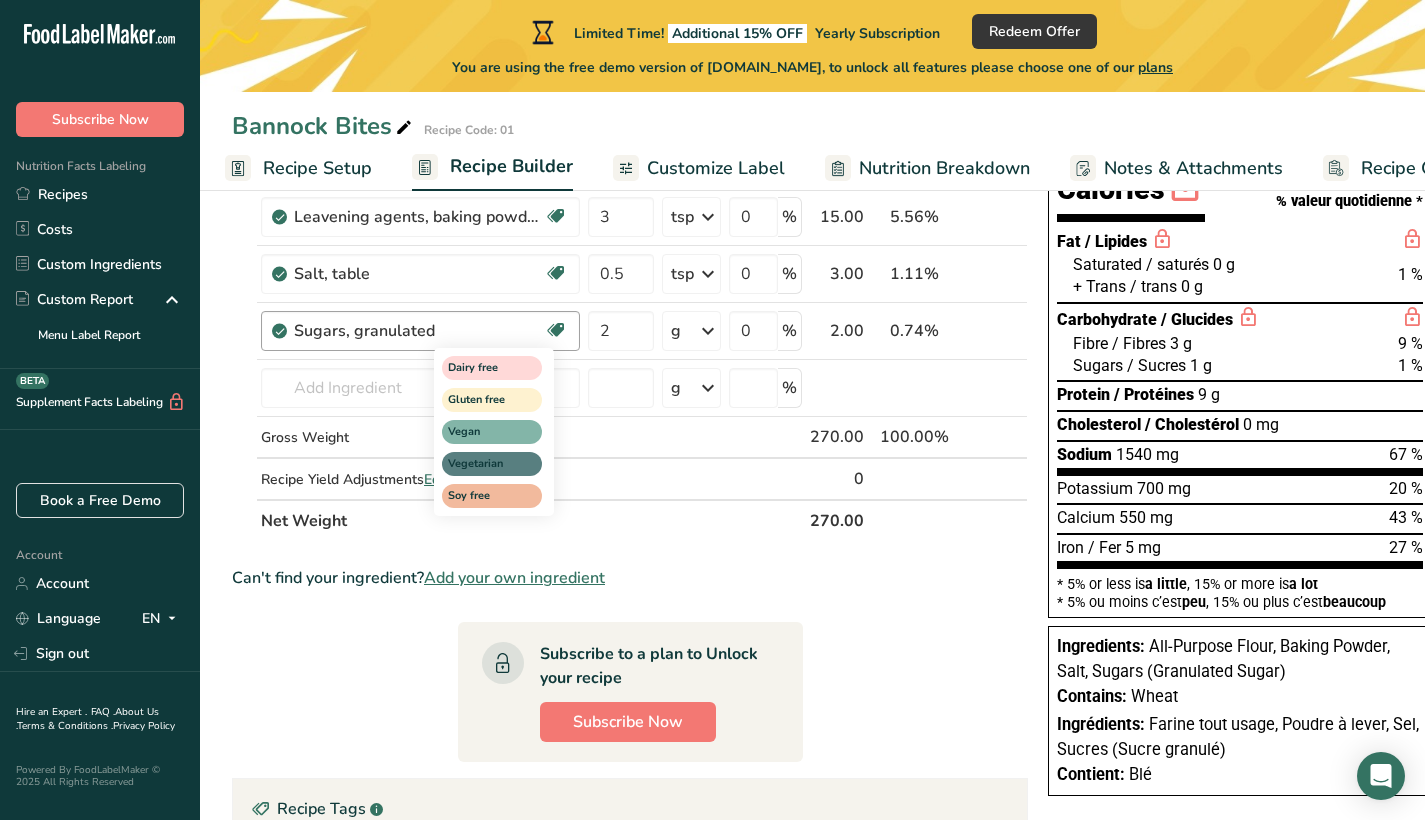 click at bounding box center [556, 330] 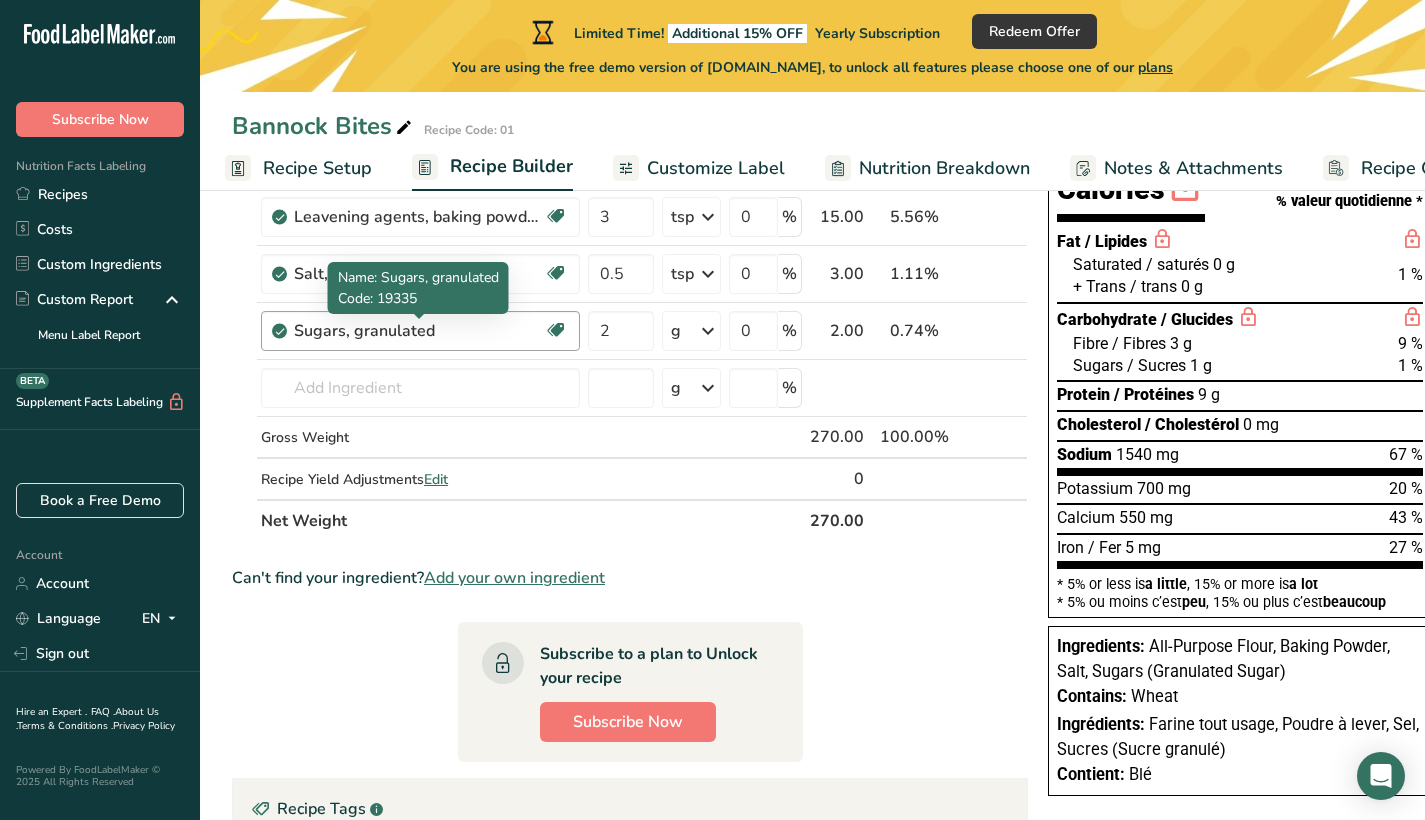 click on "Sugars, granulated" at bounding box center (419, 331) 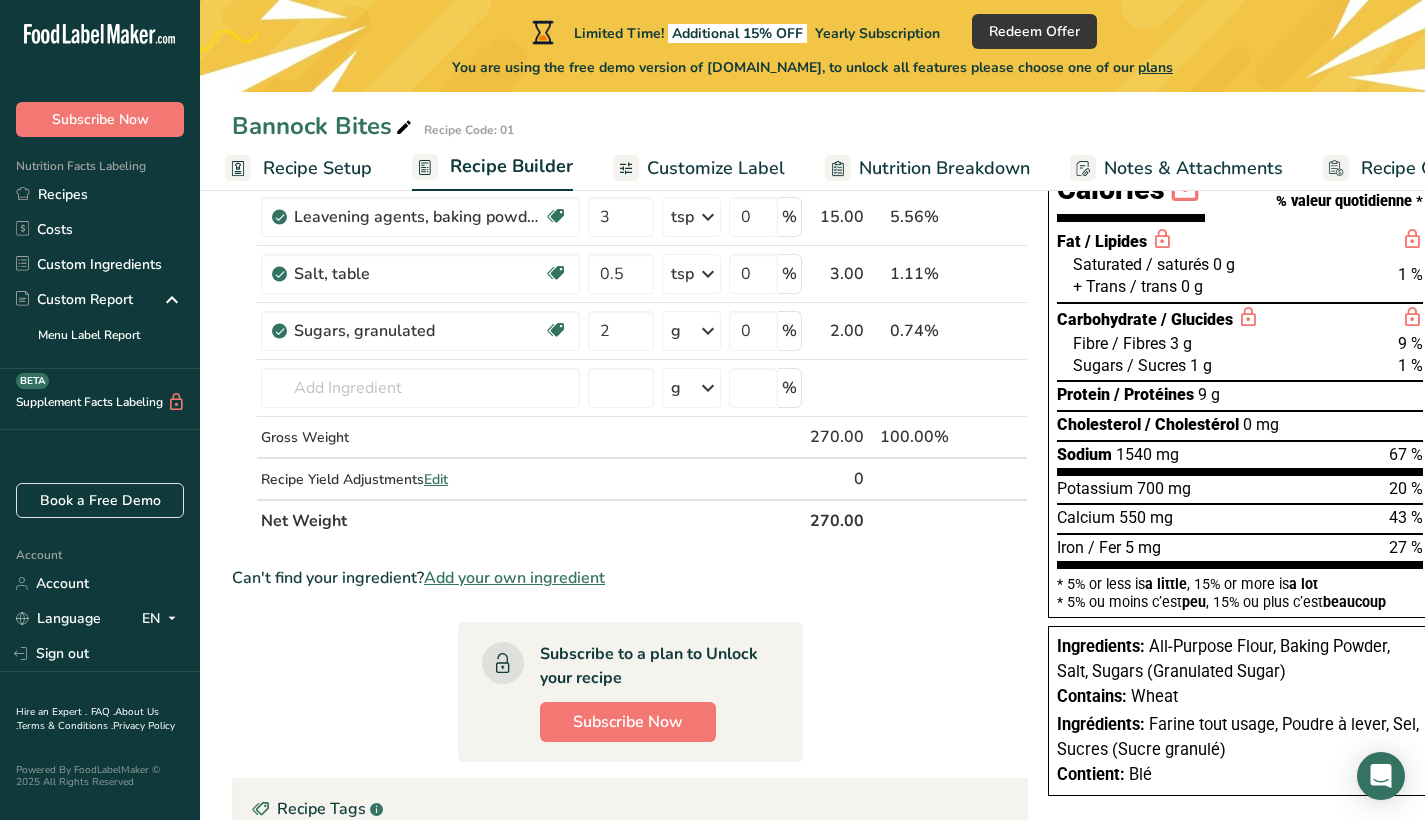 click at bounding box center (245, 343) 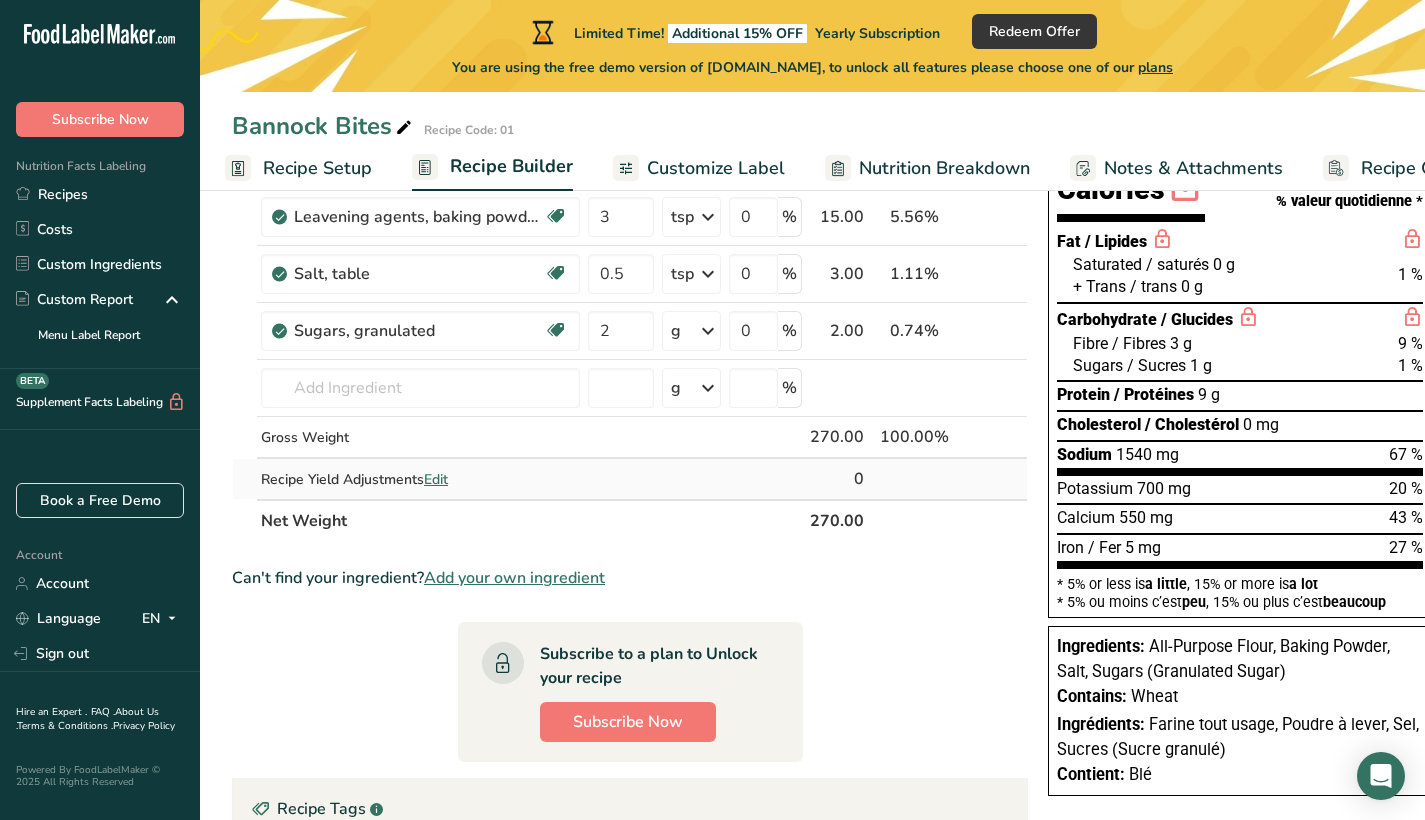 click on "Recipe Yield Adjustments
Edit" at bounding box center [420, 479] 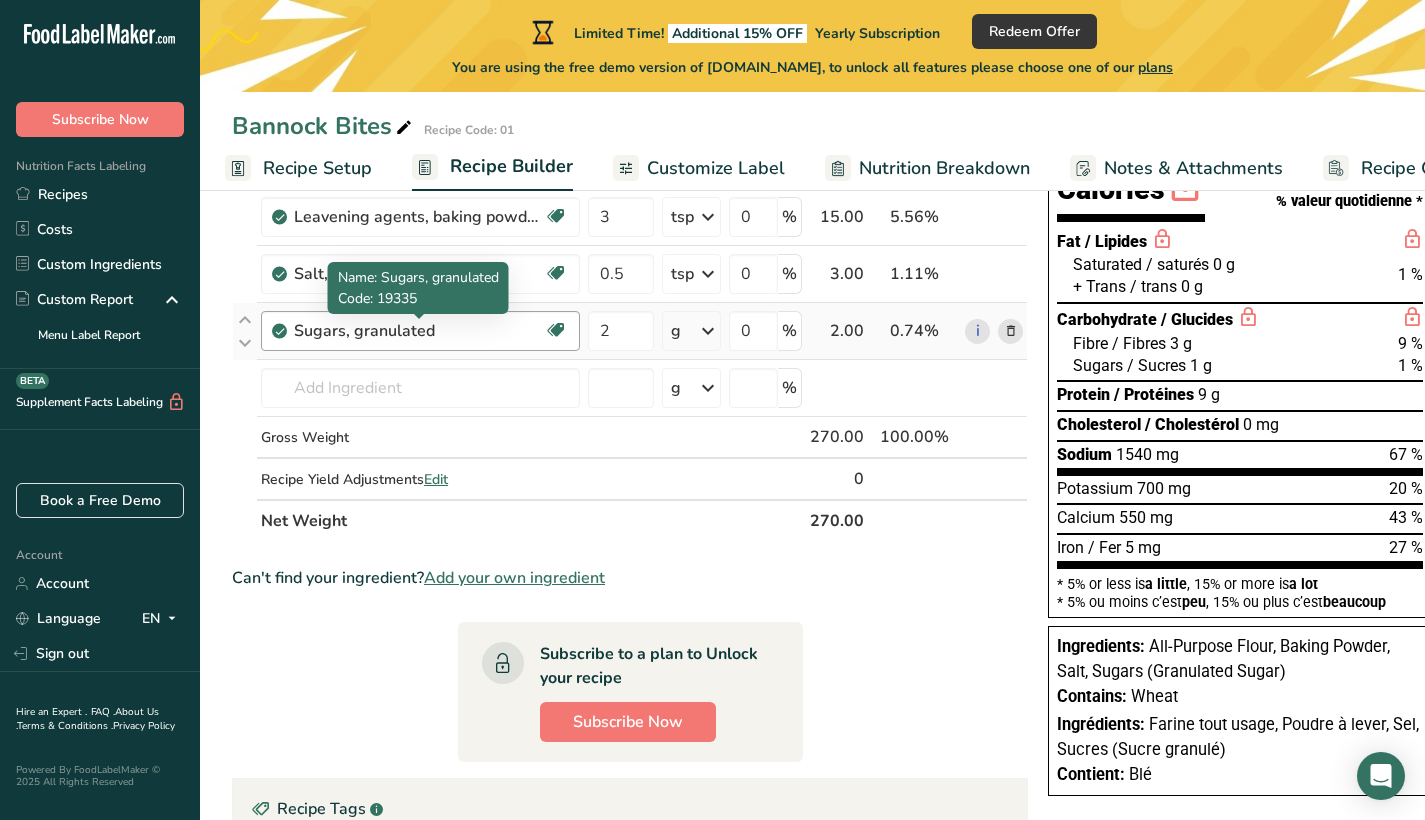 click on "Sugars, granulated" at bounding box center (419, 331) 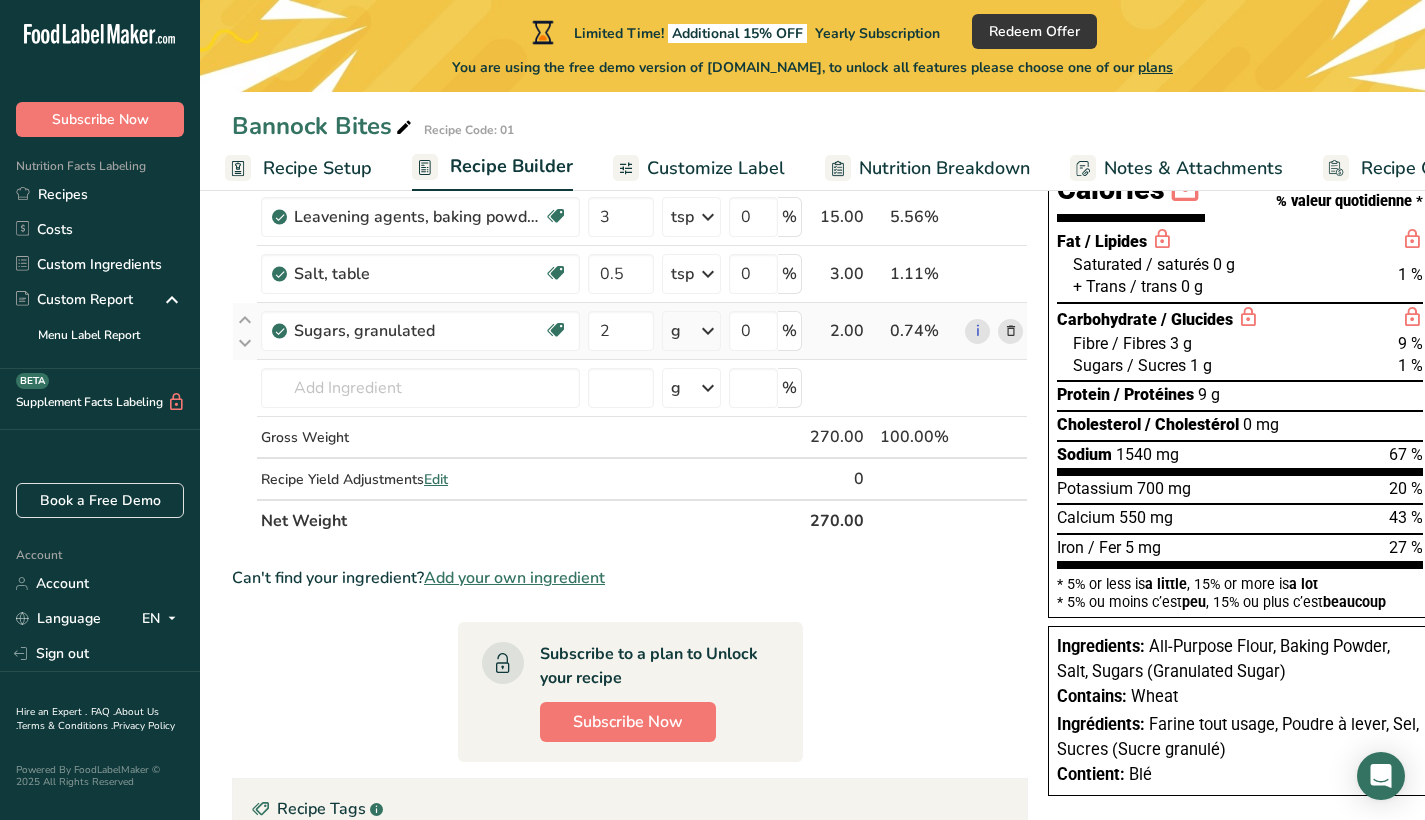 click at bounding box center (708, 331) 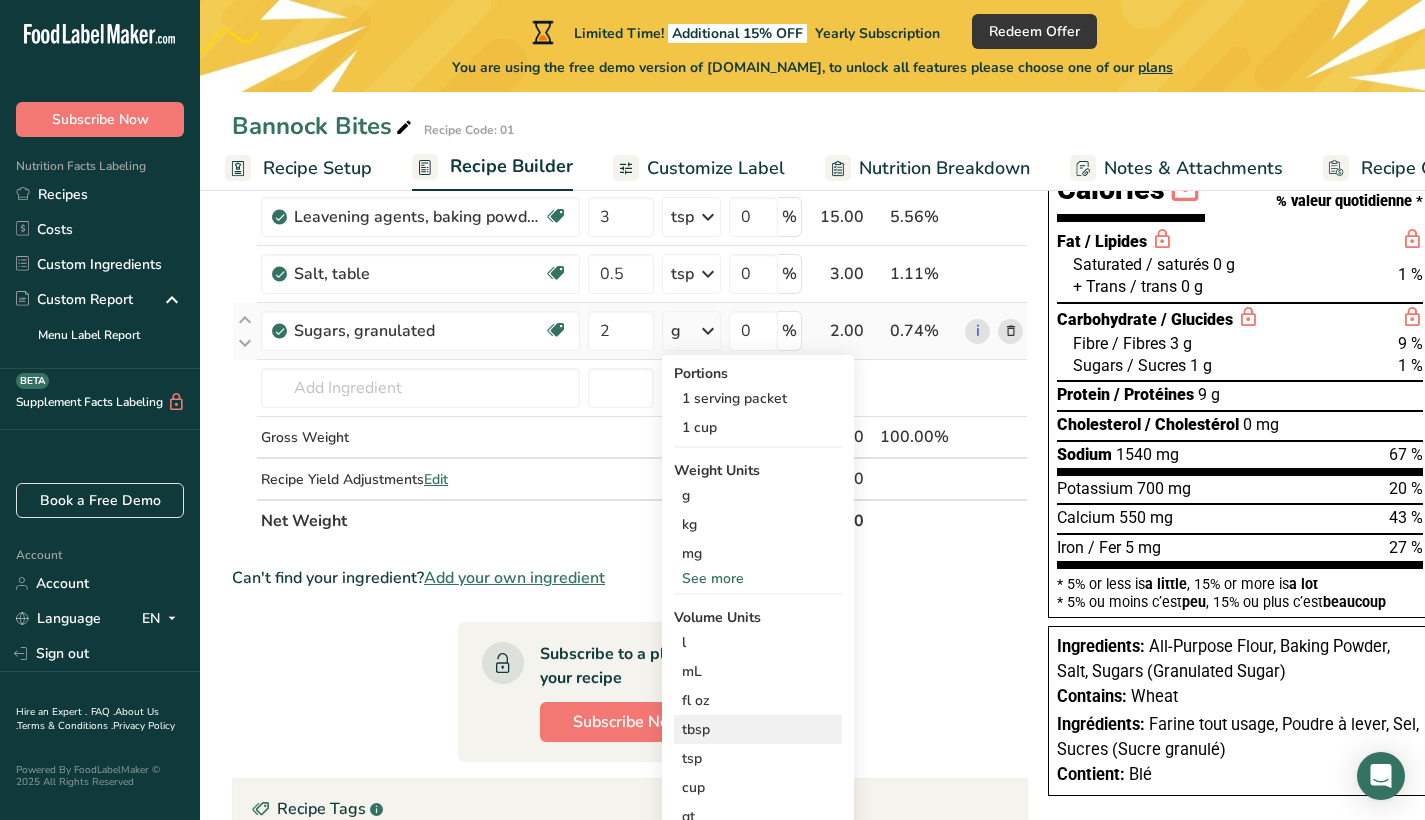 click on "tbsp
Volume units require a density conversion. If you know your ingredient's density enter it below. Otherwise, click on "RIA" our AI Regulatory bot - she will be able to help you
lb/ft3
g/cm3
Confirm" at bounding box center (758, 729) 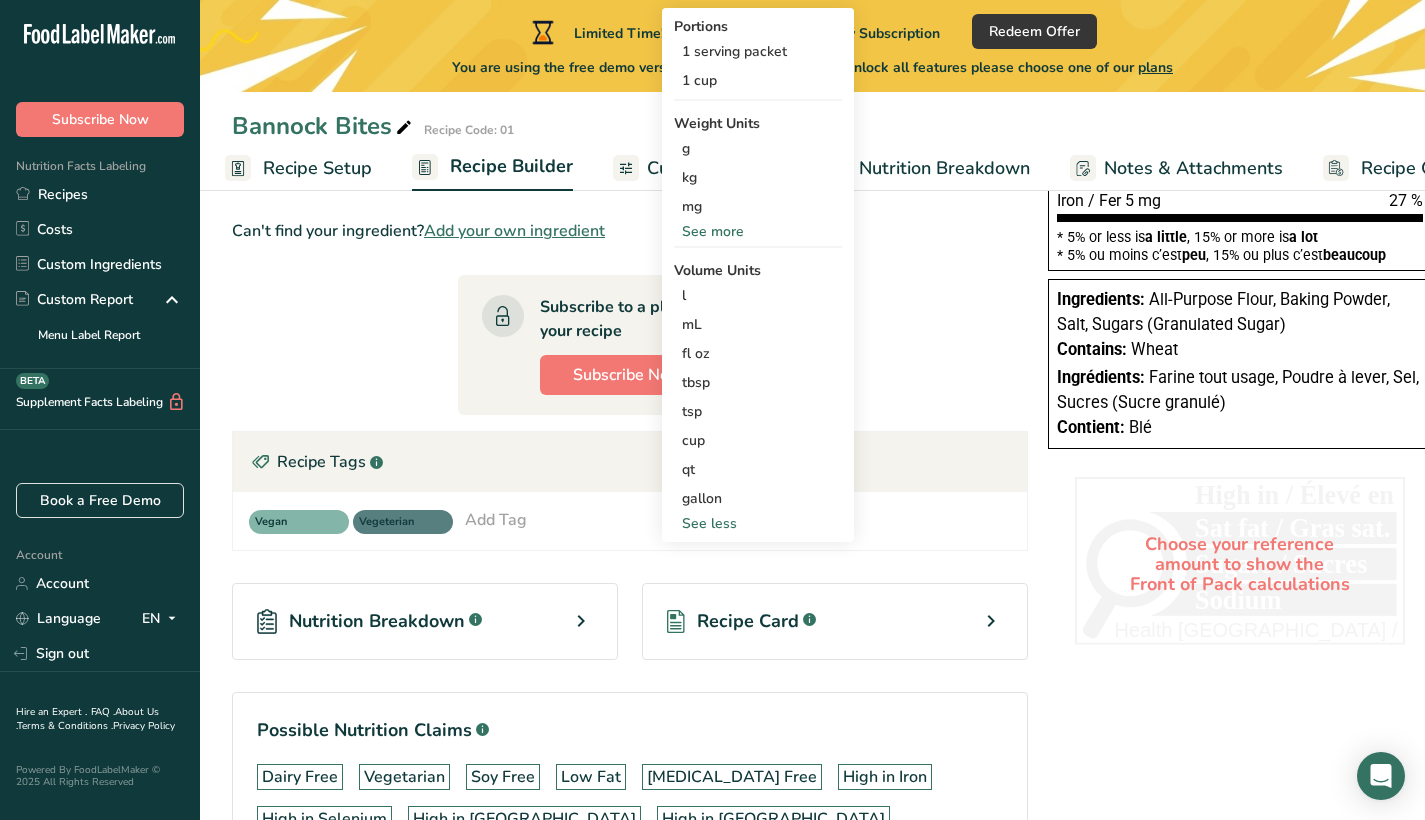 scroll, scrollTop: 551, scrollLeft: 0, axis: vertical 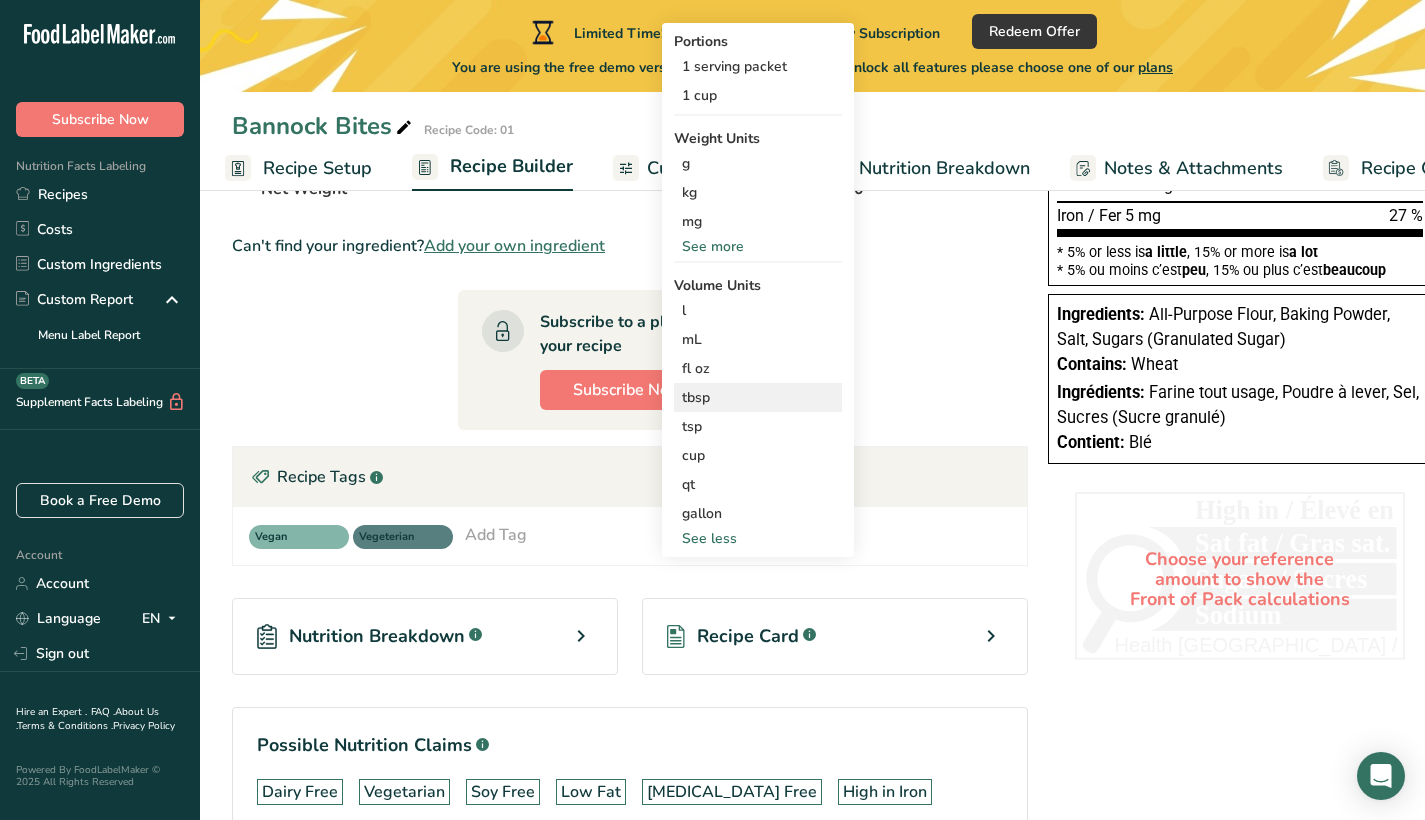 click on "tbsp" at bounding box center [758, 397] 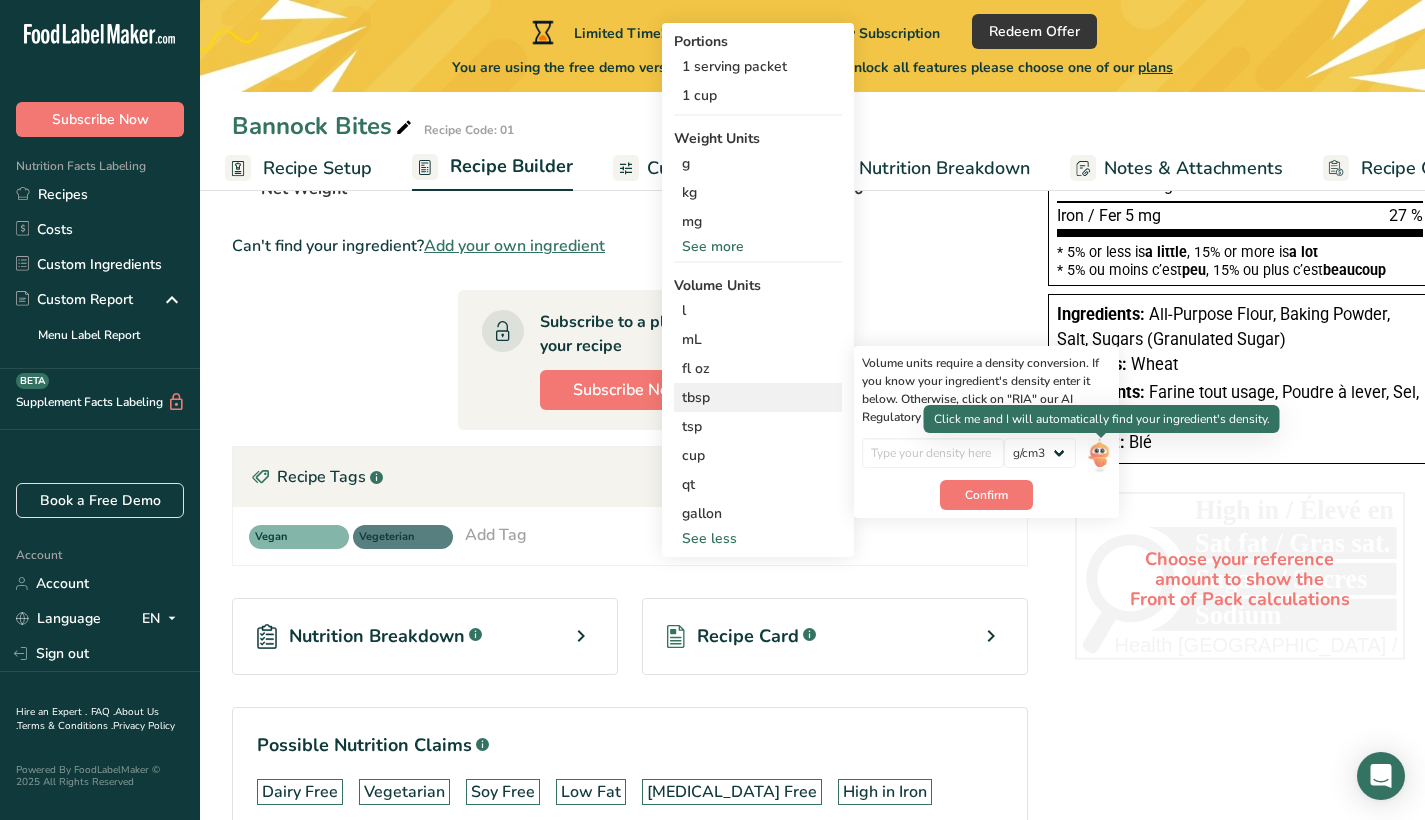 click at bounding box center (1099, 455) 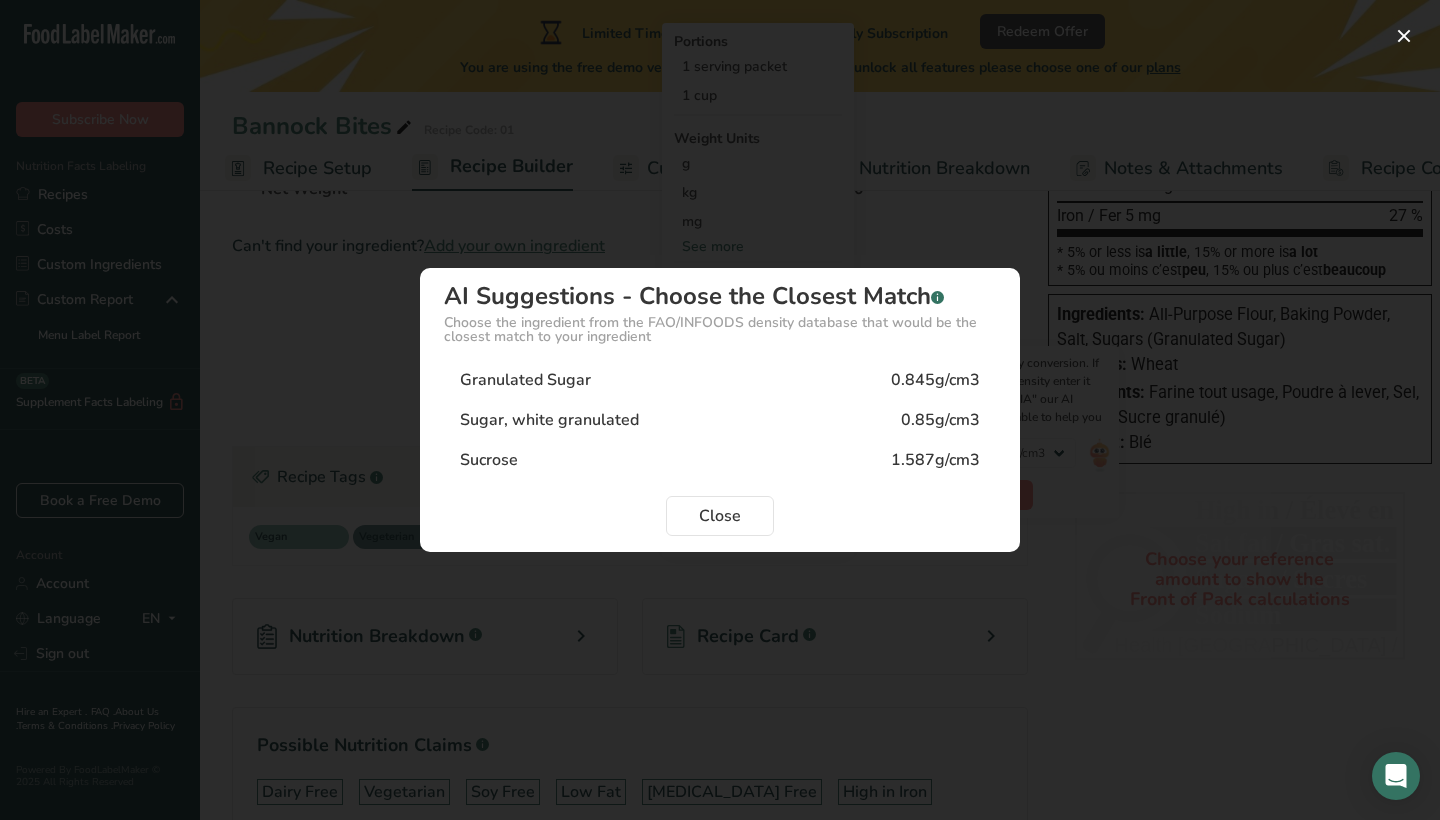 click on "0.85g/cm3" at bounding box center (940, 420) 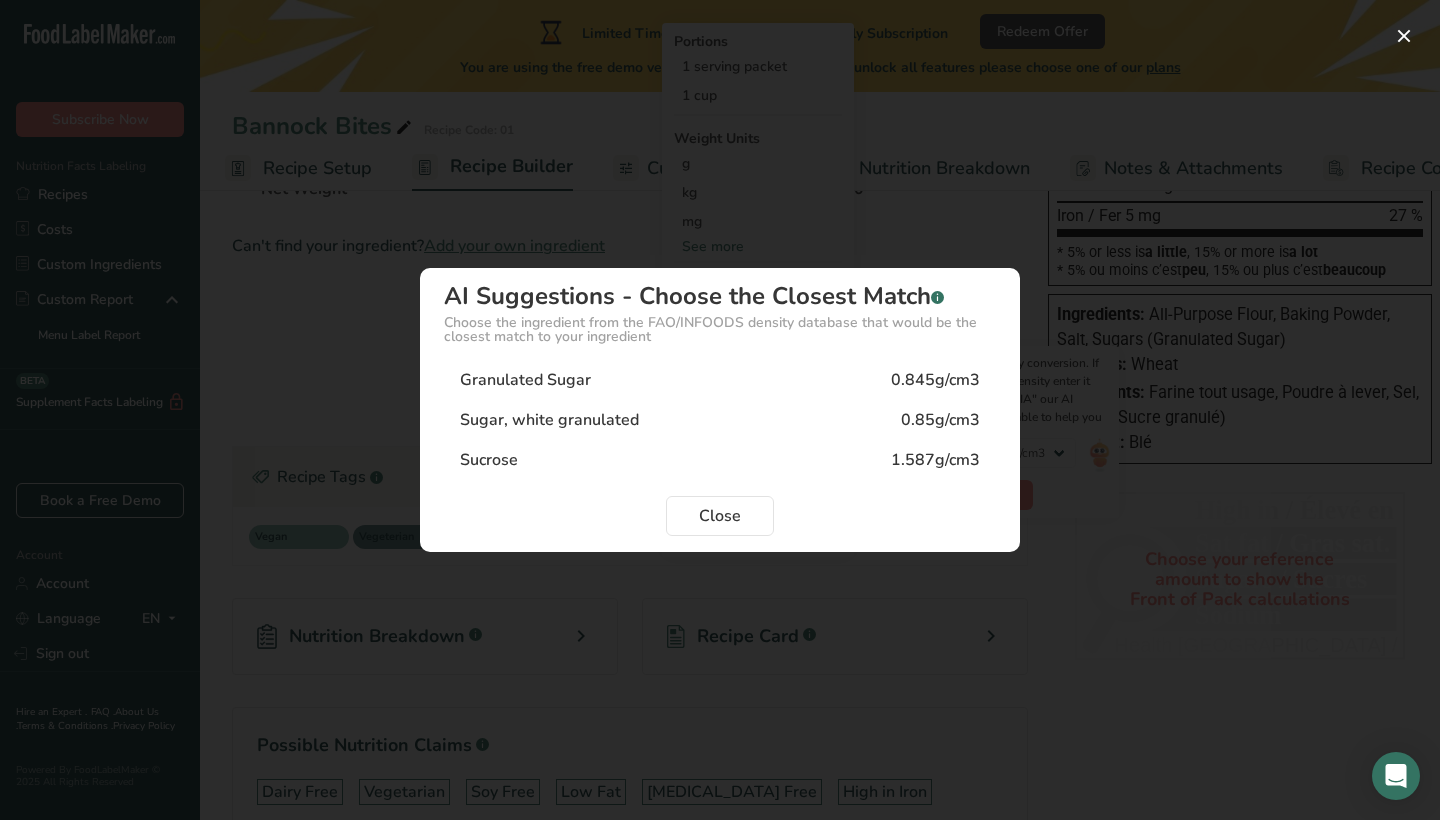 type on "0.85" 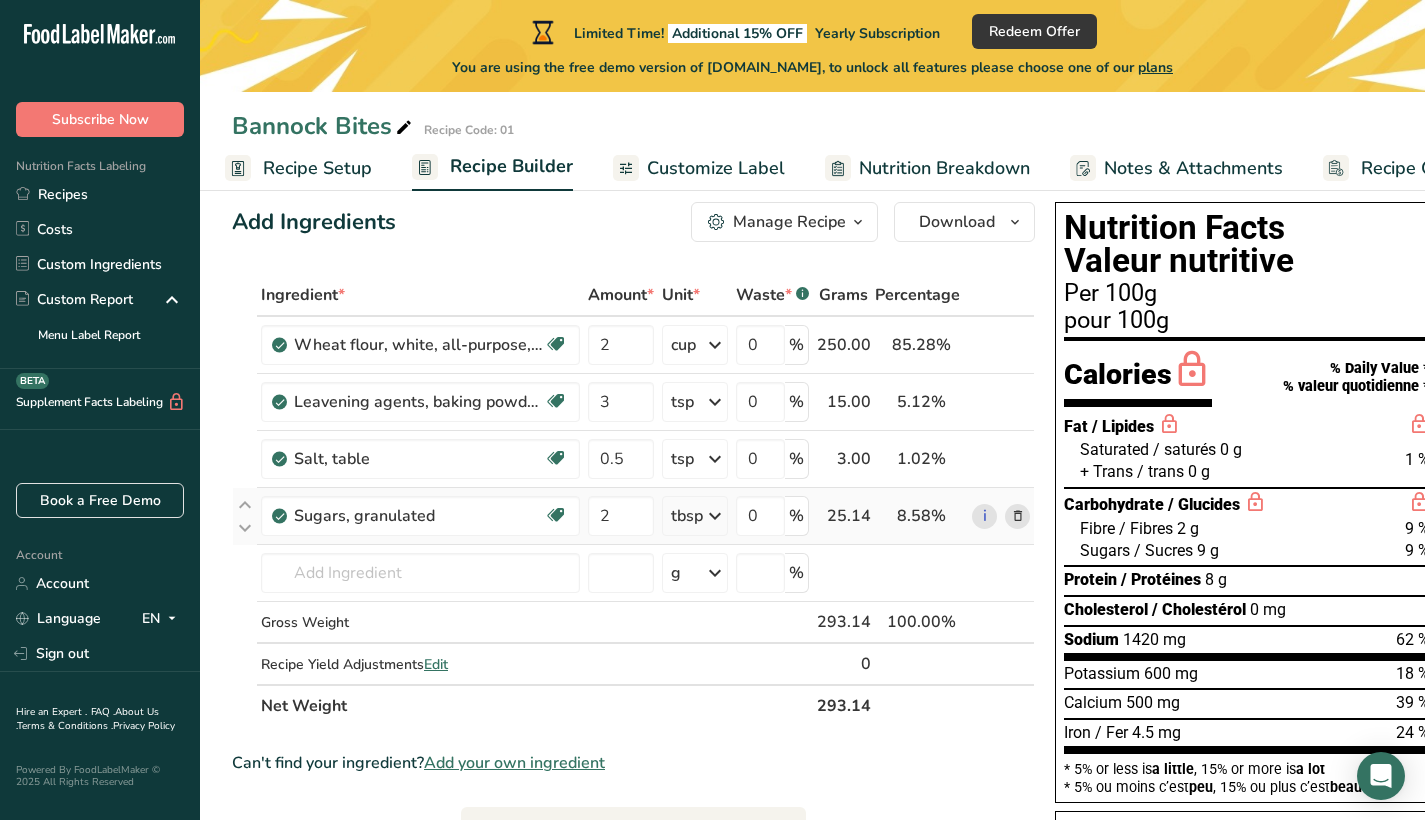 scroll, scrollTop: 32, scrollLeft: 0, axis: vertical 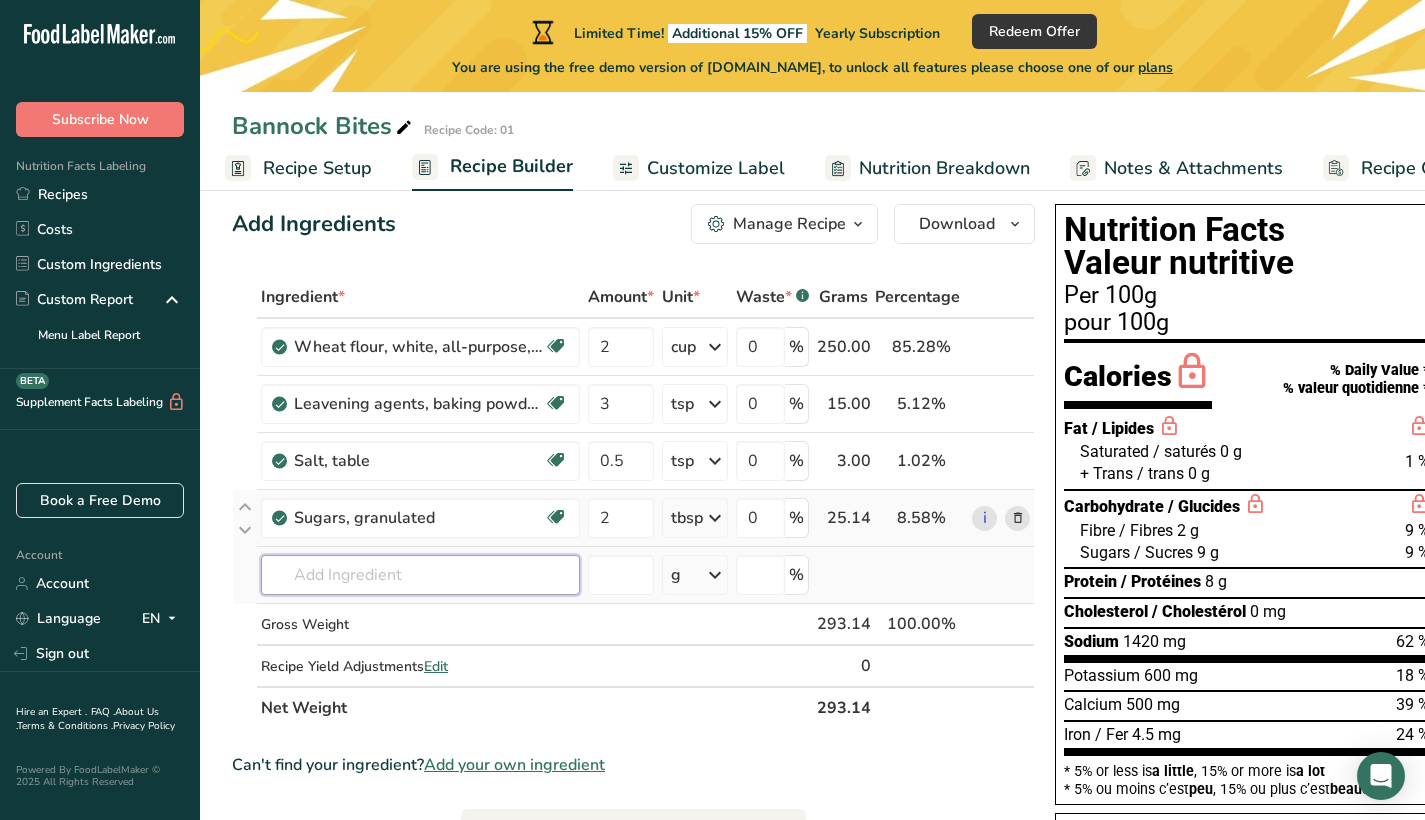 click at bounding box center (420, 575) 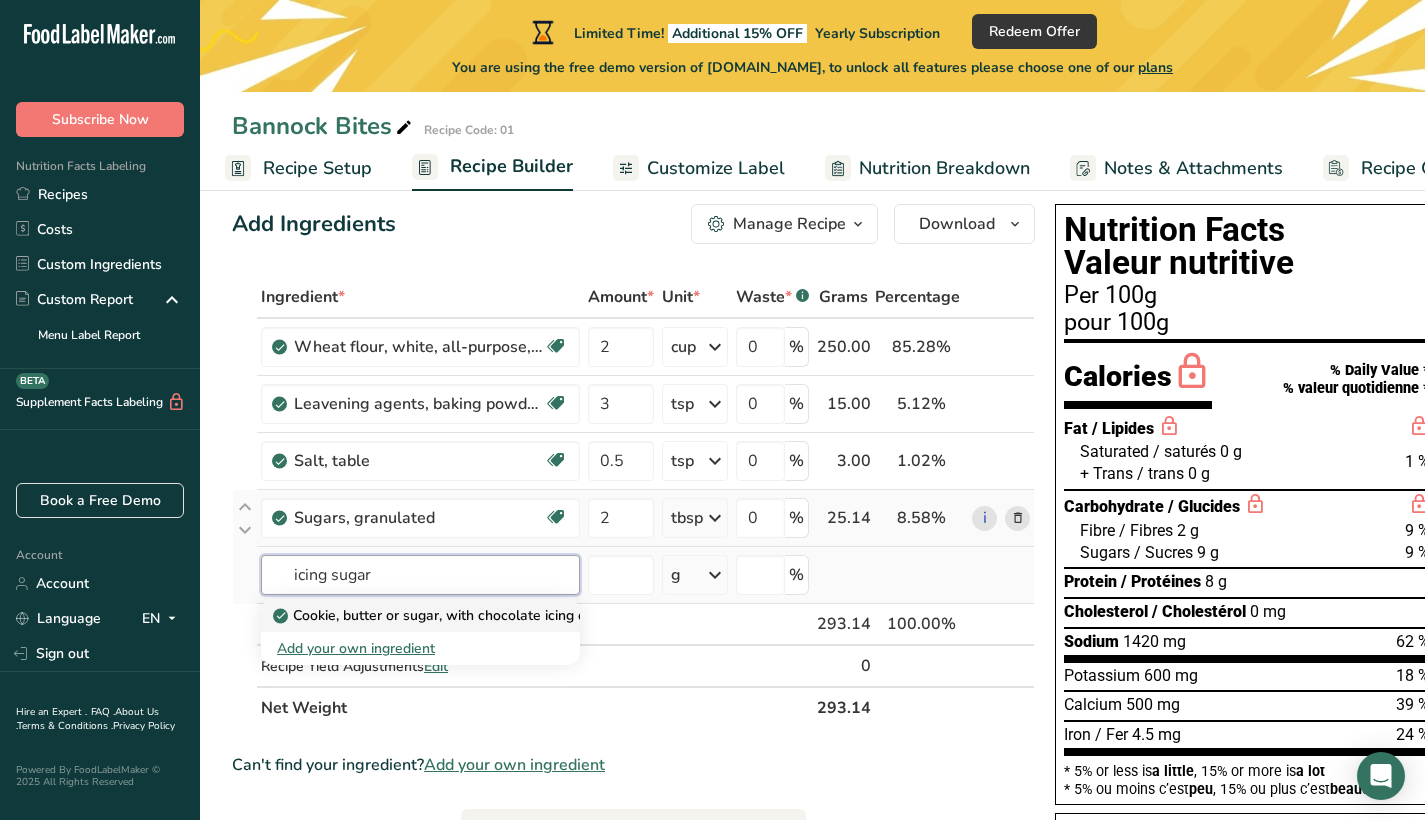type on "icing sugar" 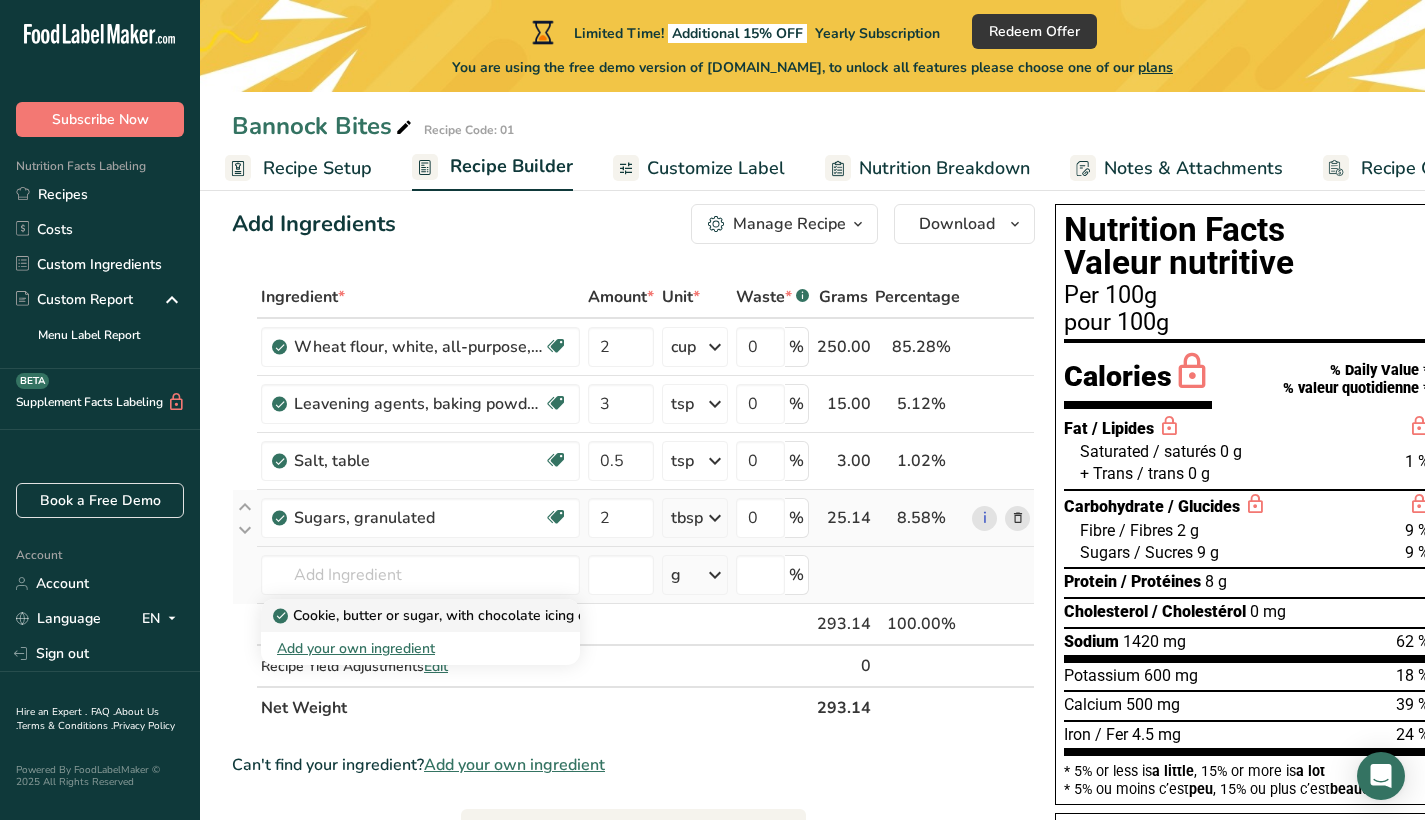 click on "Cookie, butter or sugar, with chocolate icing or filling" at bounding box center (453, 615) 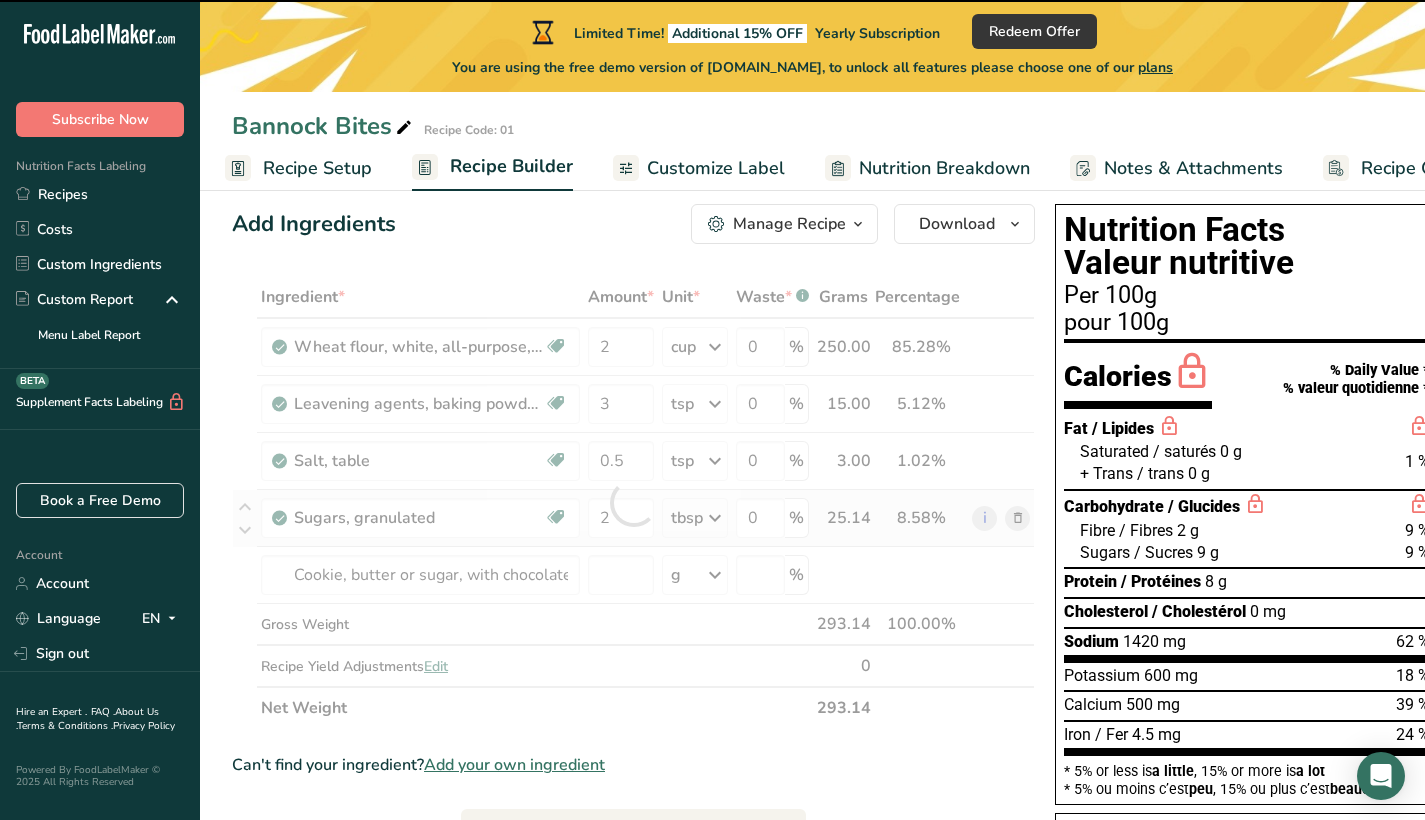 type on "0" 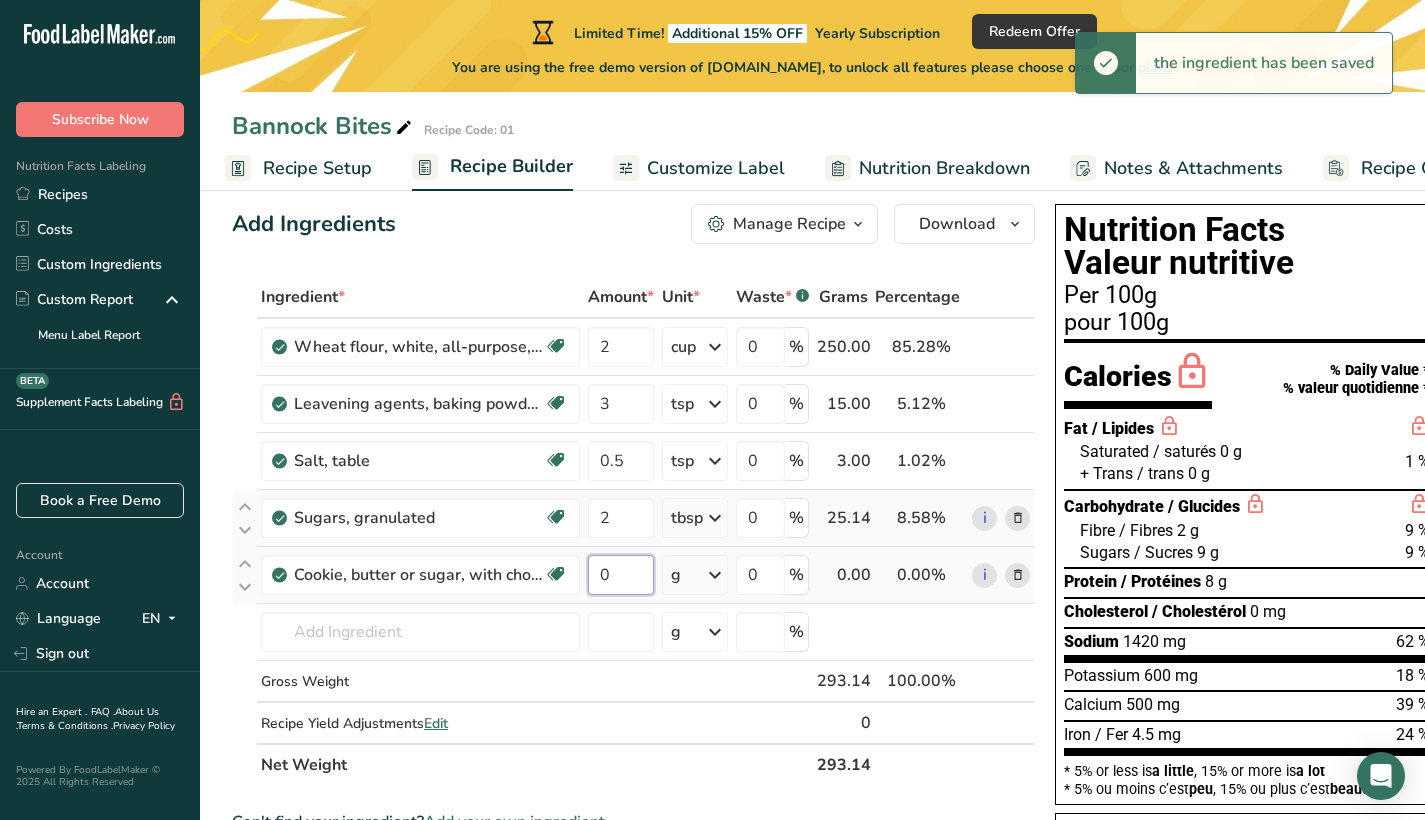 click on "0" at bounding box center [621, 575] 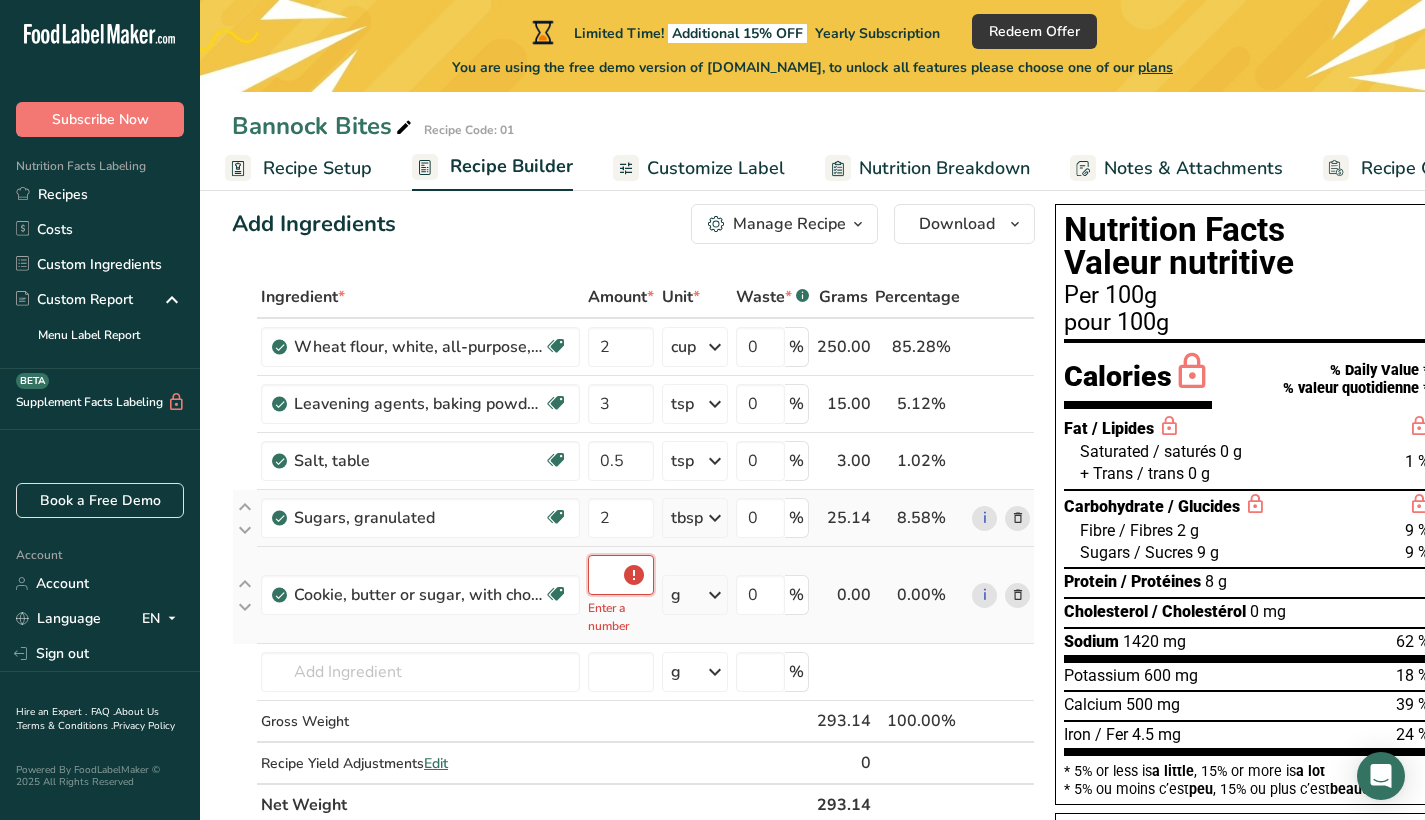 type on "0.5" 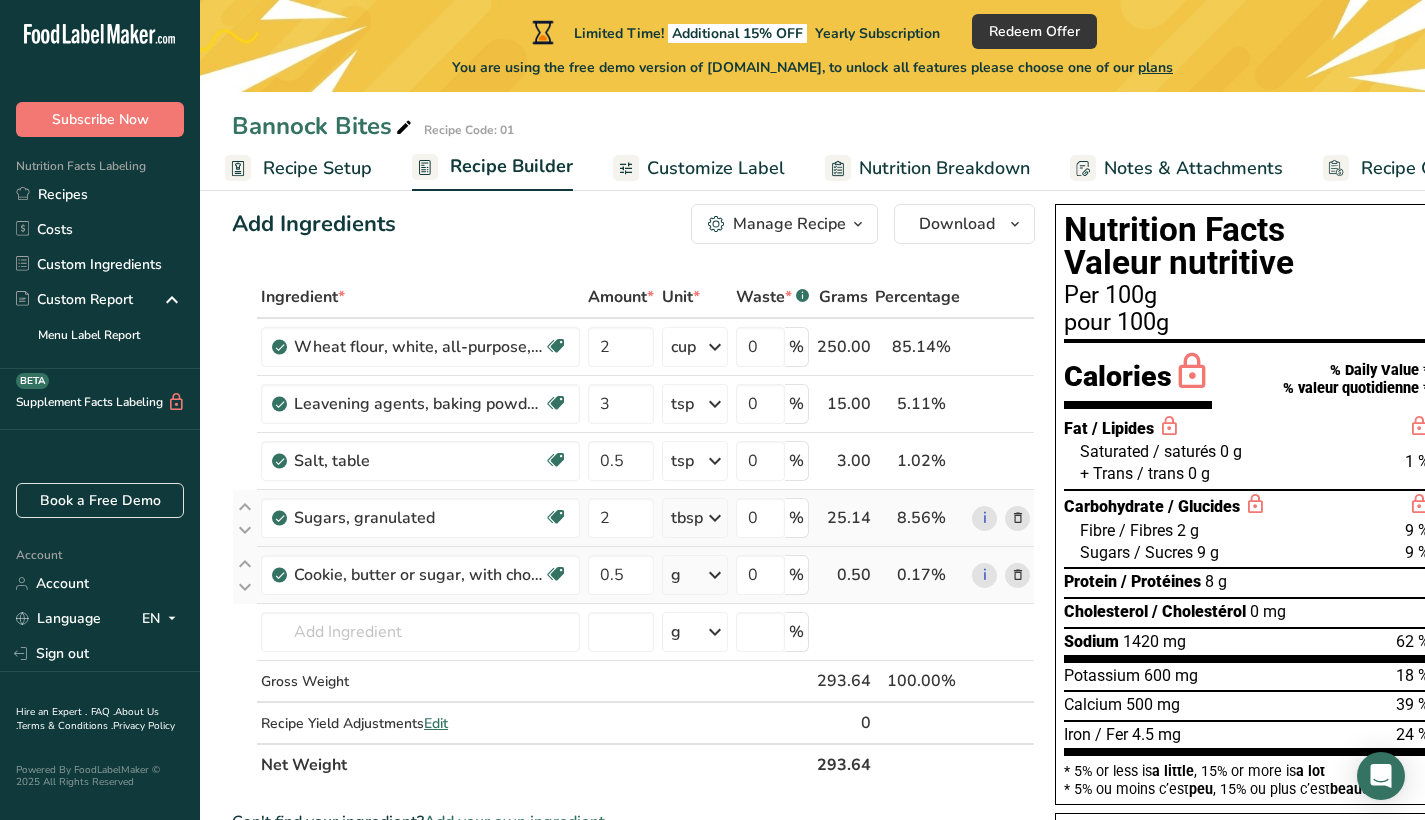 click on "Ingredient *
Amount *
Unit *
Waste *   .a-a{fill:#347362;}.b-a{fill:#fff;}          Grams
Percentage
Wheat flour, white, all-purpose, self-rising, enriched
Dairy free
Vegan
Vegetarian
Soy free
2
cup
Portions
1 cup
Weight Units
g
kg
mg
See more
Volume Units
l
Volume units require a density conversion. If you know your ingredient's density enter it below. Otherwise, click on "RIA" our AI Regulatory bot - she will be able to help you
lb/ft3
g/cm3
Confirm
mL
lb/ft3
fl oz" at bounding box center [633, 531] 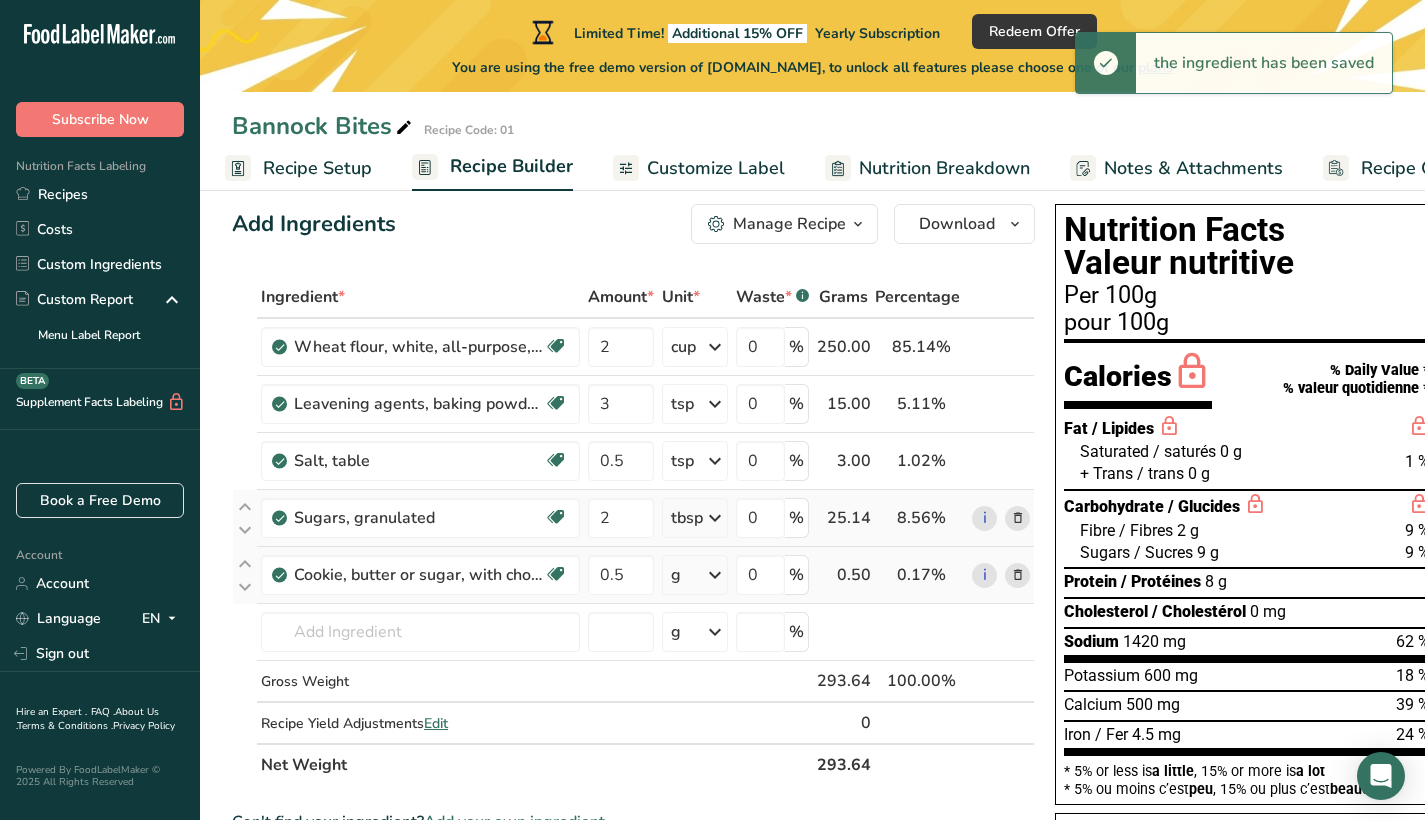 click at bounding box center [715, 575] 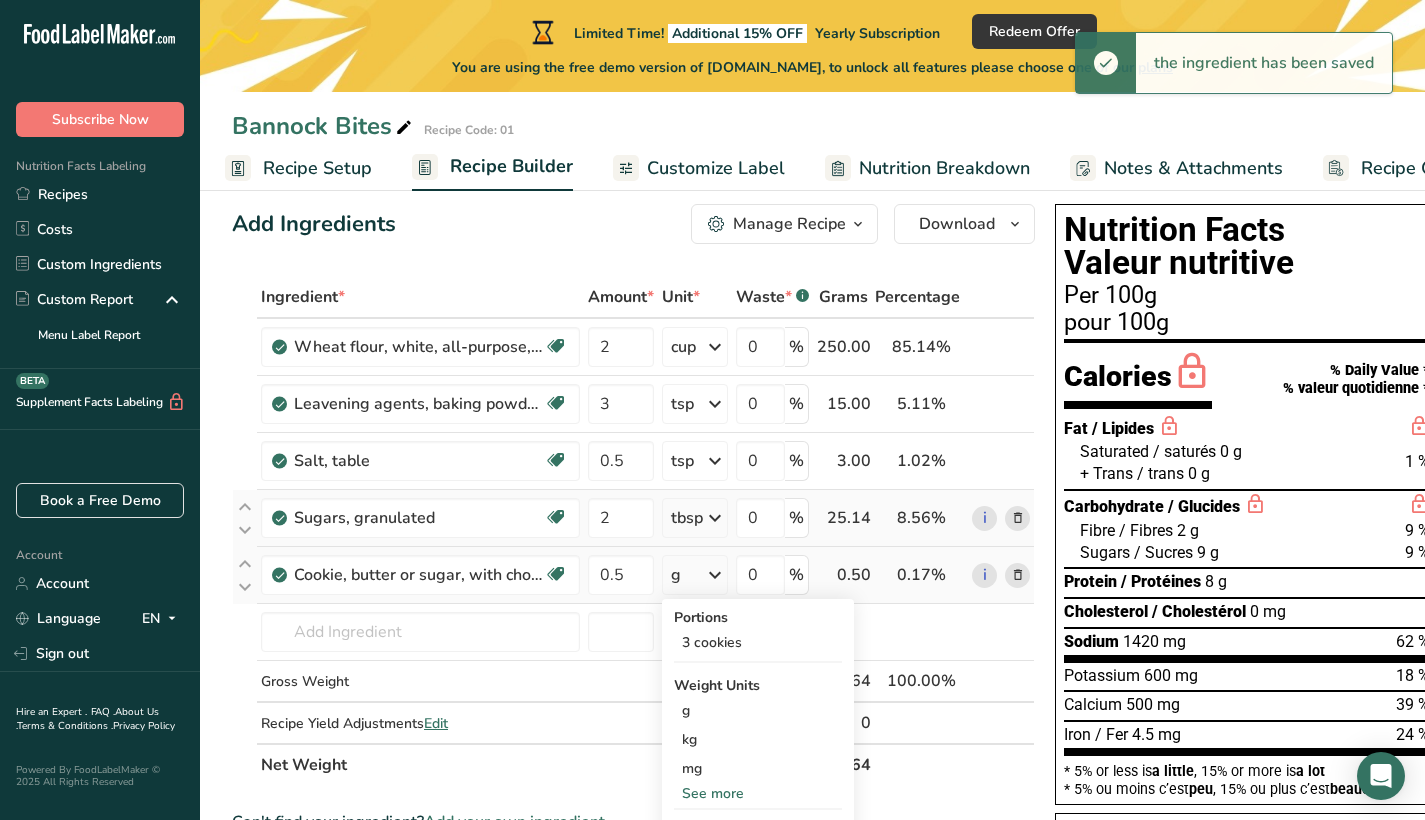 click on "See more" at bounding box center [758, 793] 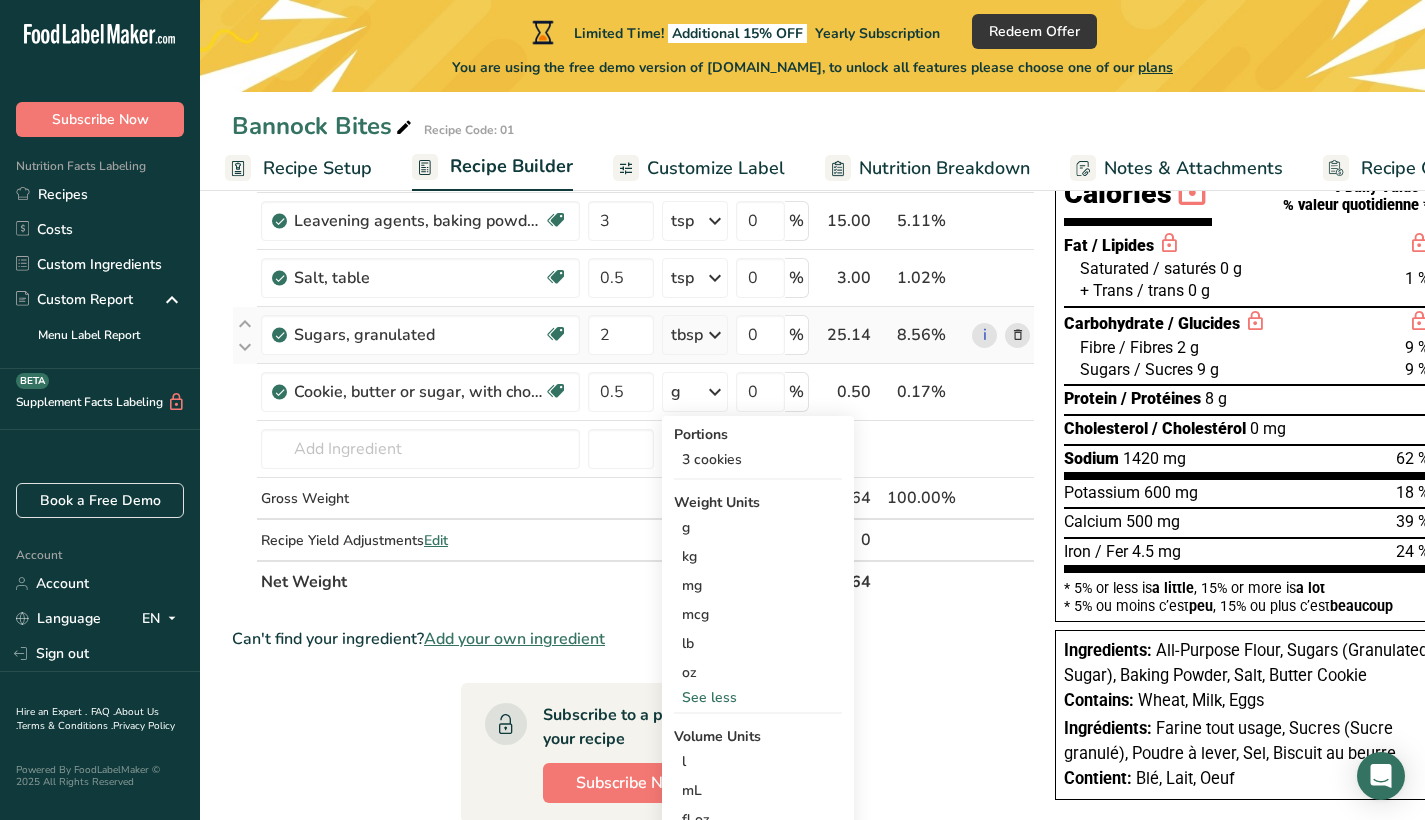 scroll, scrollTop: 219, scrollLeft: 0, axis: vertical 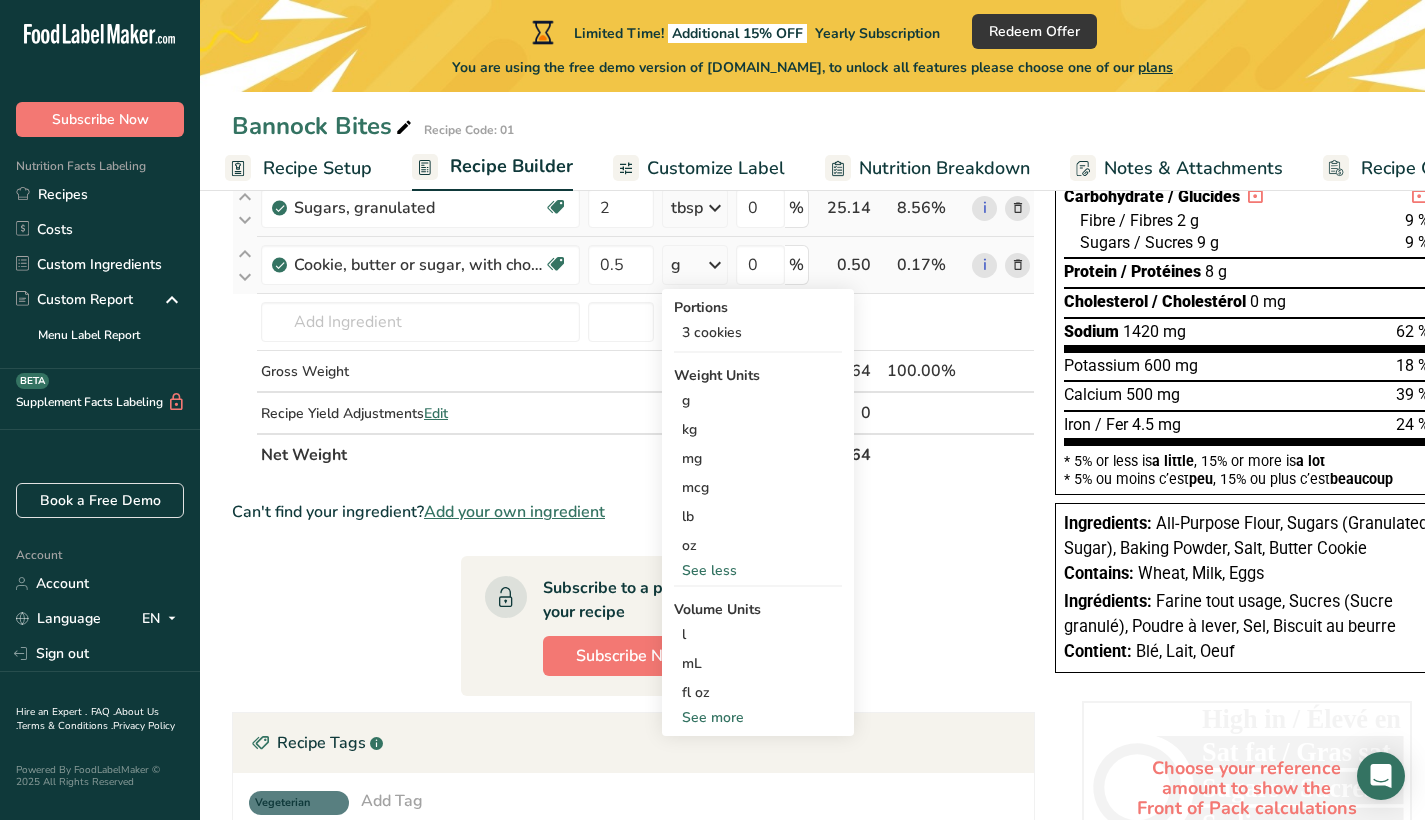 click on "See more" at bounding box center [758, 717] 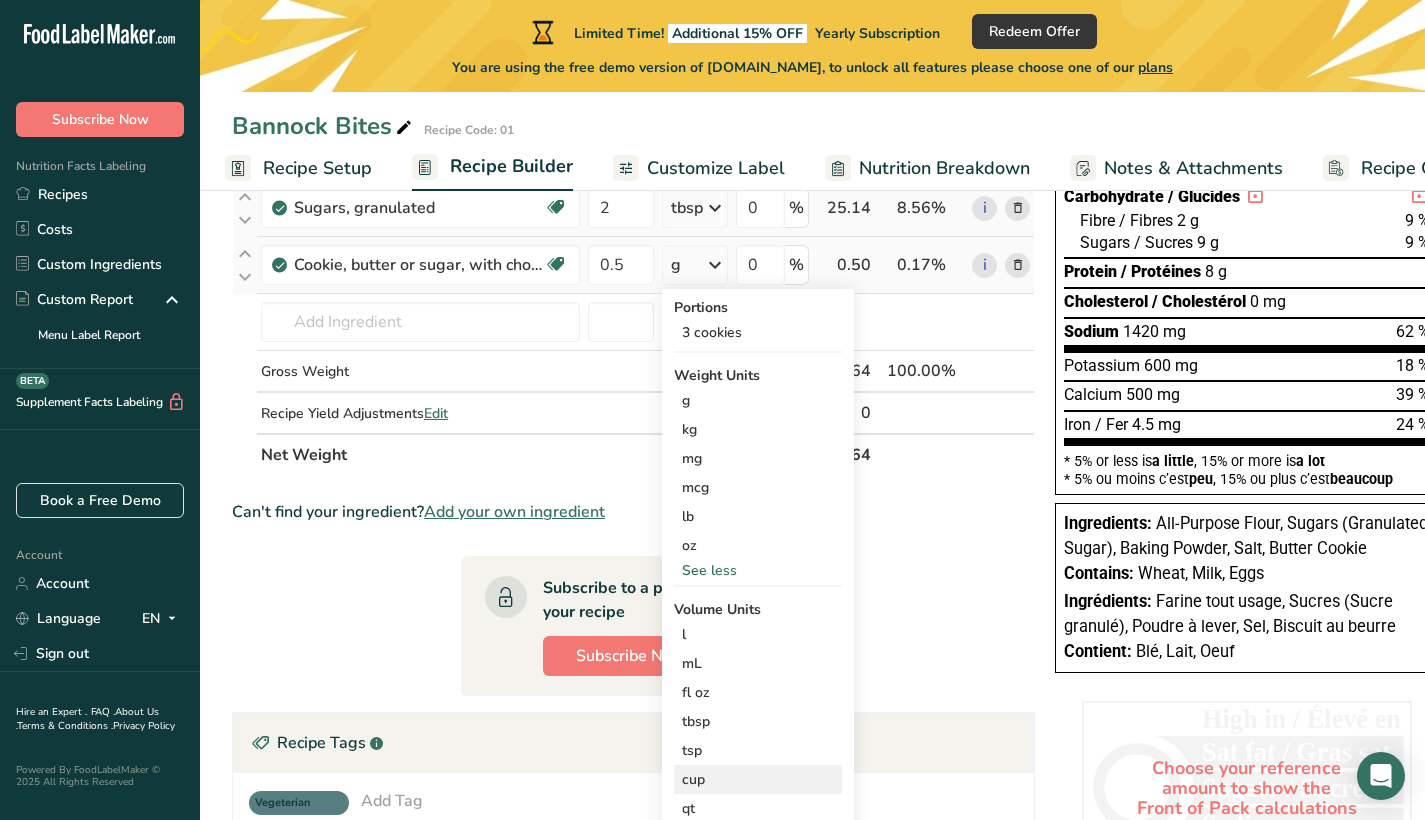click on "cup" at bounding box center [758, 779] 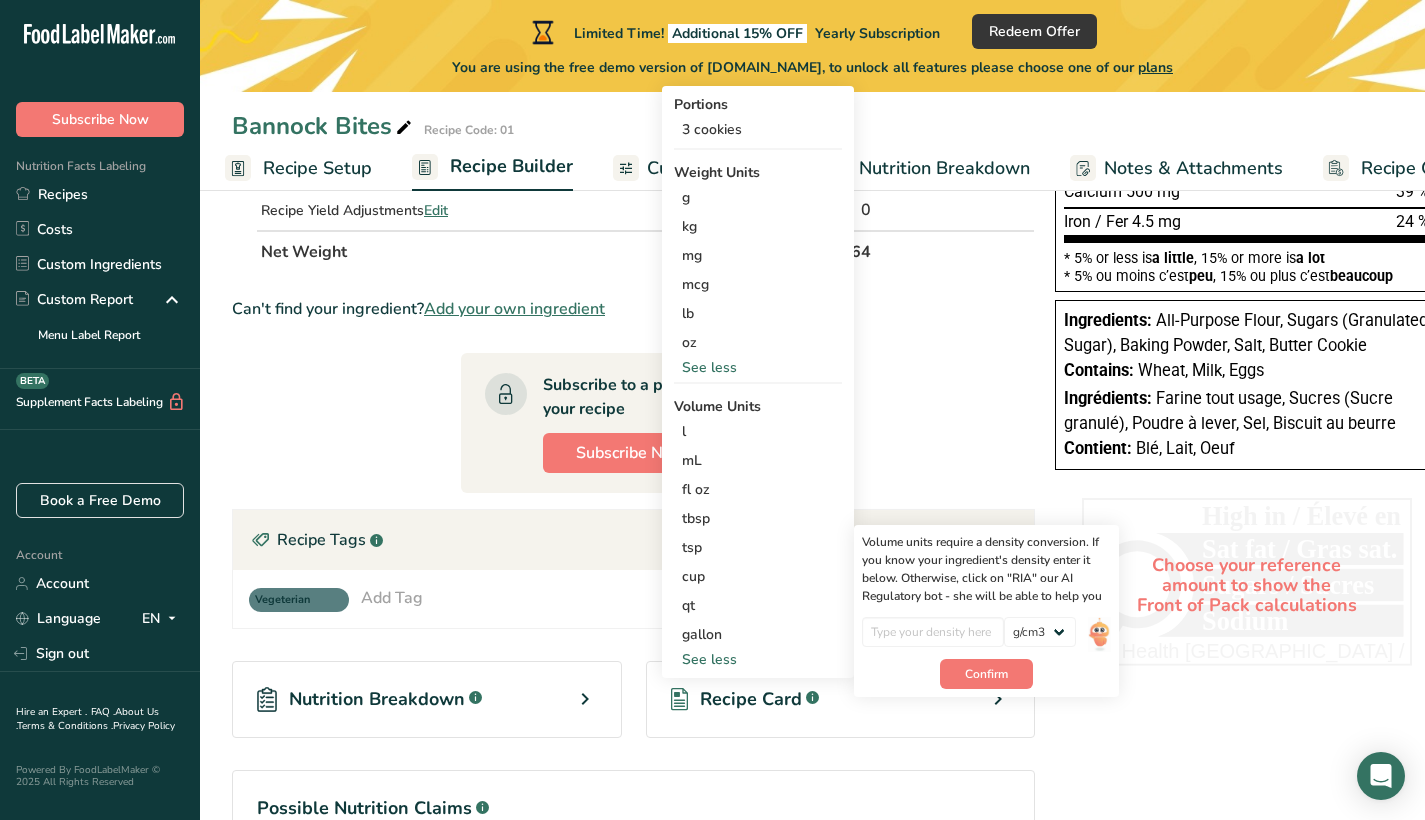 scroll, scrollTop: 660, scrollLeft: 0, axis: vertical 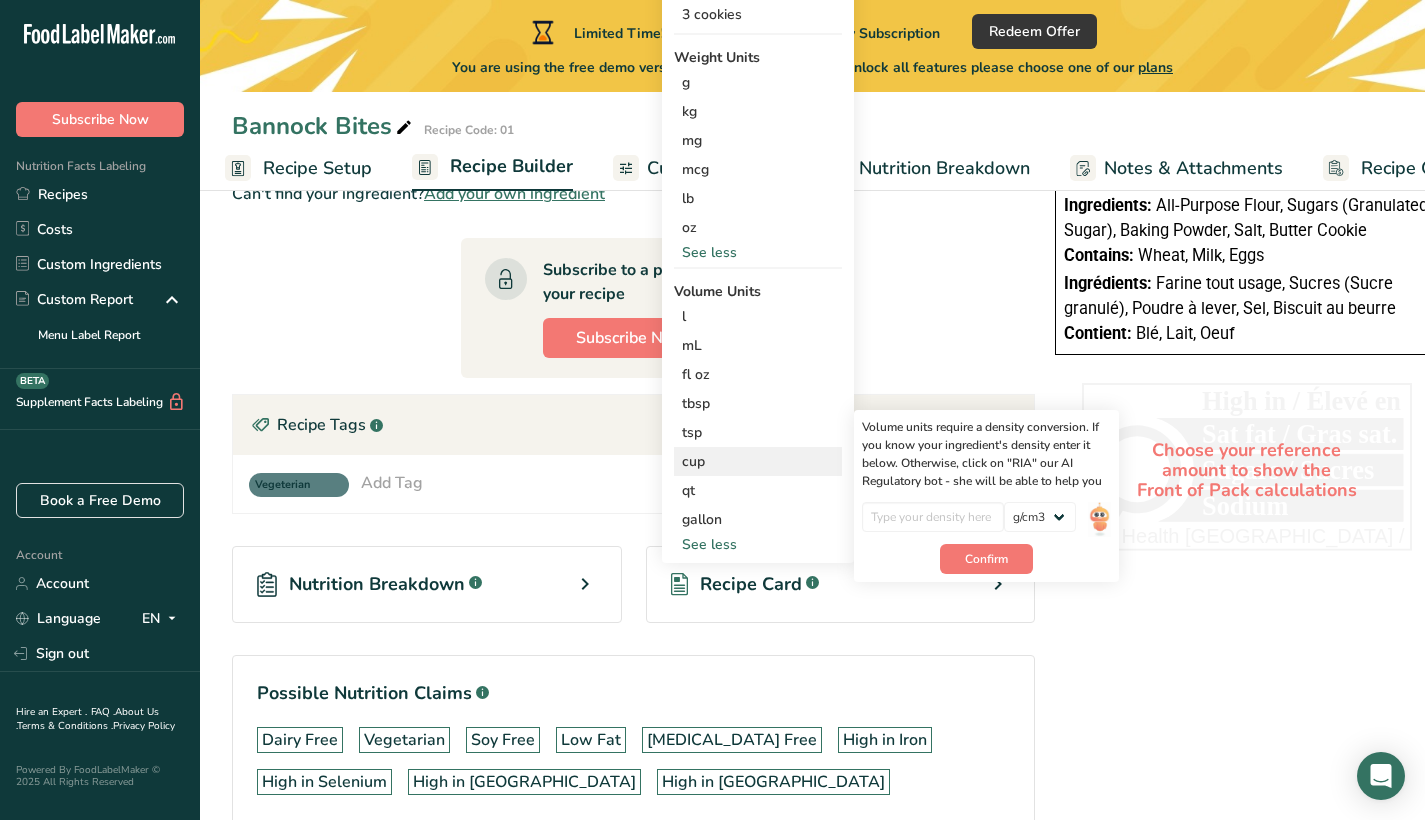 click on "Volume units require a density conversion. If you know your ingredient's density enter it below. Otherwise, click on "RIA" our AI Regulatory bot - she will be able to help you
lb/ft3
g/cm3
Confirm" at bounding box center (986, 496) 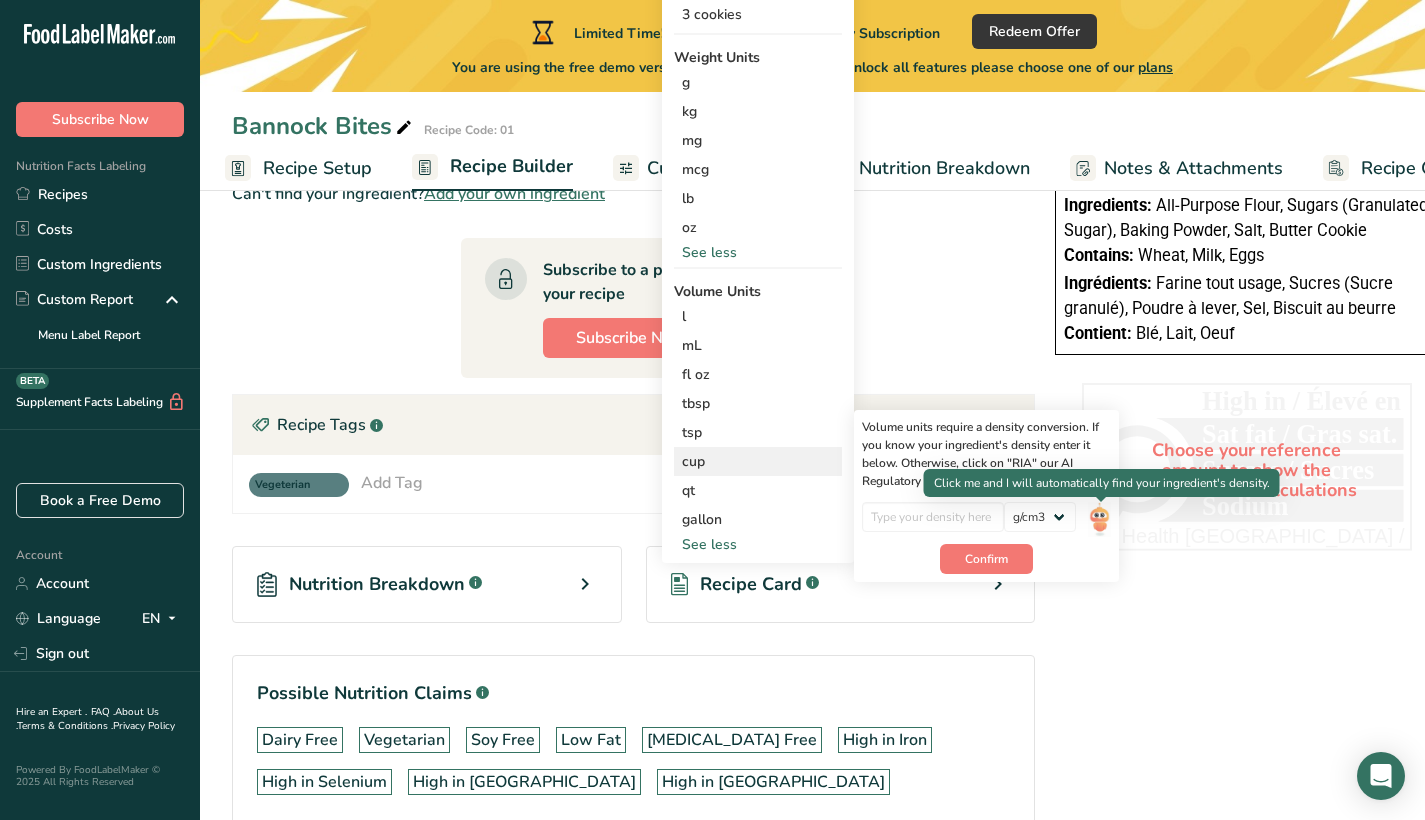 click at bounding box center [1099, 519] 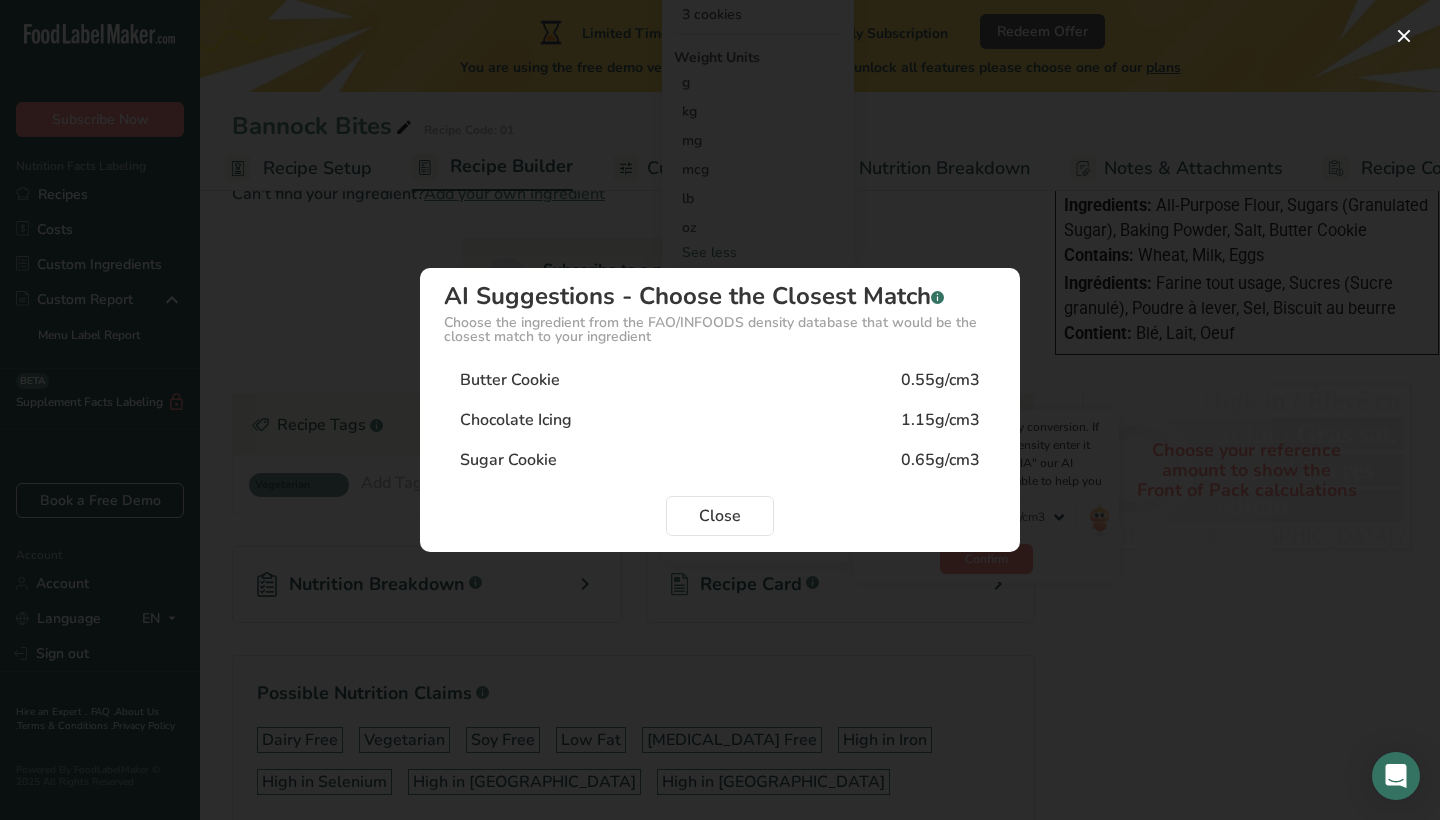 click on "Sugar Cookie   0.65g/cm3" at bounding box center (720, 460) 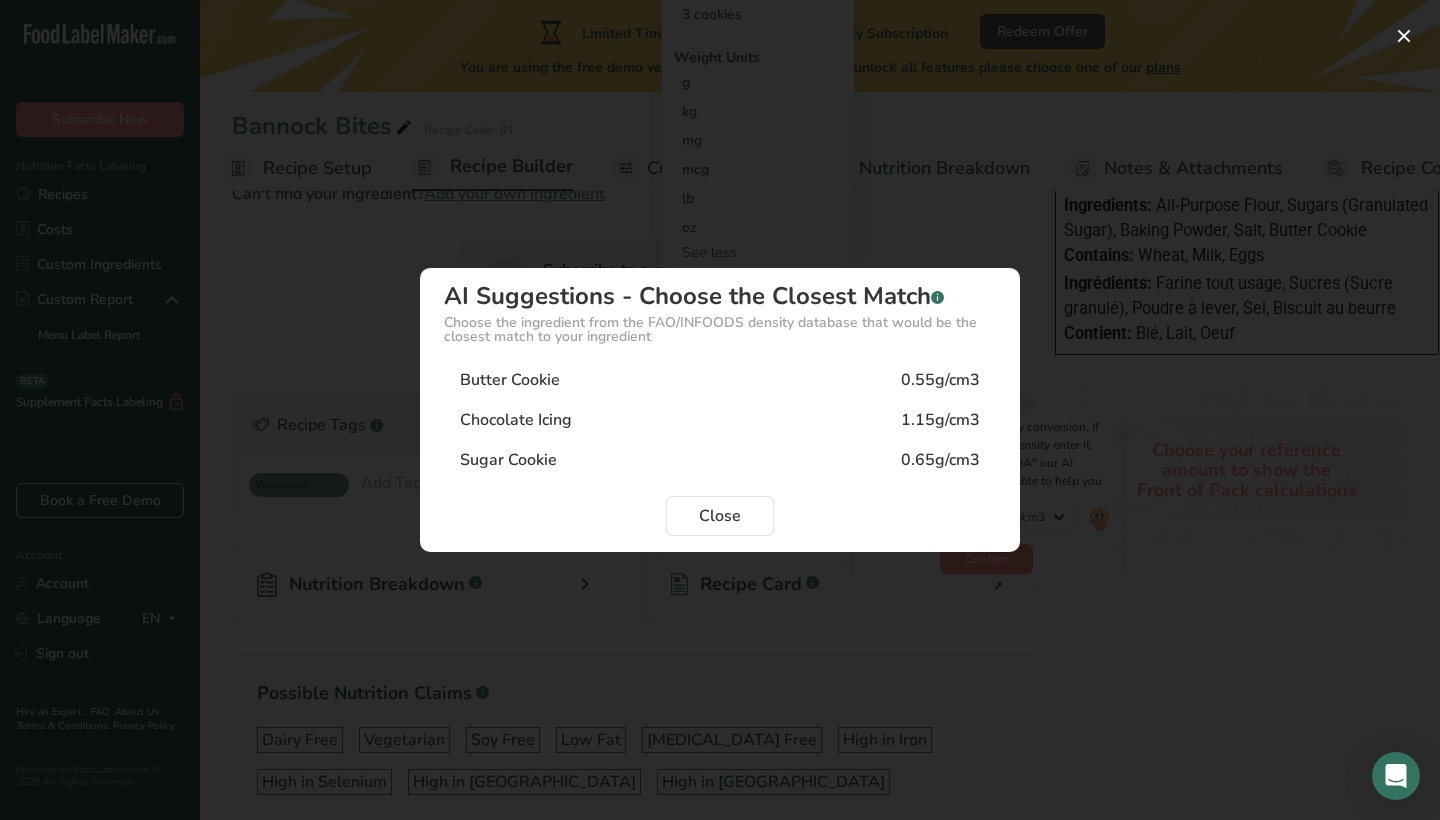 type on "0.65" 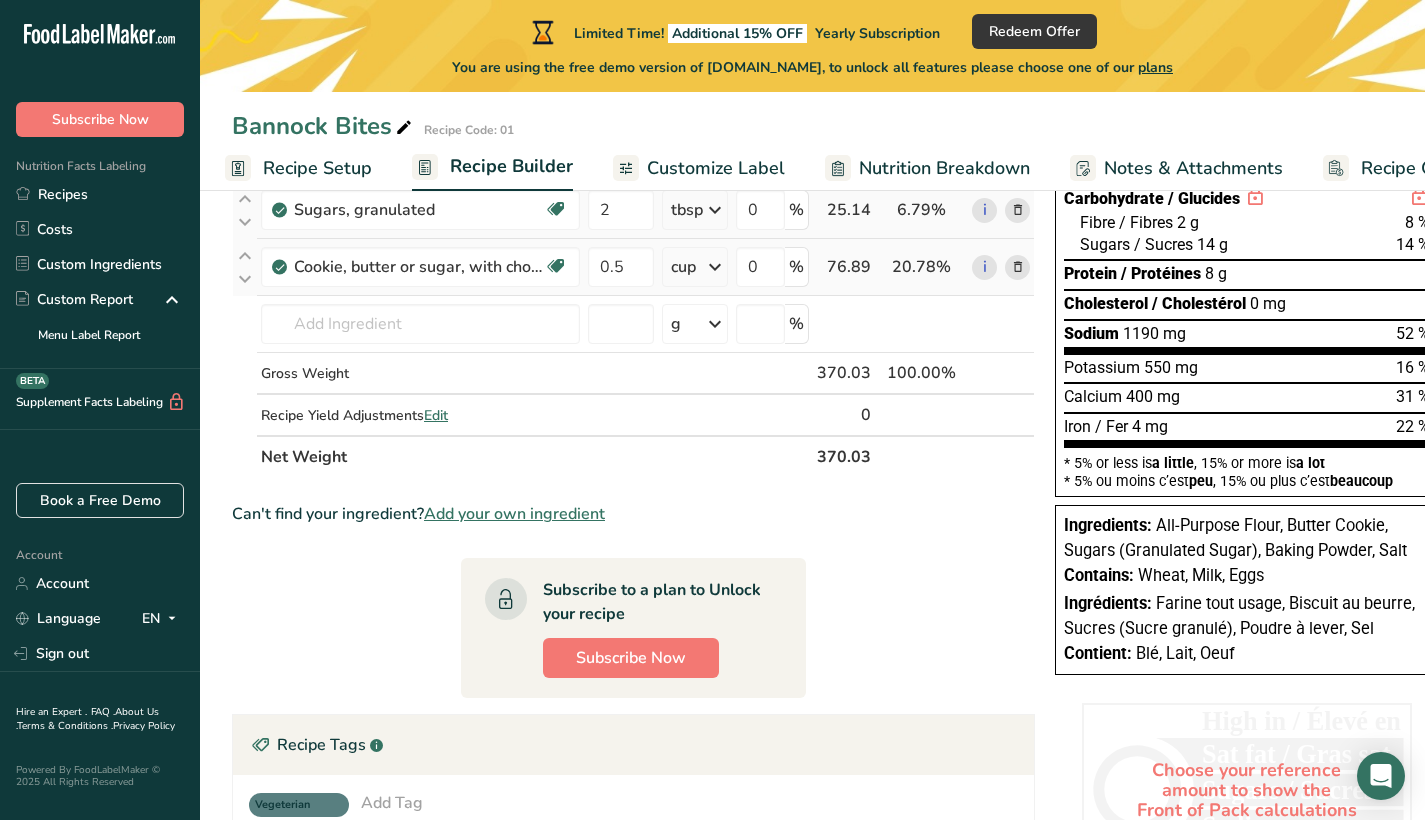 scroll, scrollTop: 228, scrollLeft: 0, axis: vertical 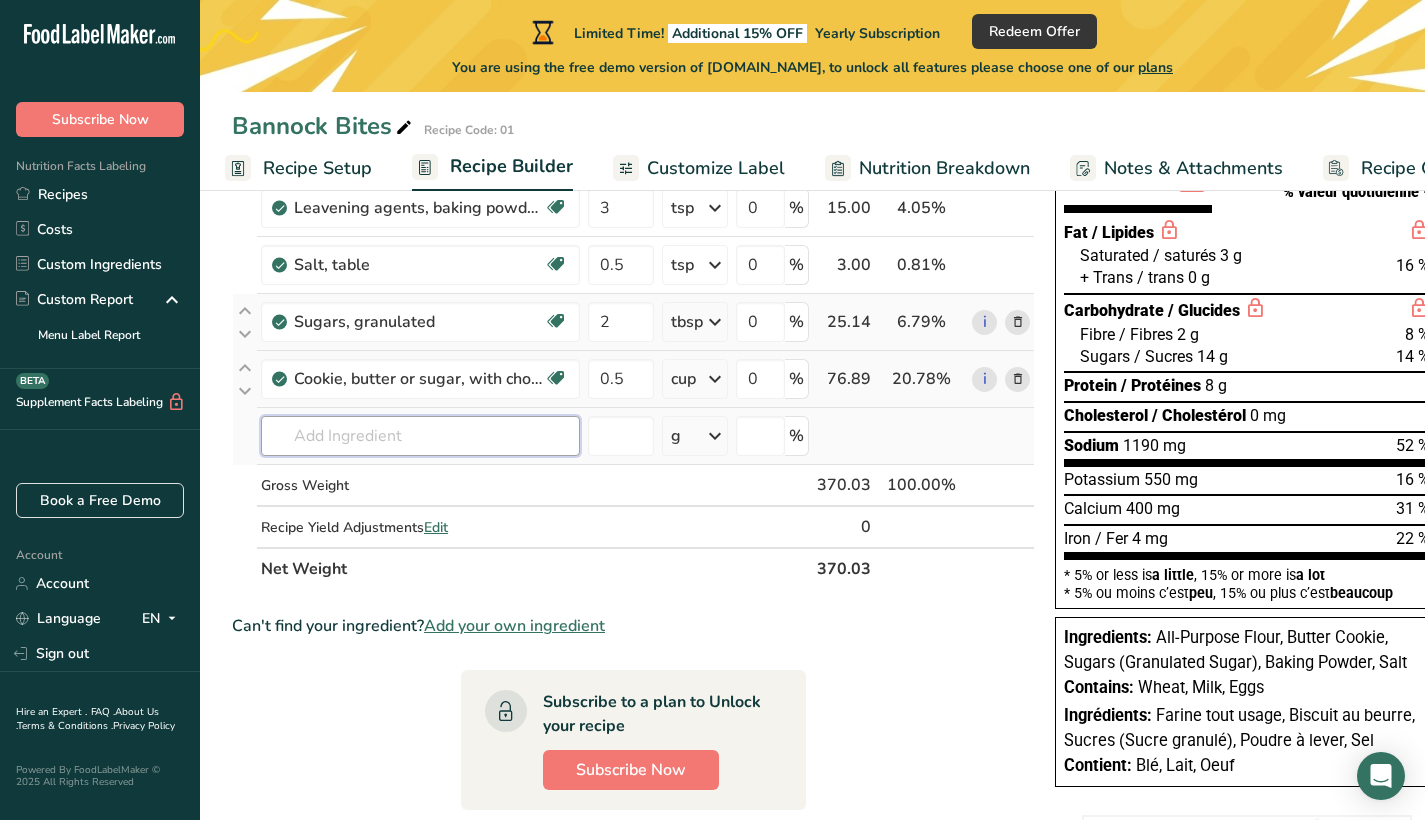 click at bounding box center [420, 436] 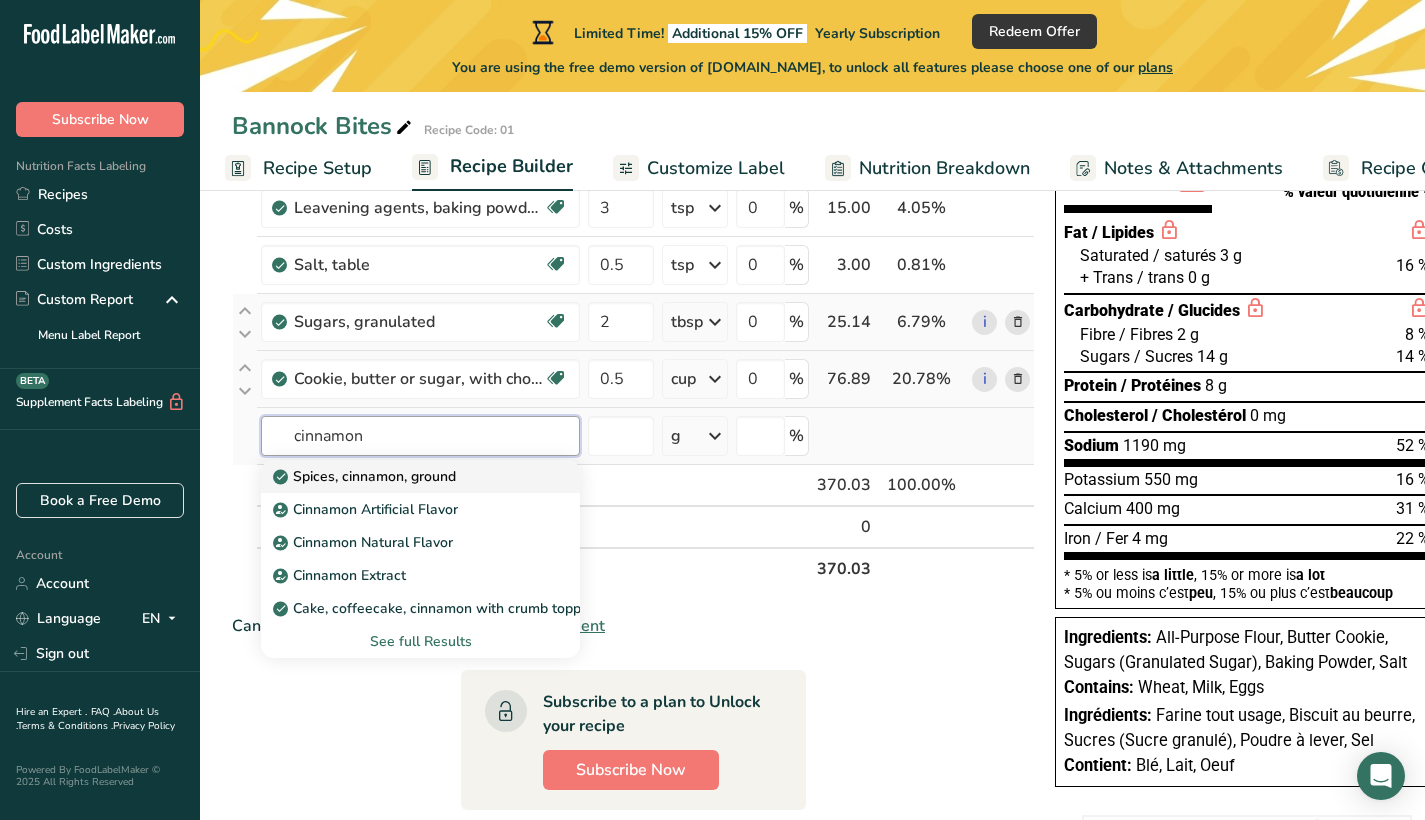 type on "cinnamon" 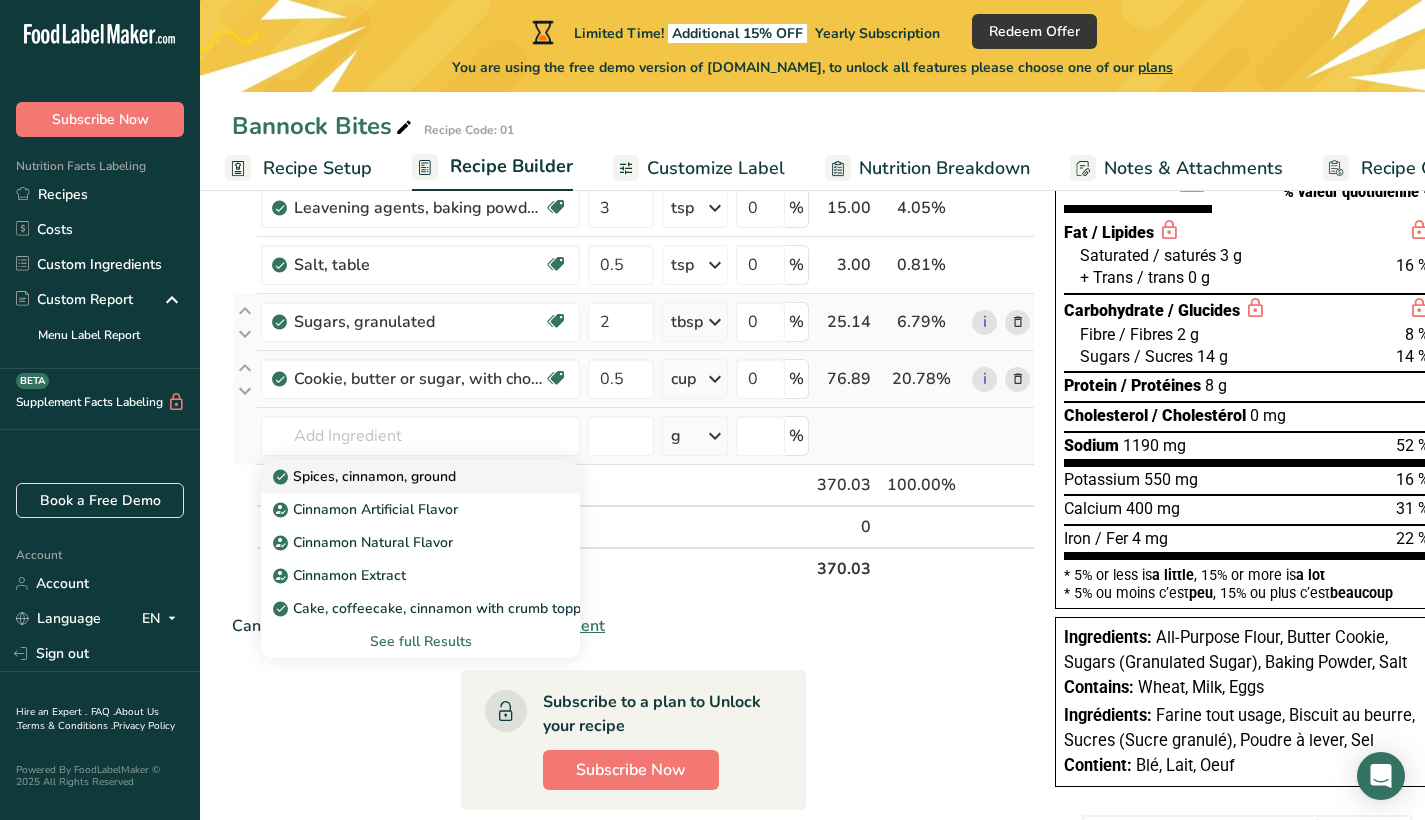 click on "Spices, cinnamon, ground" at bounding box center [420, 476] 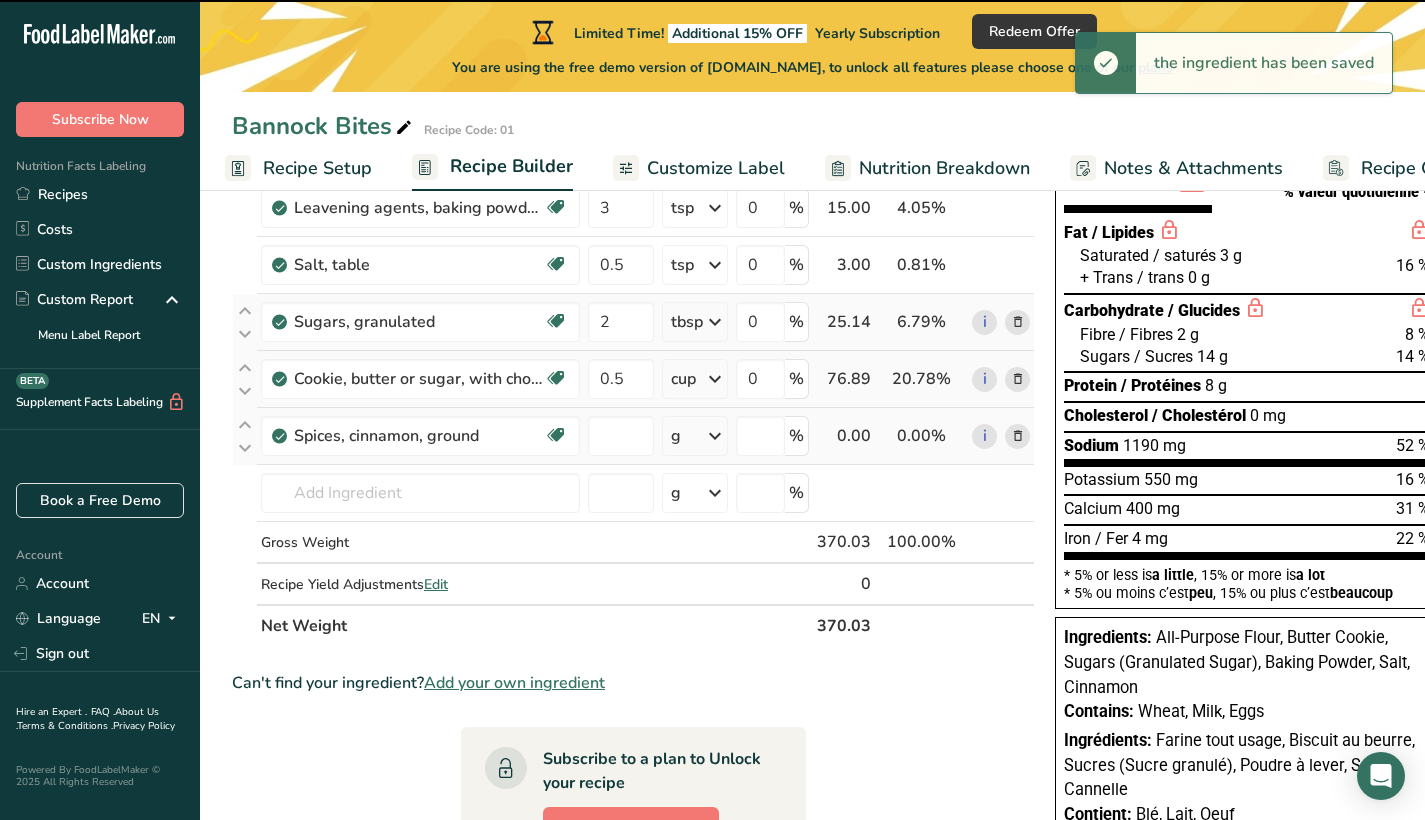 type on "0" 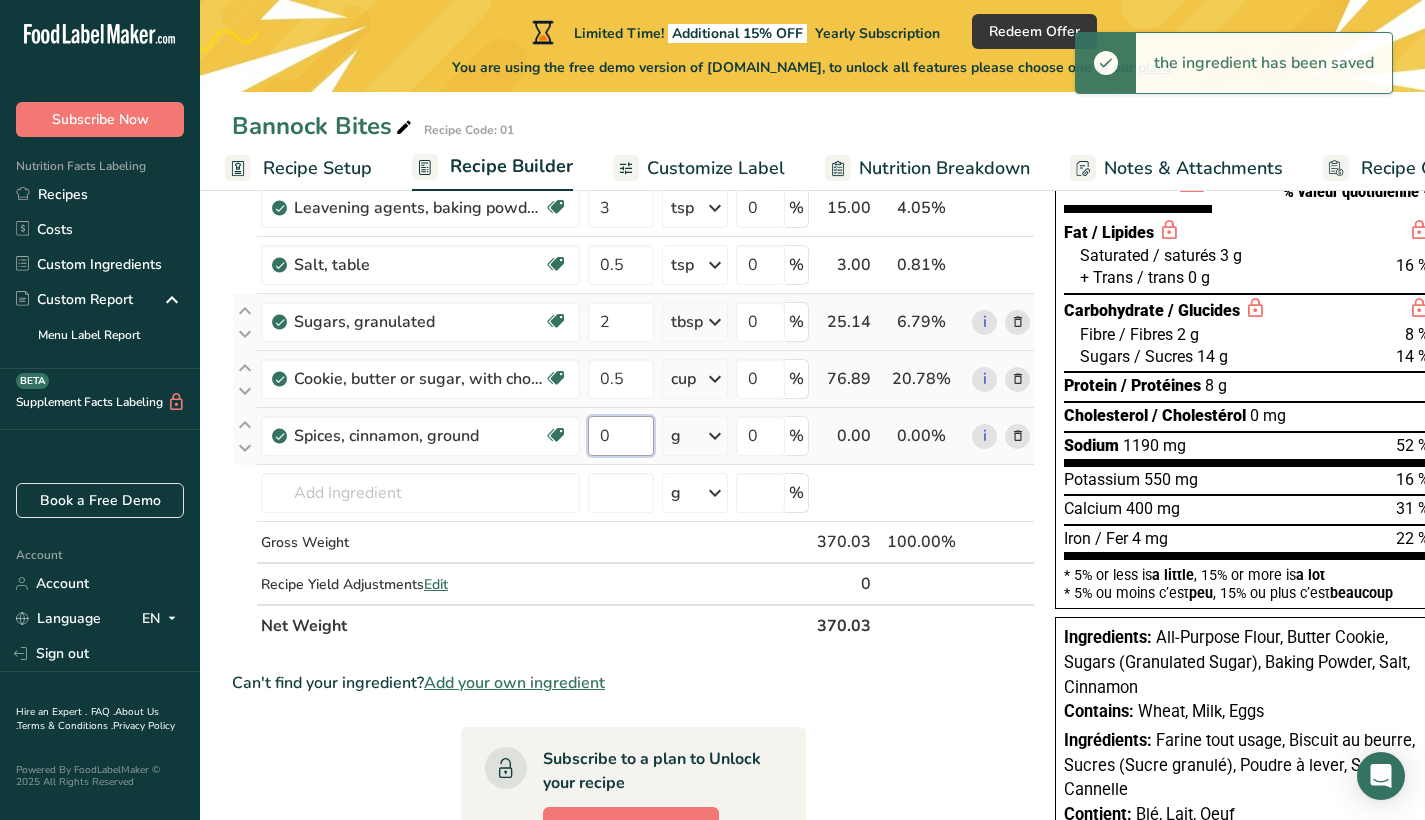 click on "0" at bounding box center (621, 436) 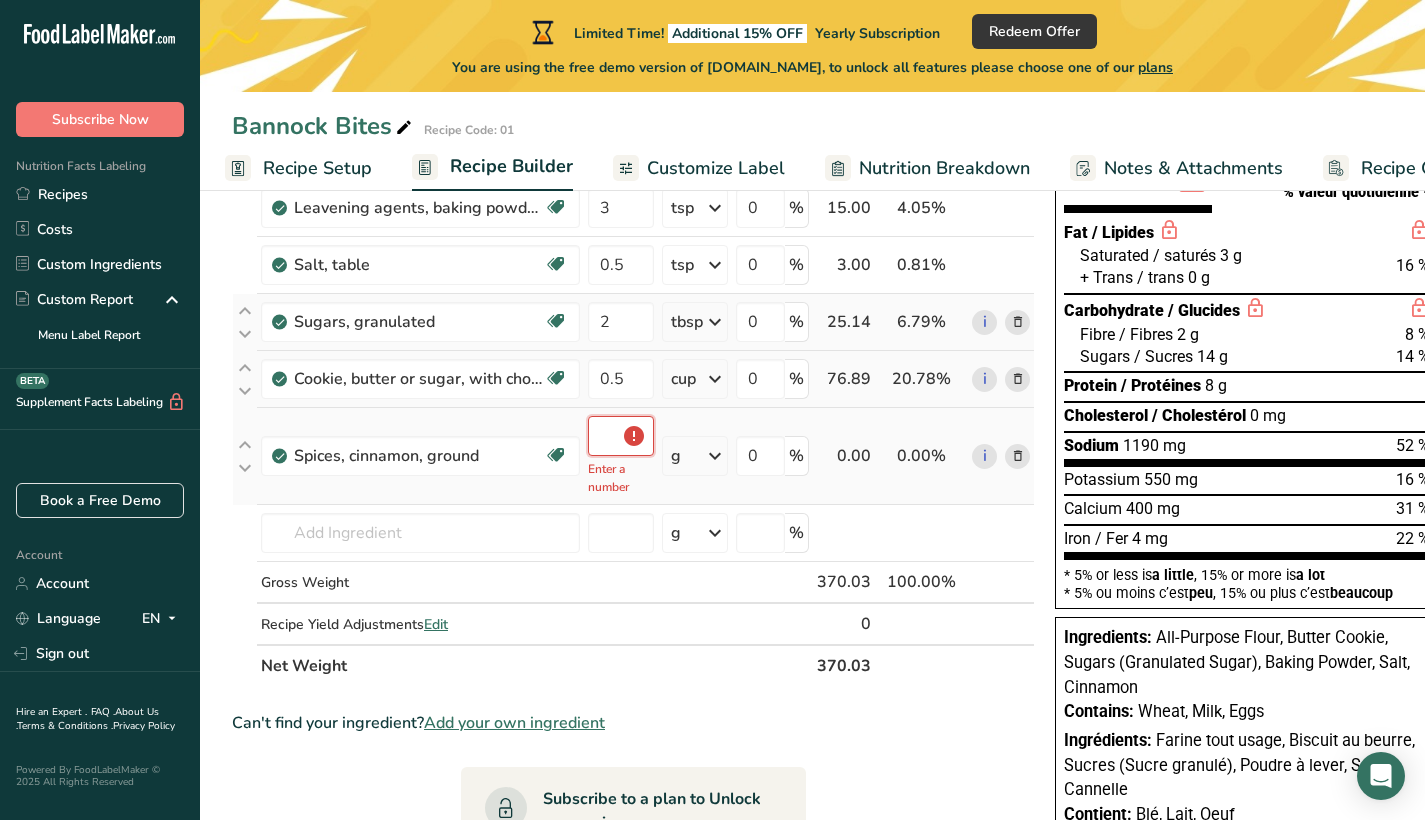 type on "0.5" 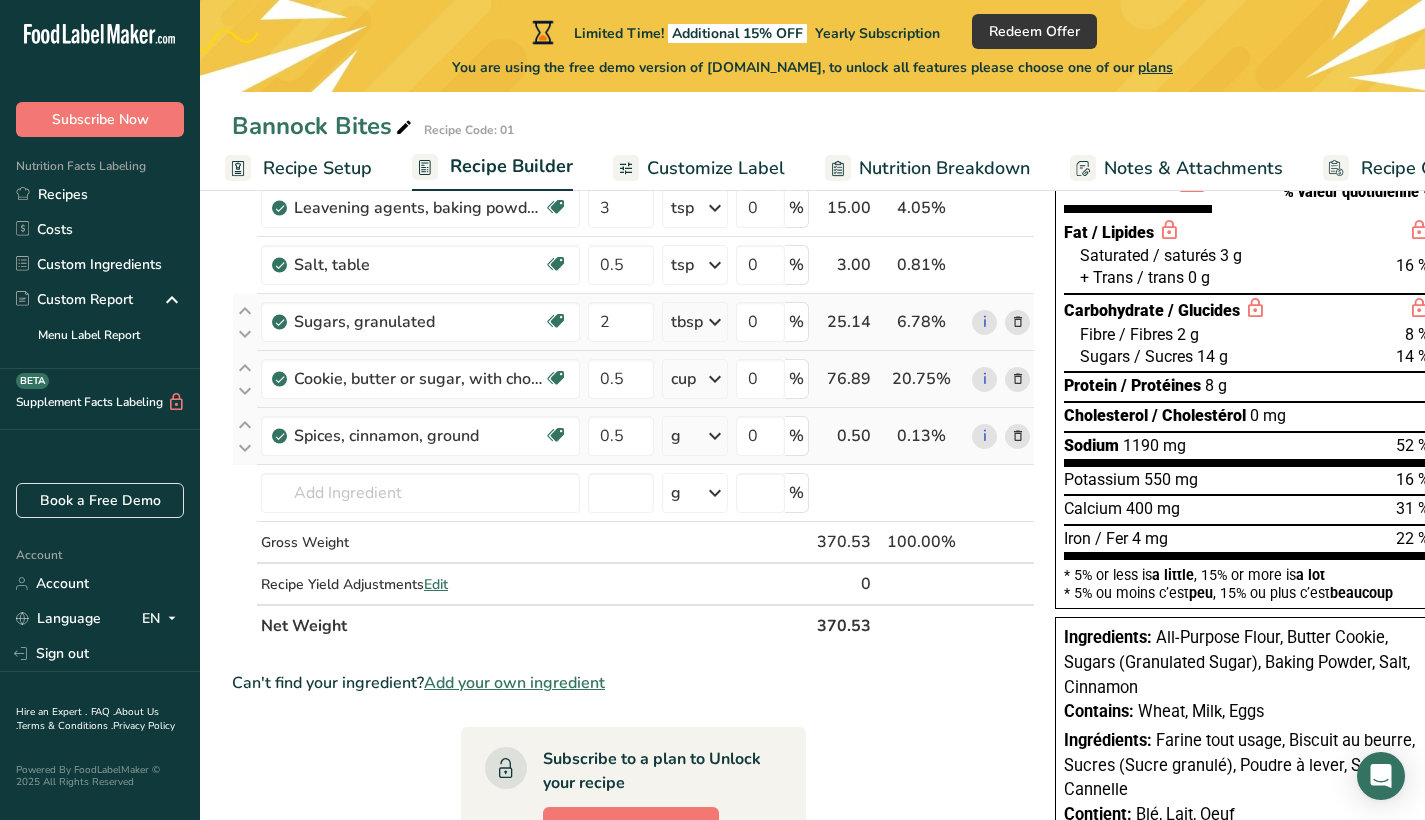 click on "Ingredient *
Amount *
Unit *
Waste *   .a-a{fill:#347362;}.b-a{fill:#fff;}          Grams
Percentage
Wheat flour, white, all-purpose, self-rising, enriched
Dairy free
Vegan
Vegetarian
Soy free
2
cup
Portions
1 cup
Weight Units
g
kg
mg
See more
Volume Units
l
Volume units require a density conversion. If you know your ingredient's density enter it below. Otherwise, click on "RIA" our AI Regulatory bot - she will be able to help you
lb/ft3
g/cm3
Confirm
mL
lb/ft3
fl oz" at bounding box center (633, 363) 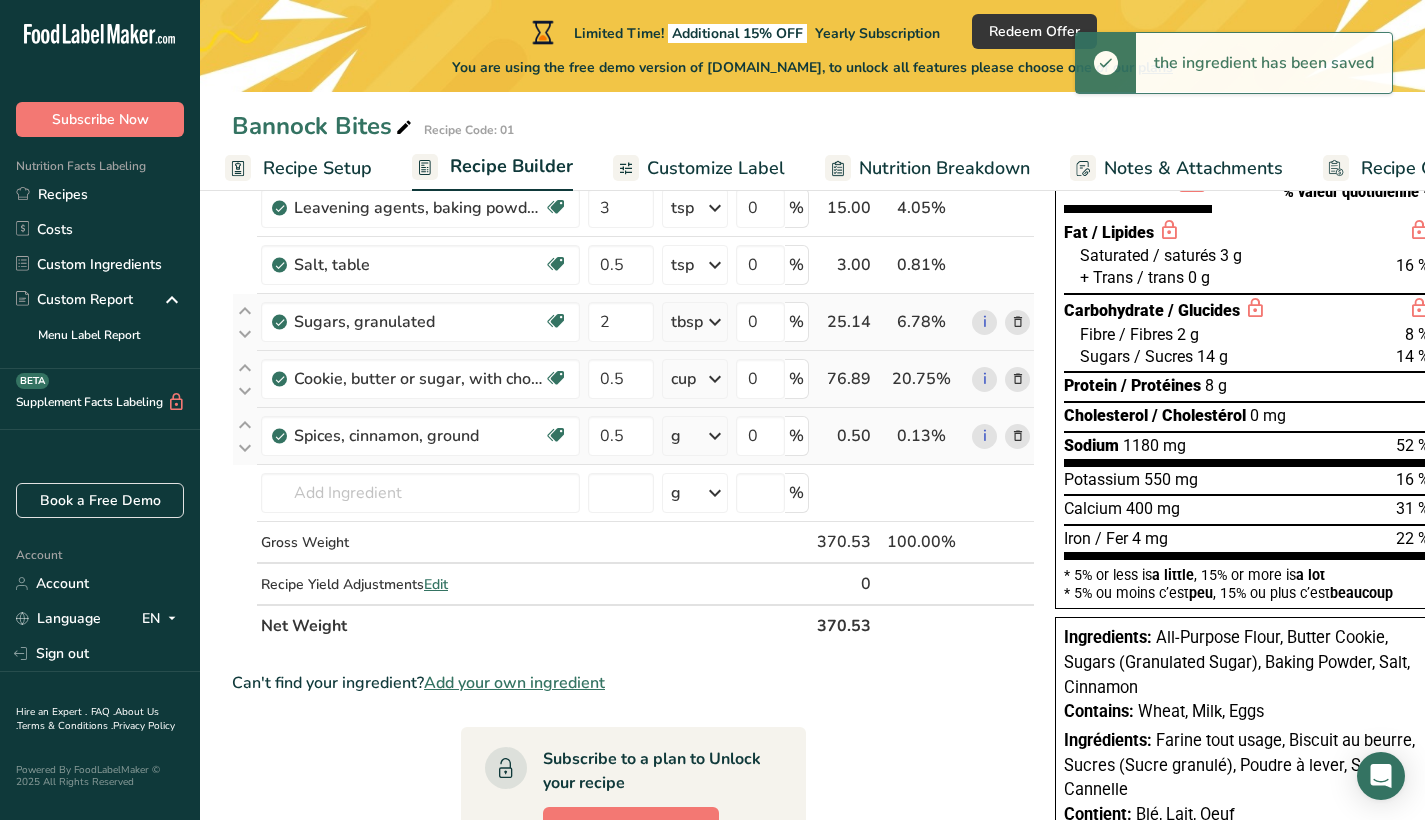 click at bounding box center (715, 436) 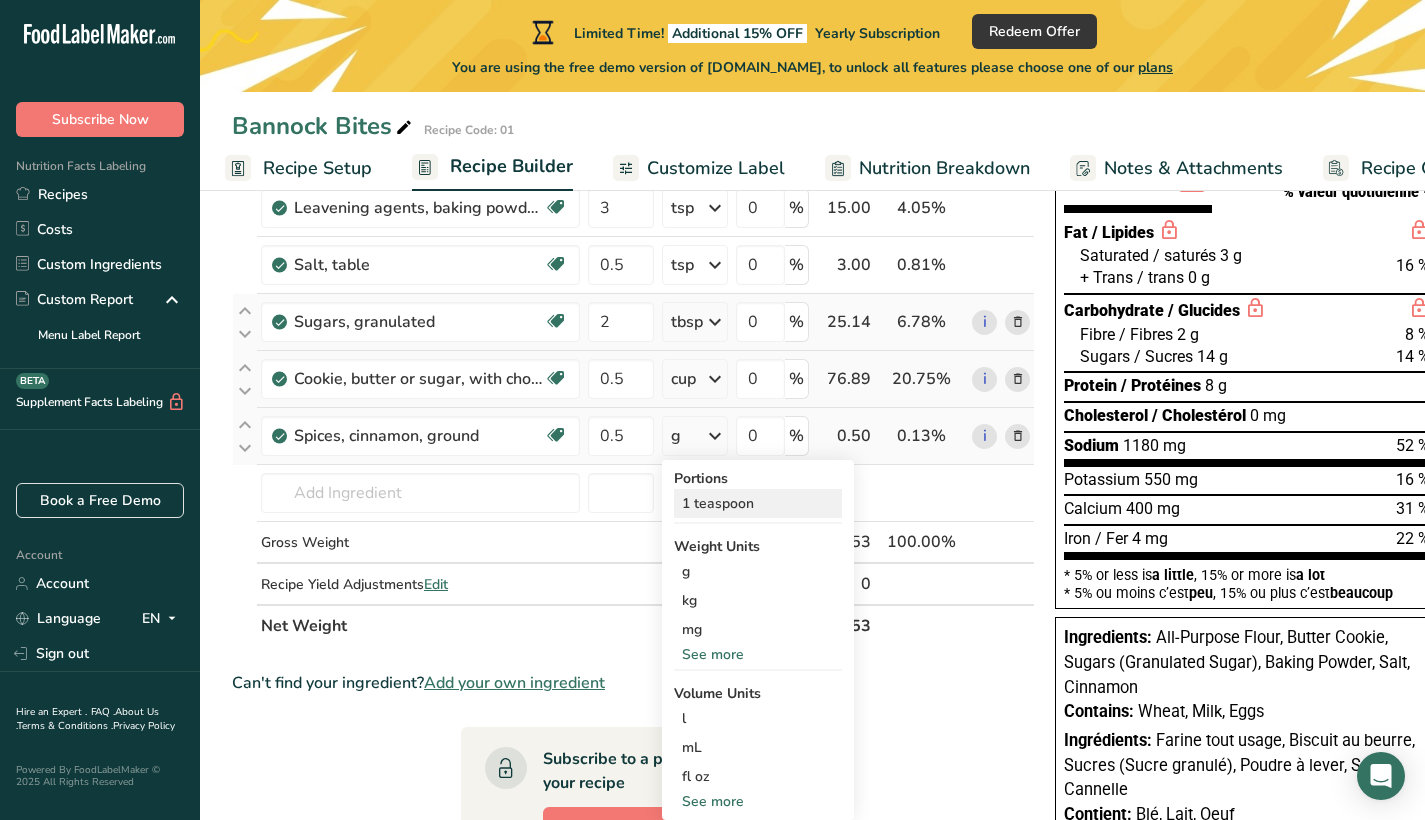 click on "1 teaspoon" at bounding box center (758, 503) 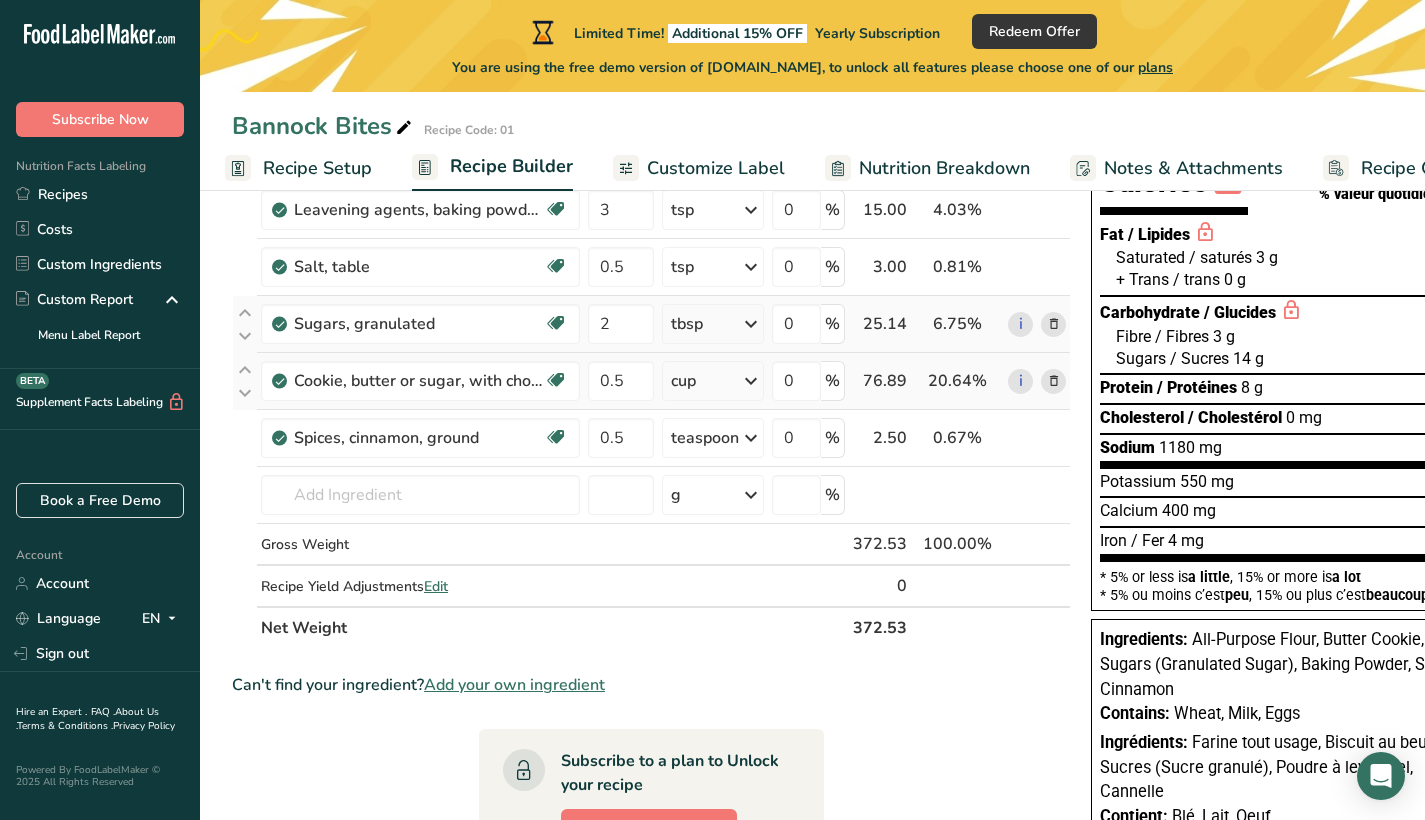 scroll, scrollTop: 230, scrollLeft: 0, axis: vertical 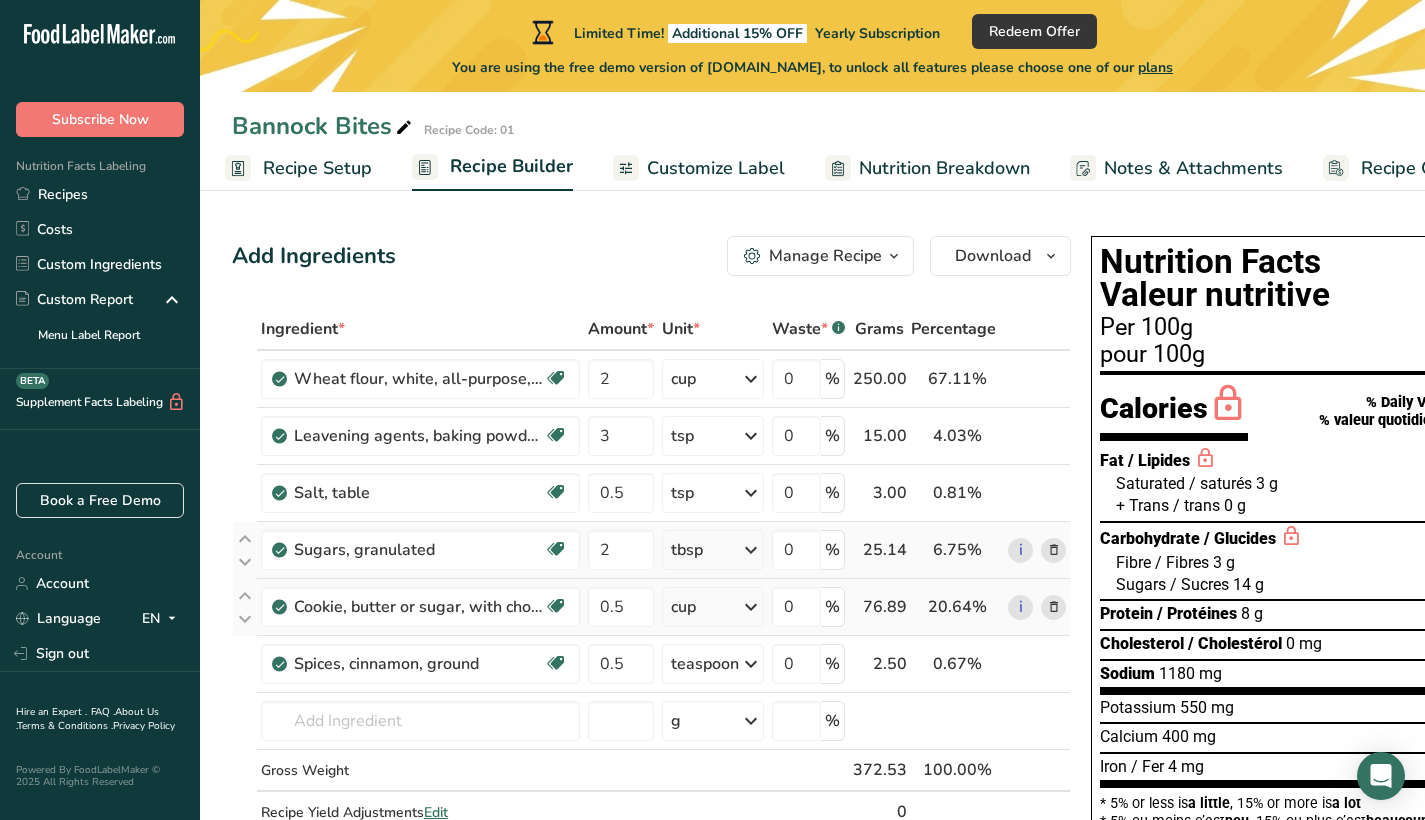 drag, startPoint x: 1425, startPoint y: 284, endPoint x: 1434, endPoint y: 450, distance: 166.24379 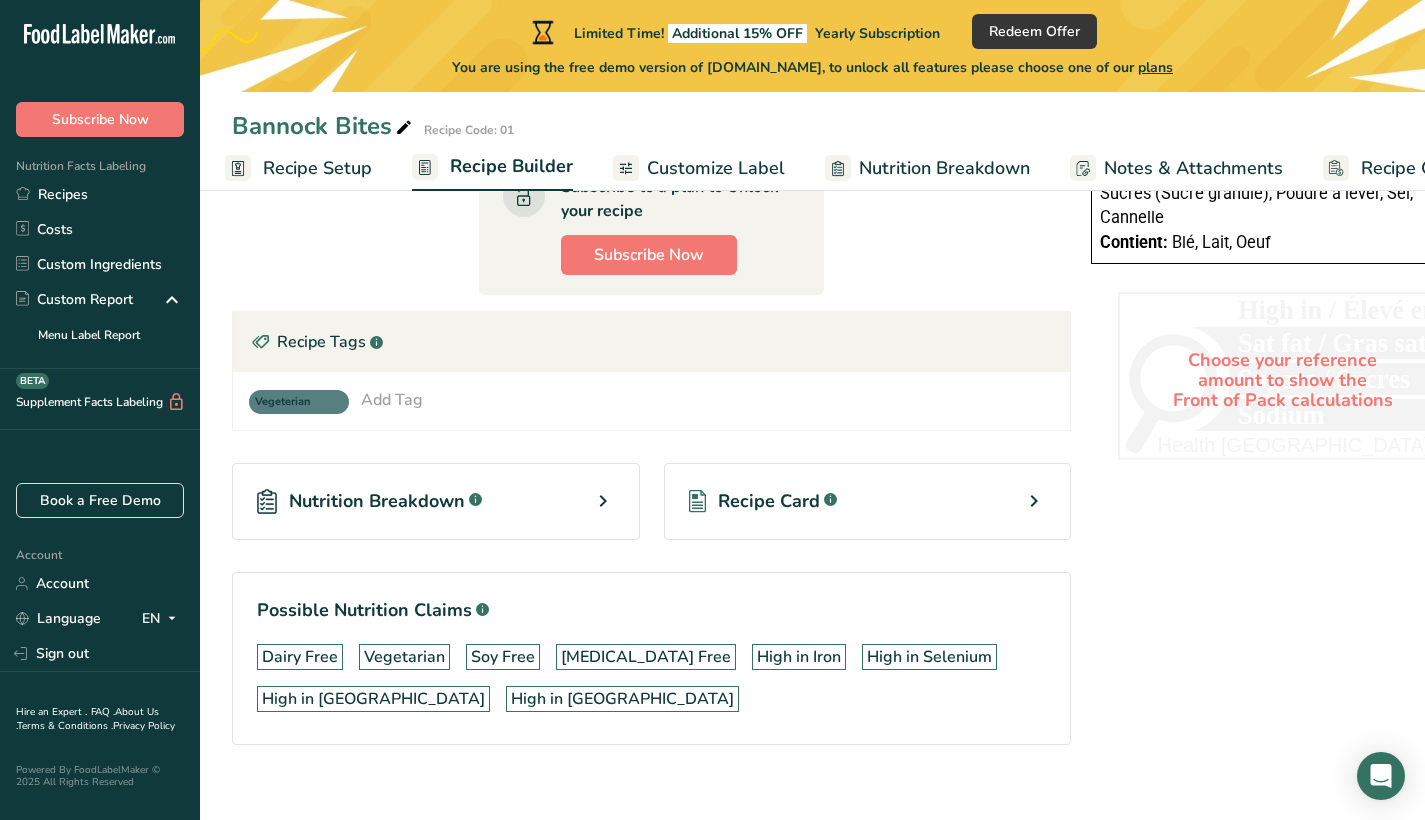 scroll, scrollTop: 810, scrollLeft: 0, axis: vertical 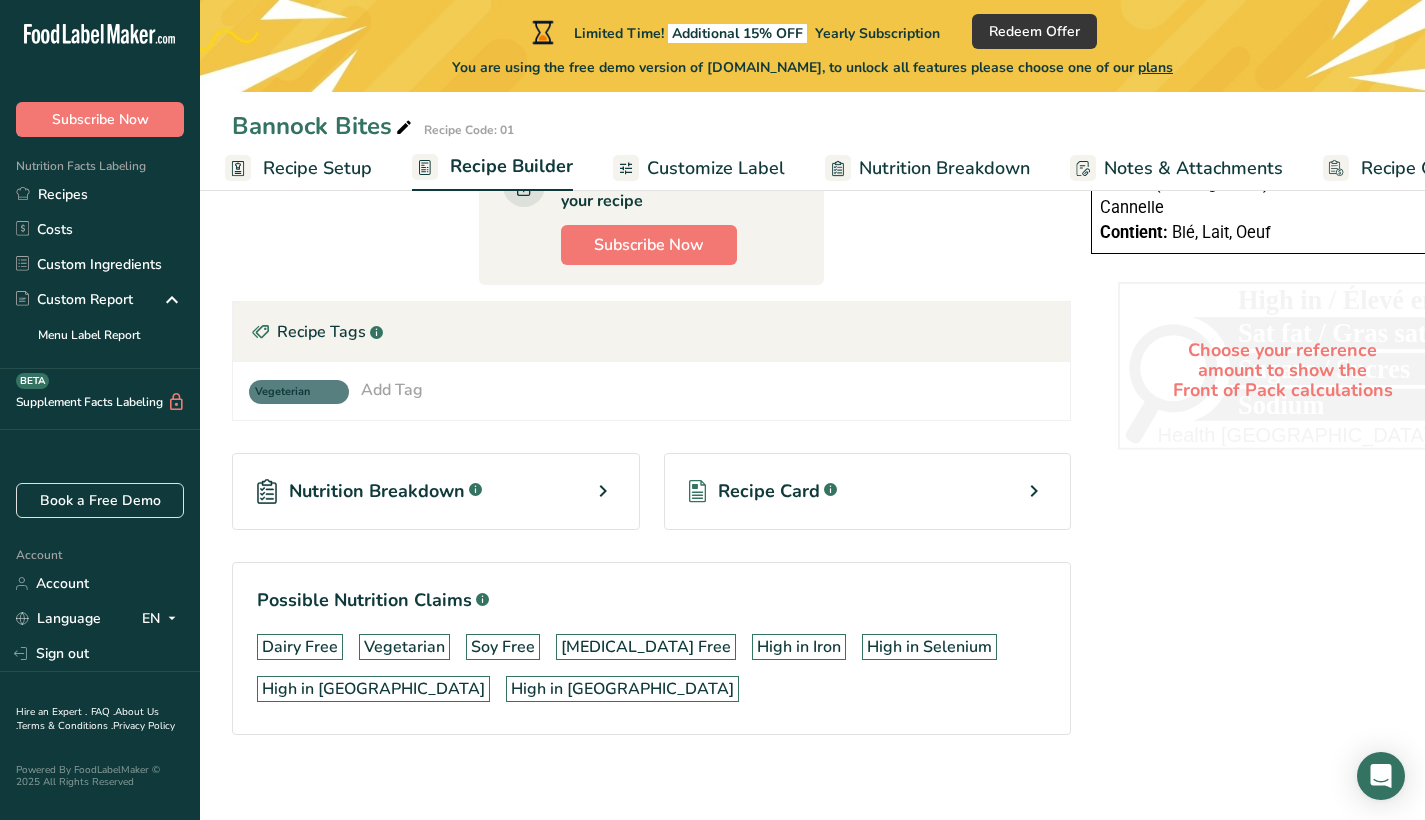 click at bounding box center (1034, 491) 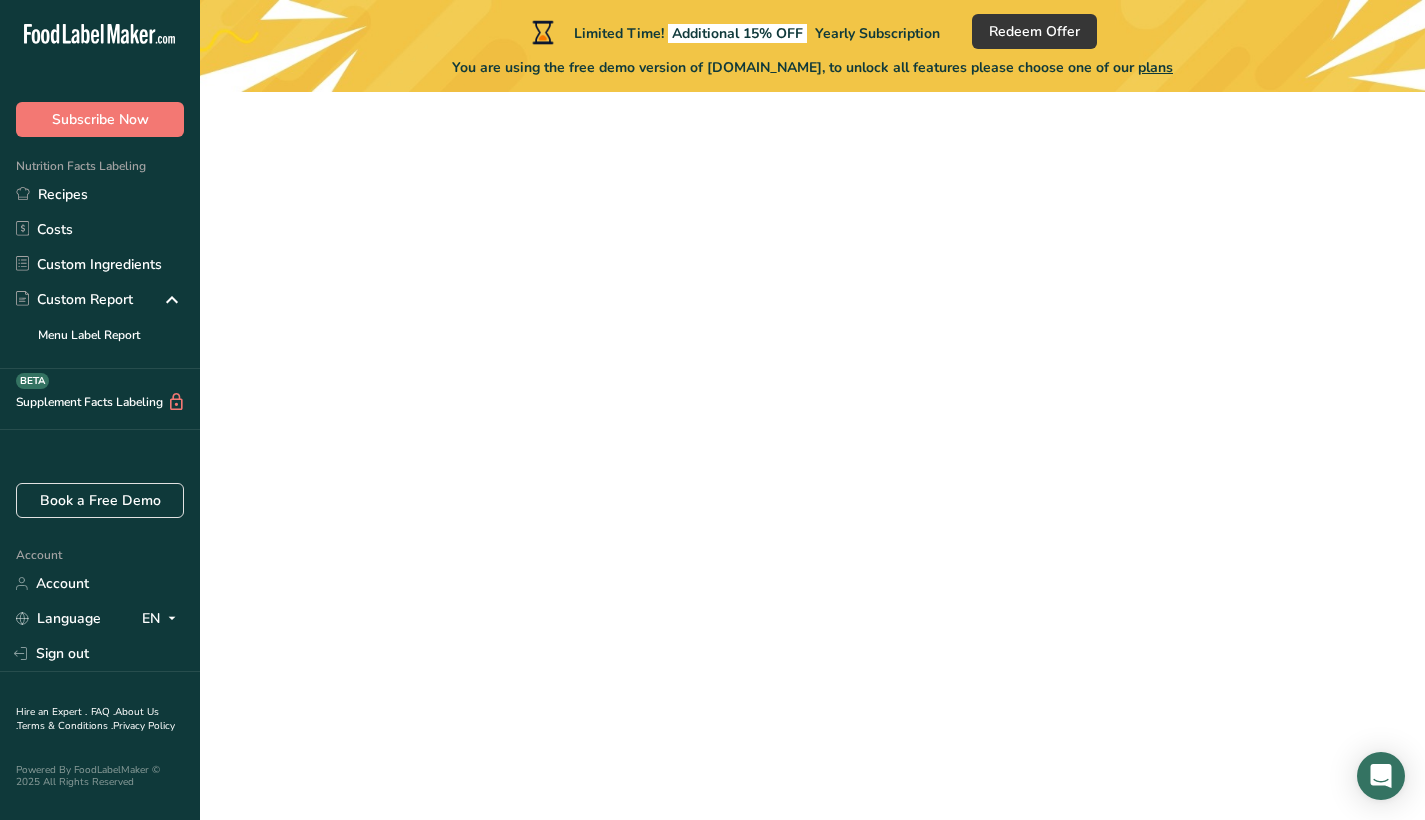 scroll, scrollTop: 0, scrollLeft: 0, axis: both 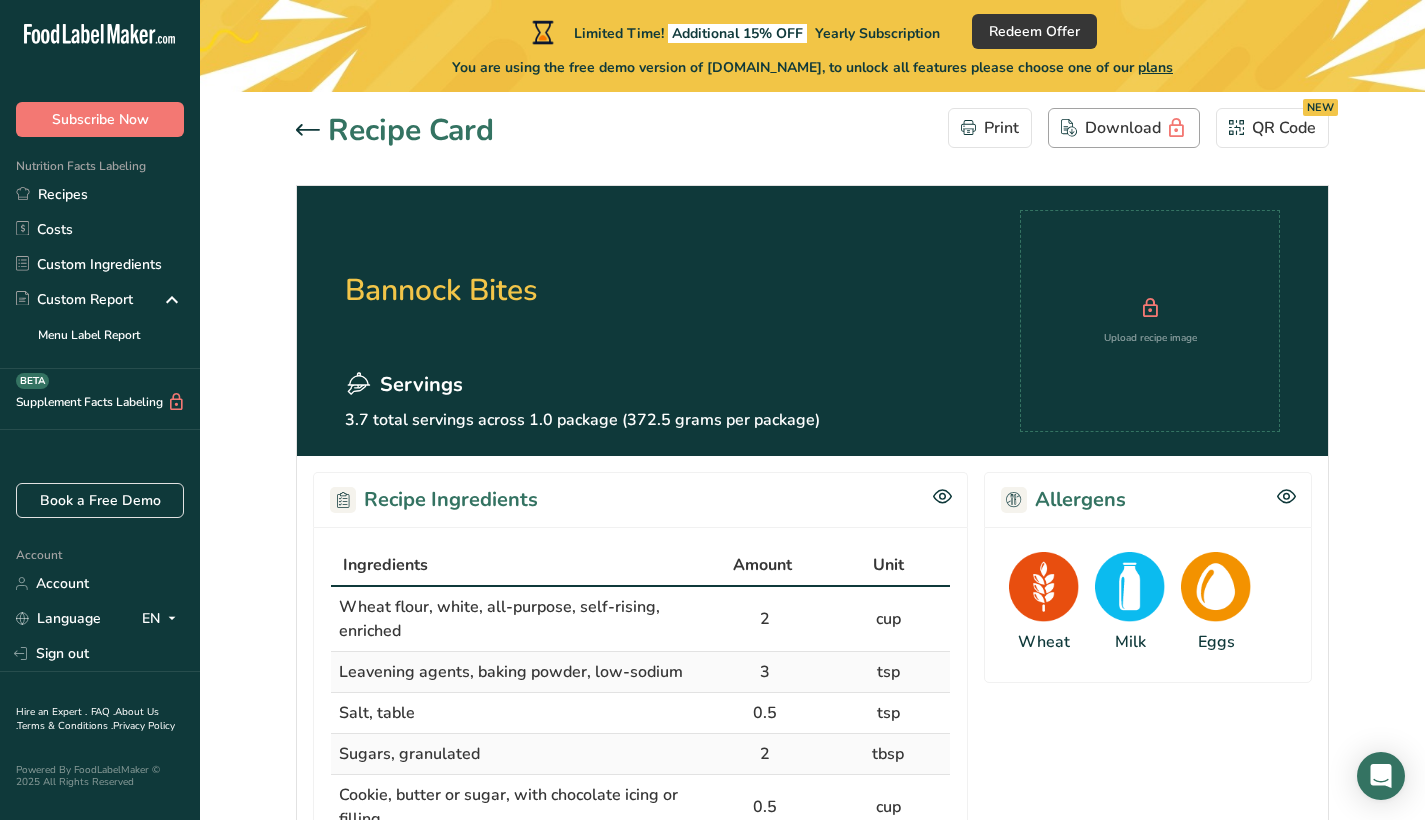 click on "Download" at bounding box center (1124, 128) 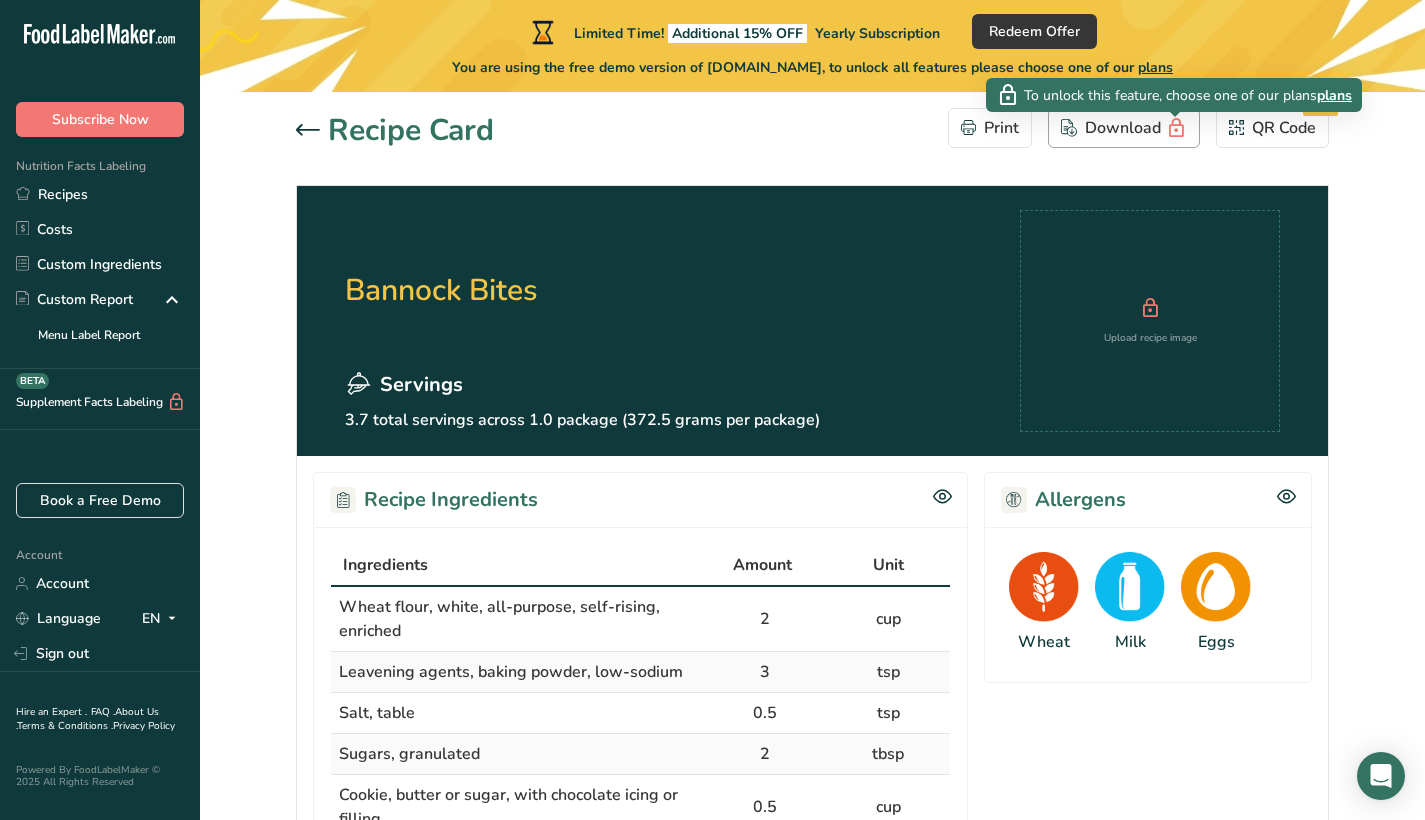 click at bounding box center (1176, 129) 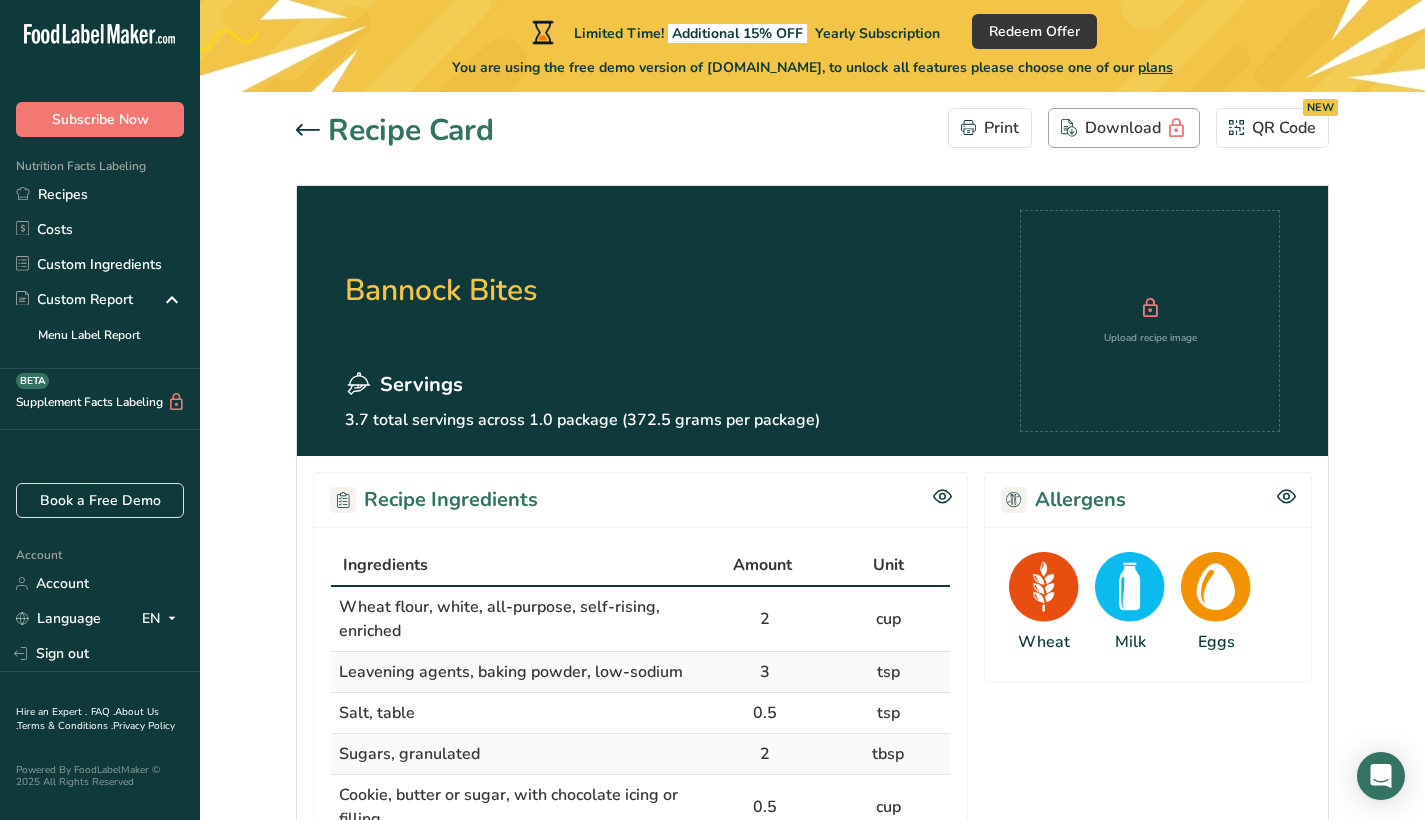 click at bounding box center (1176, 129) 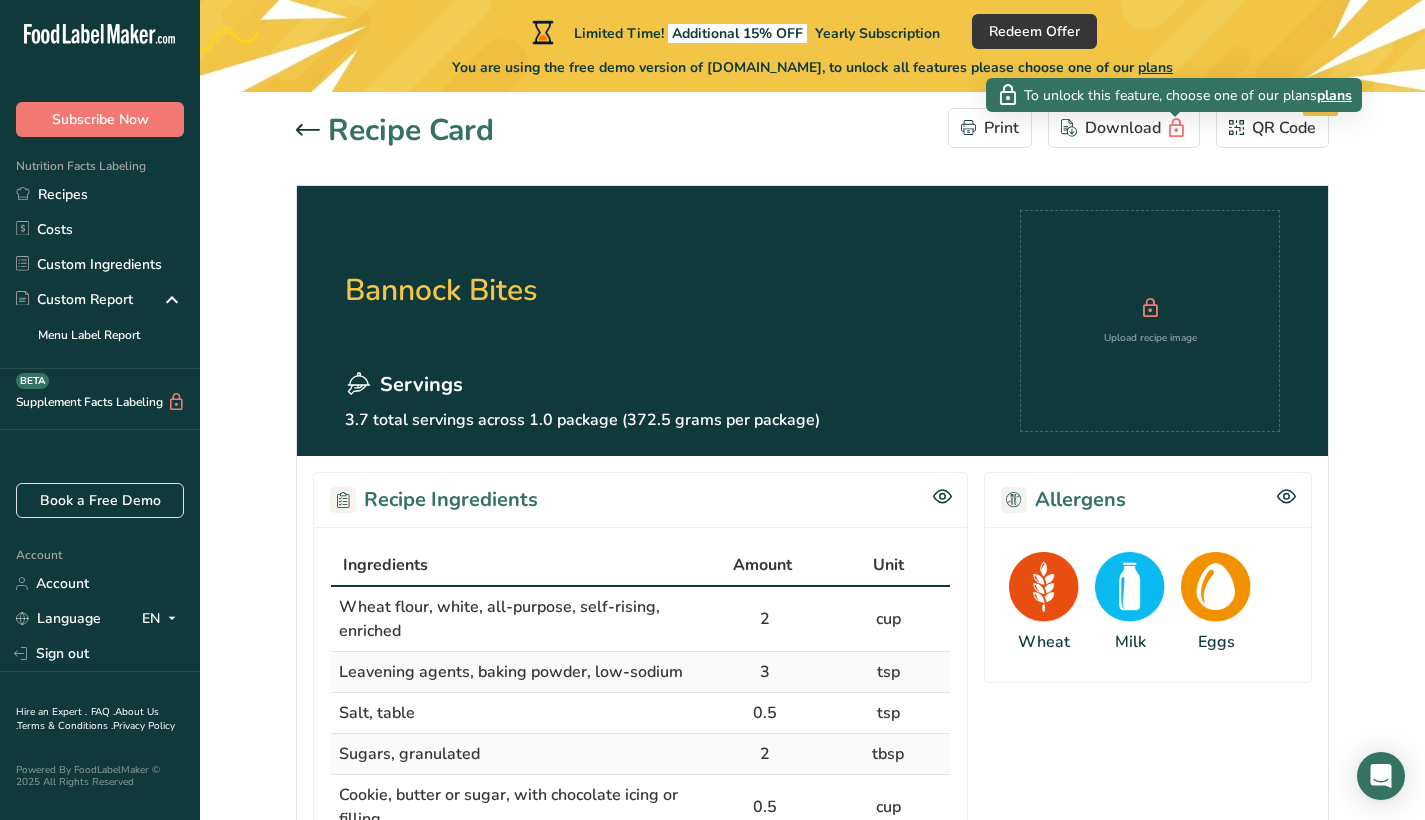 click on "plans" at bounding box center [1334, 95] 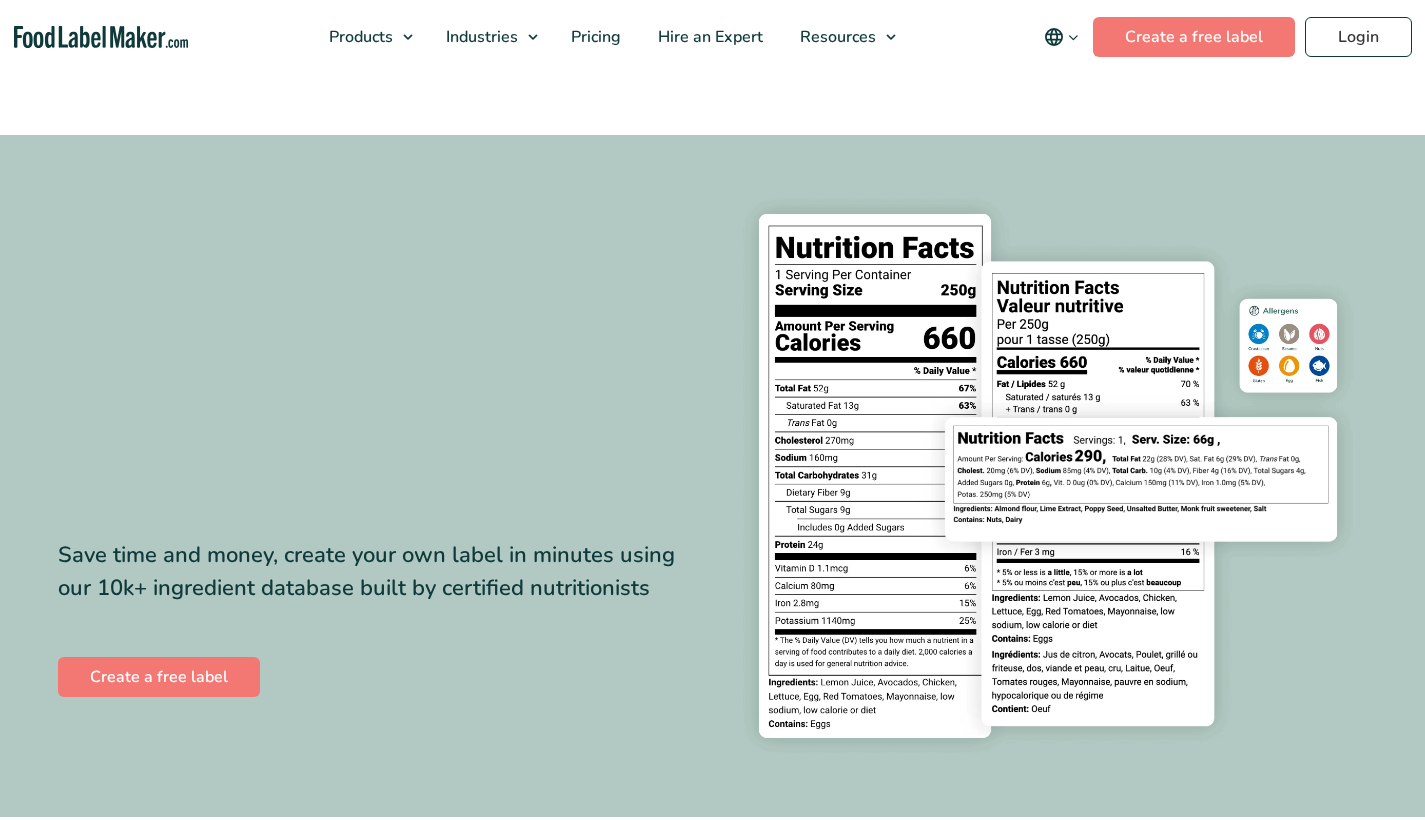 scroll, scrollTop: 0, scrollLeft: 0, axis: both 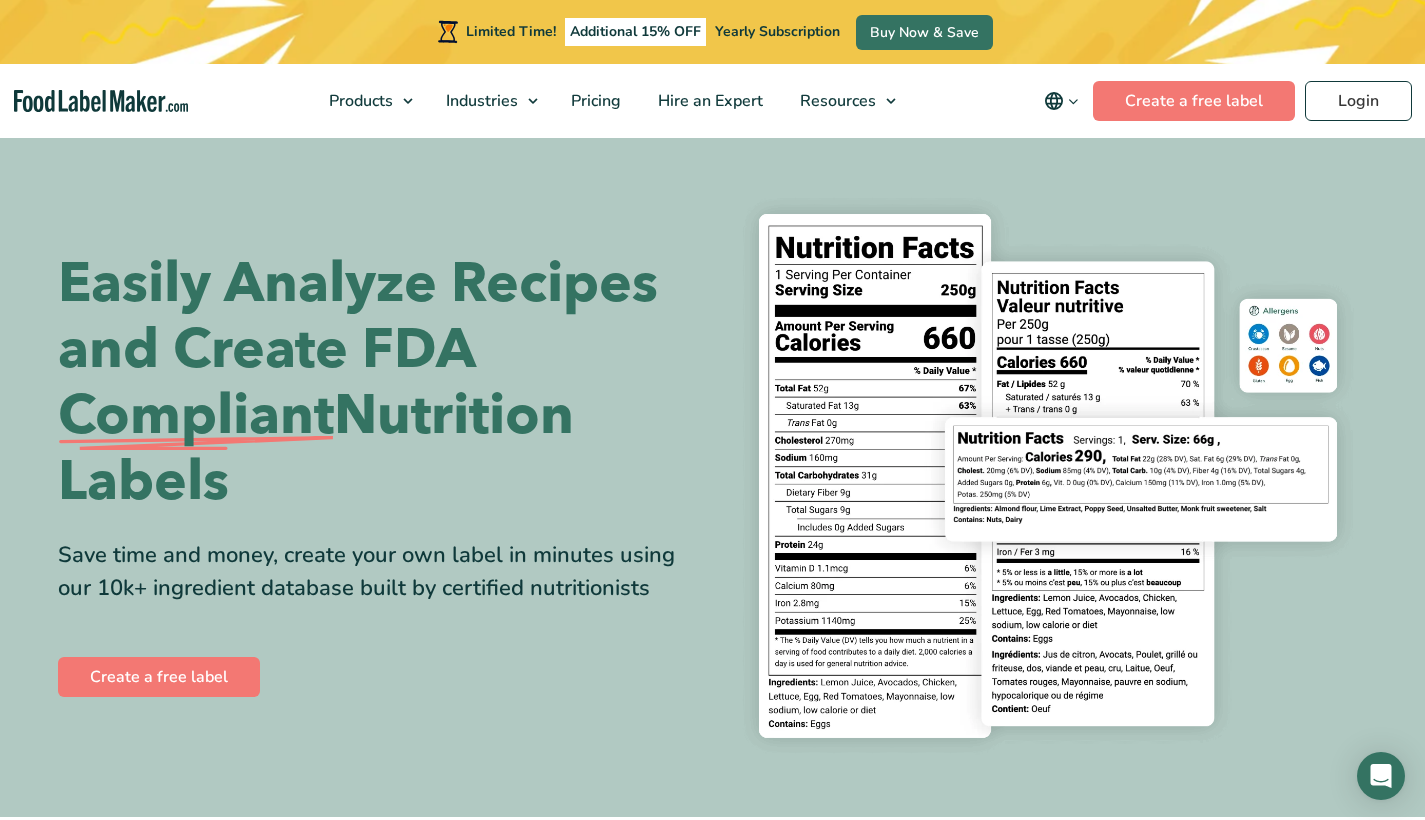click on "Easily Analyze Recipes and Create FDA  Compliant  Nutrition Labels" at bounding box center (378, 383) 